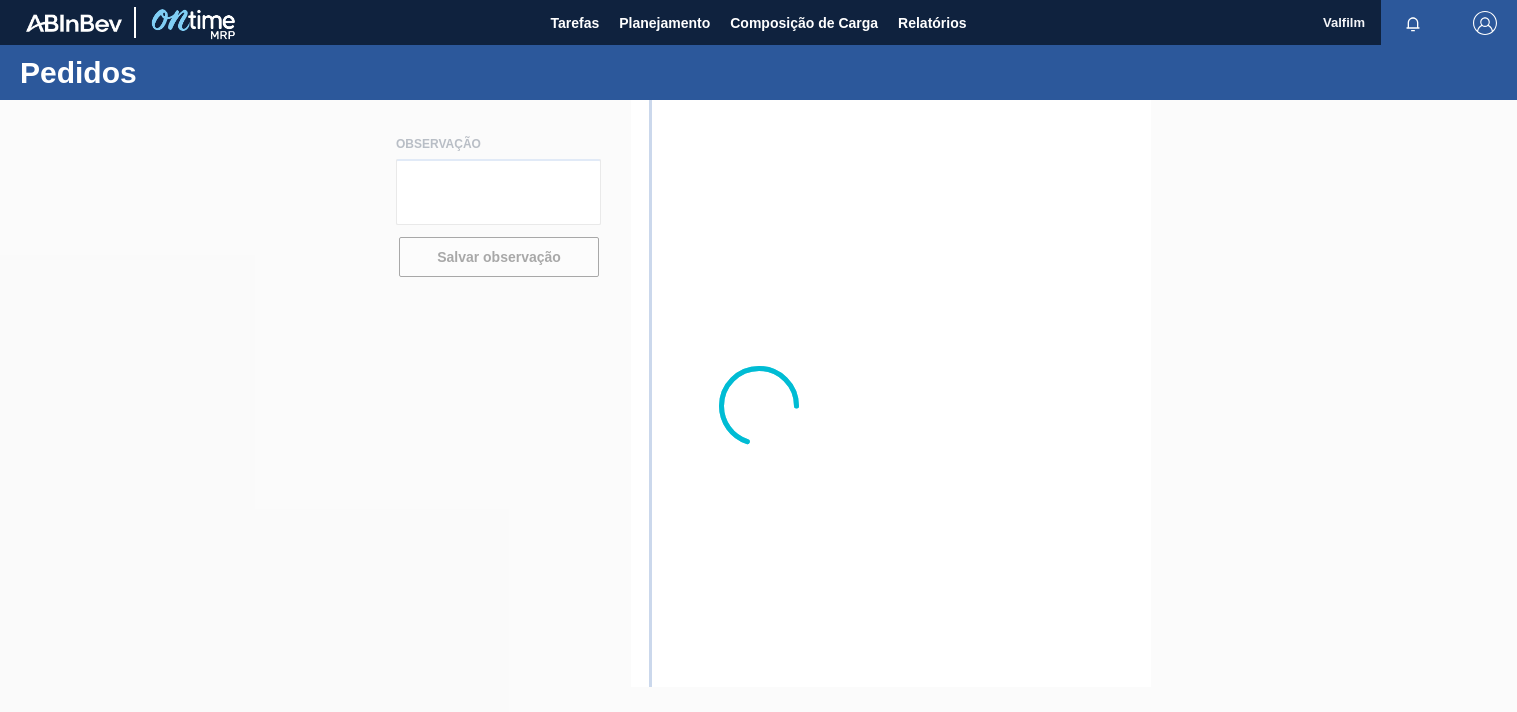 scroll, scrollTop: 0, scrollLeft: 0, axis: both 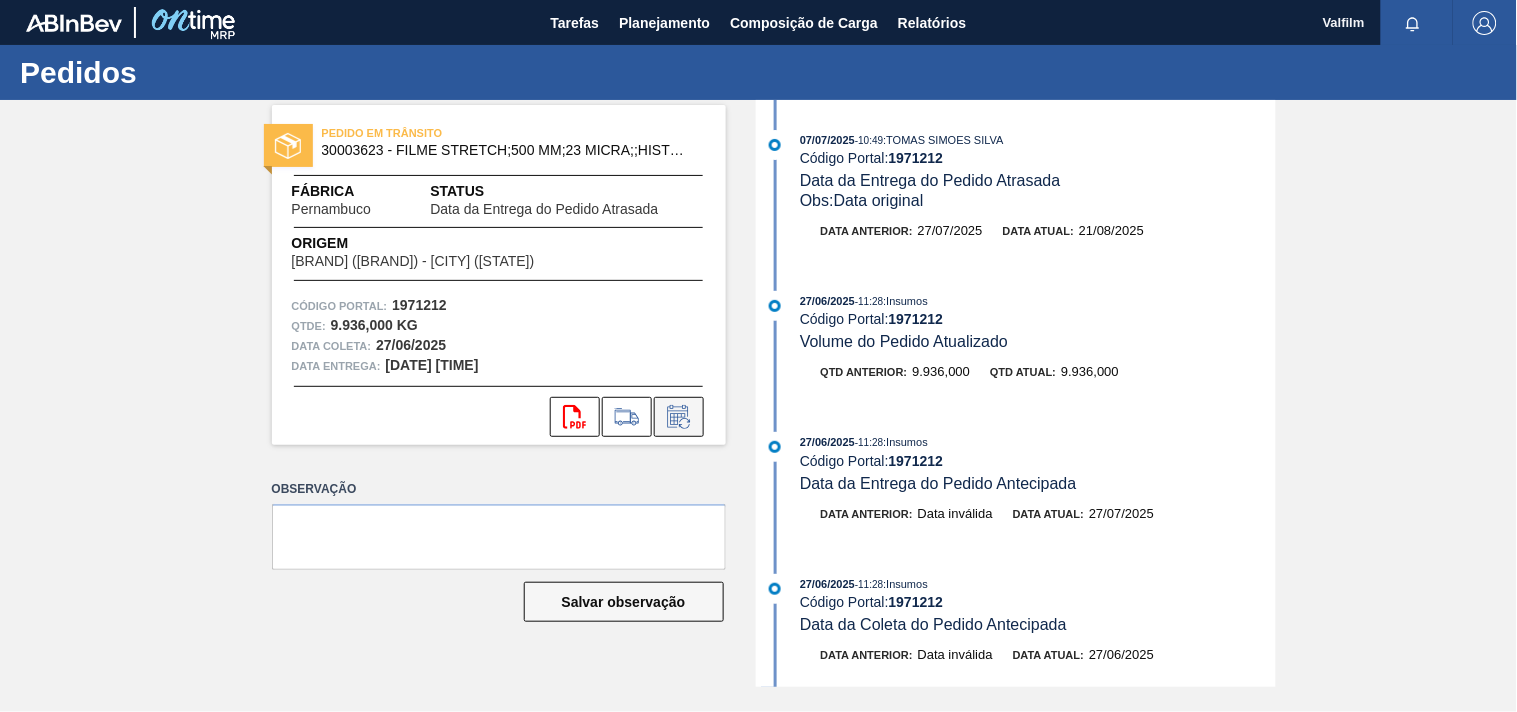 click at bounding box center (679, 417) 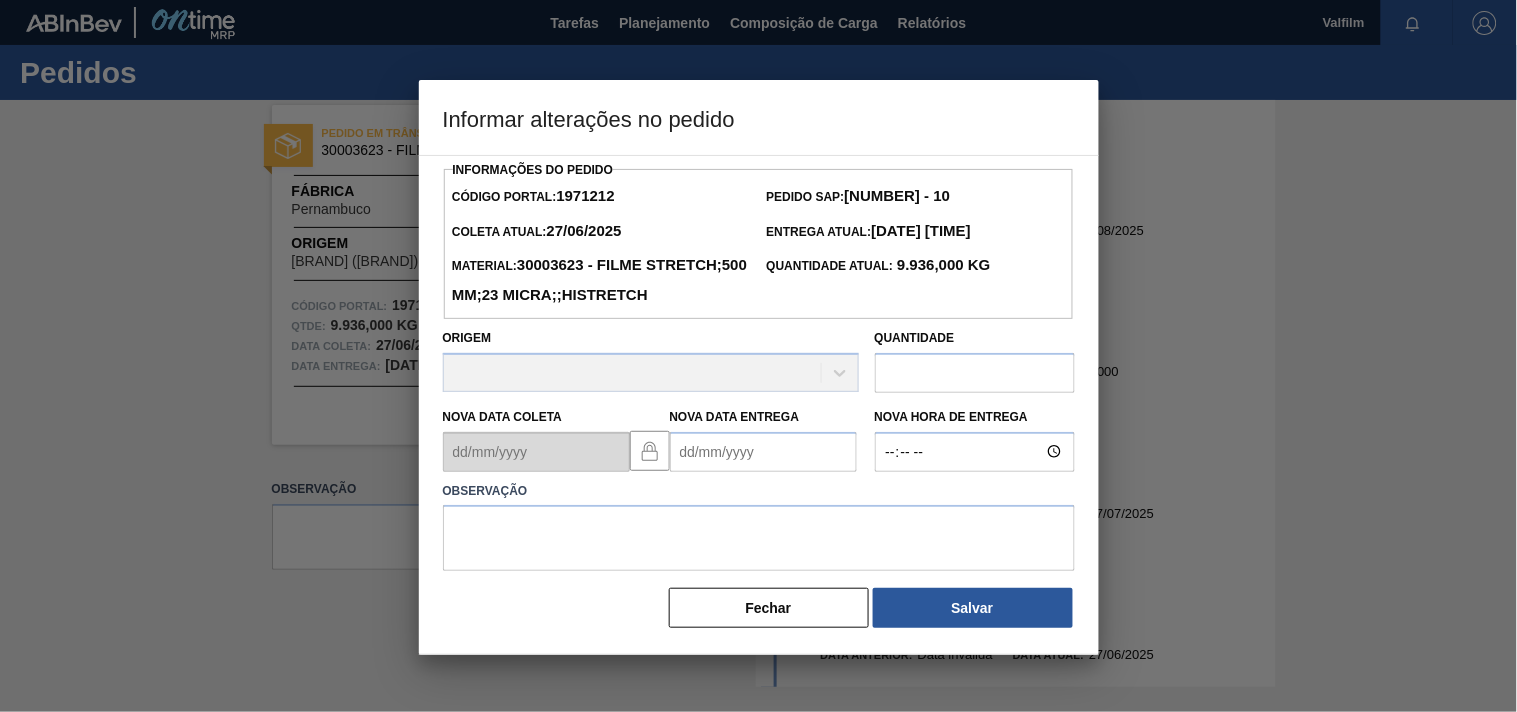 click on "Nova Data Entrega" at bounding box center [763, 452] 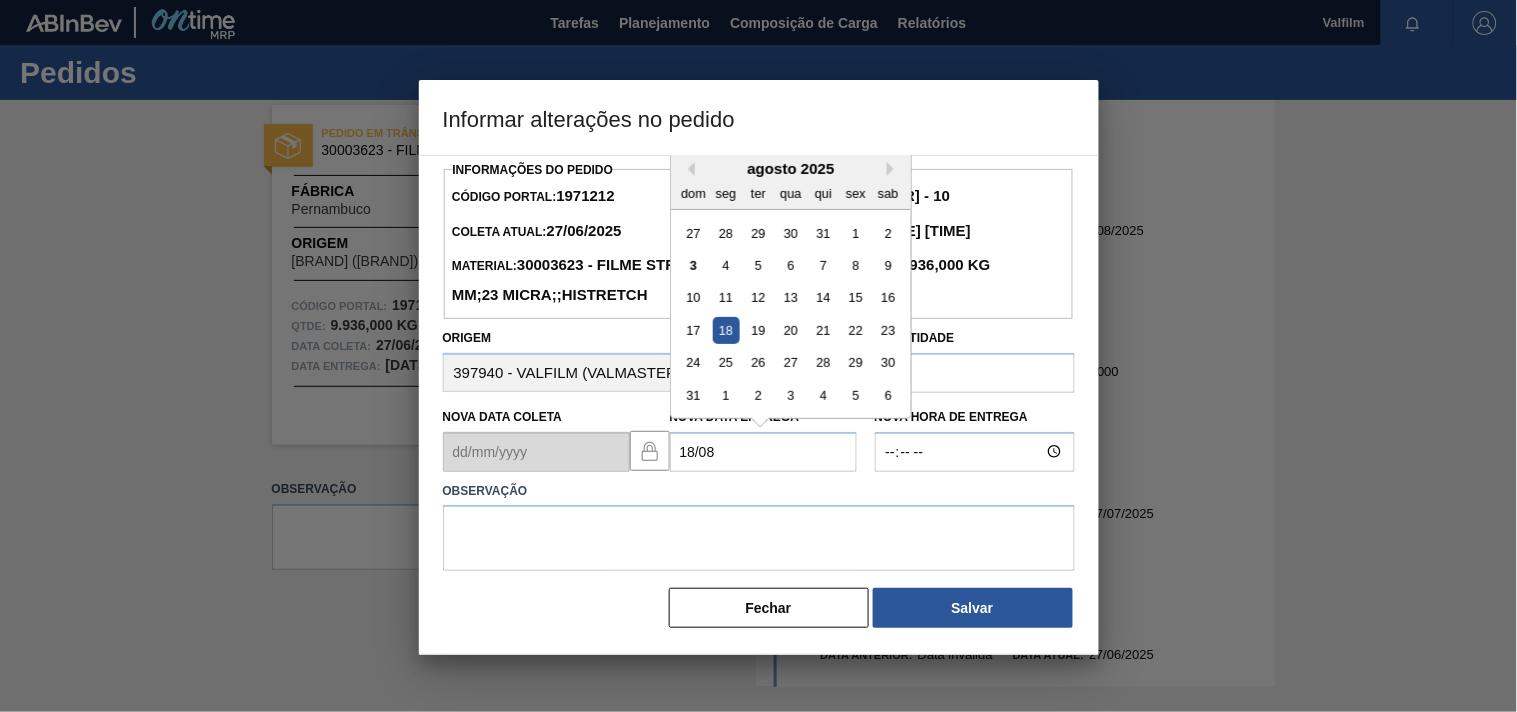 type on "18/08/2025" 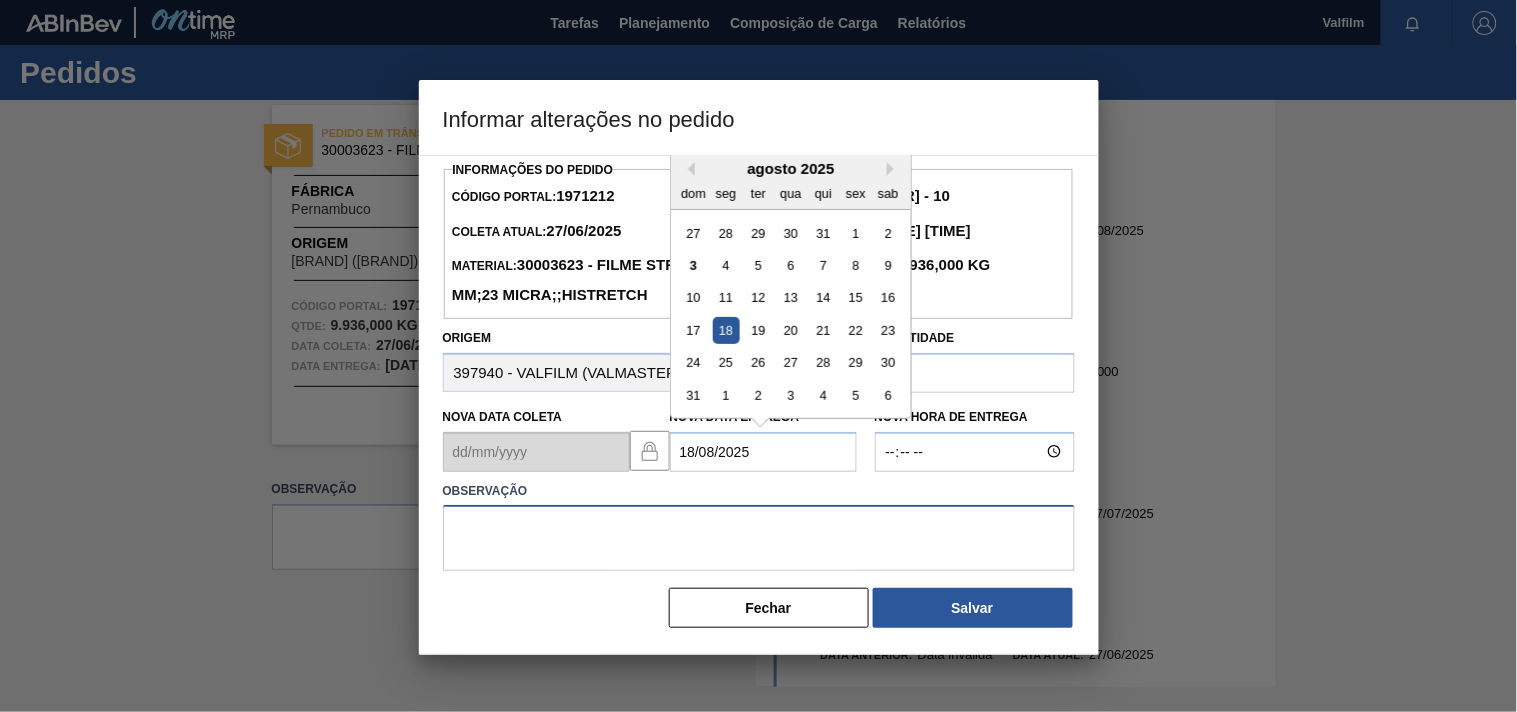 click at bounding box center (759, 538) 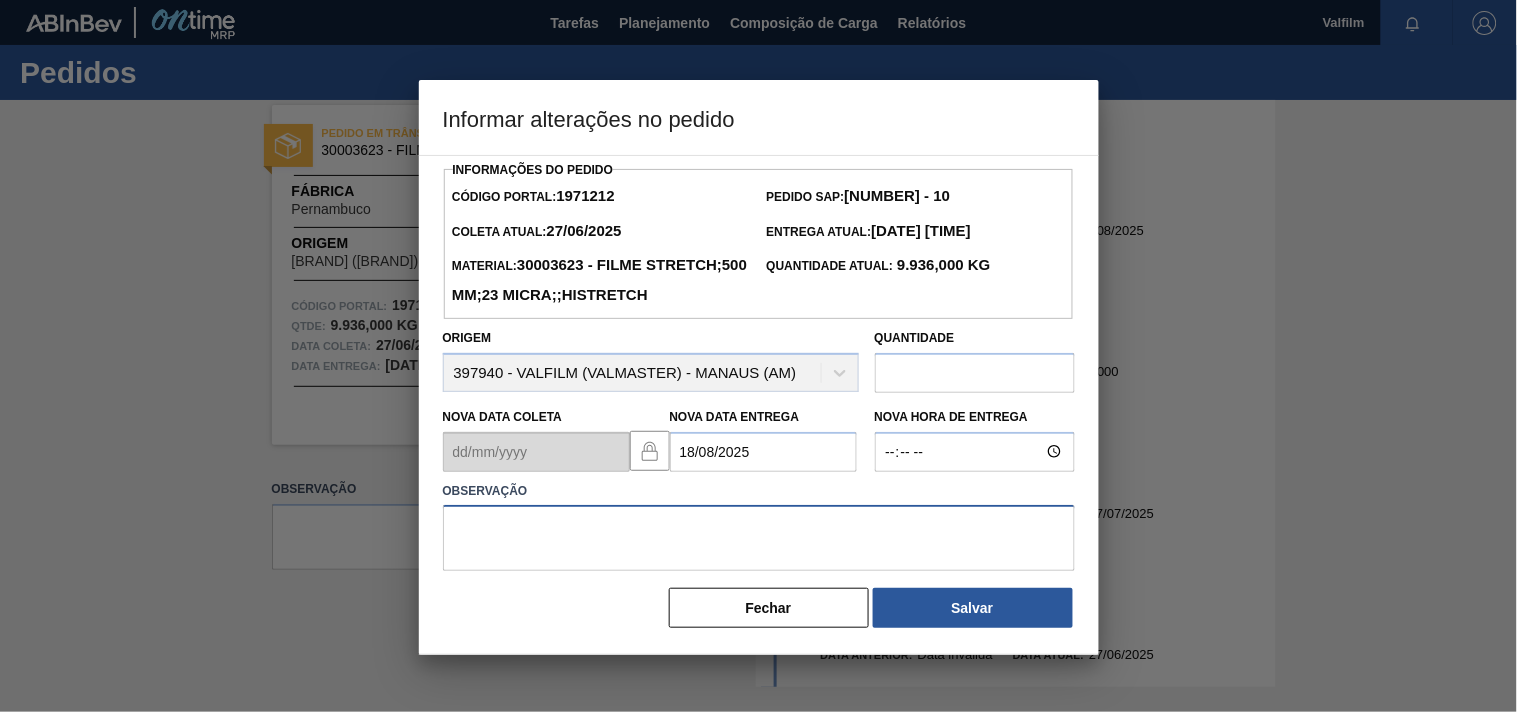 paste on "Ajuste entrega ( otimização card / veiculo )." 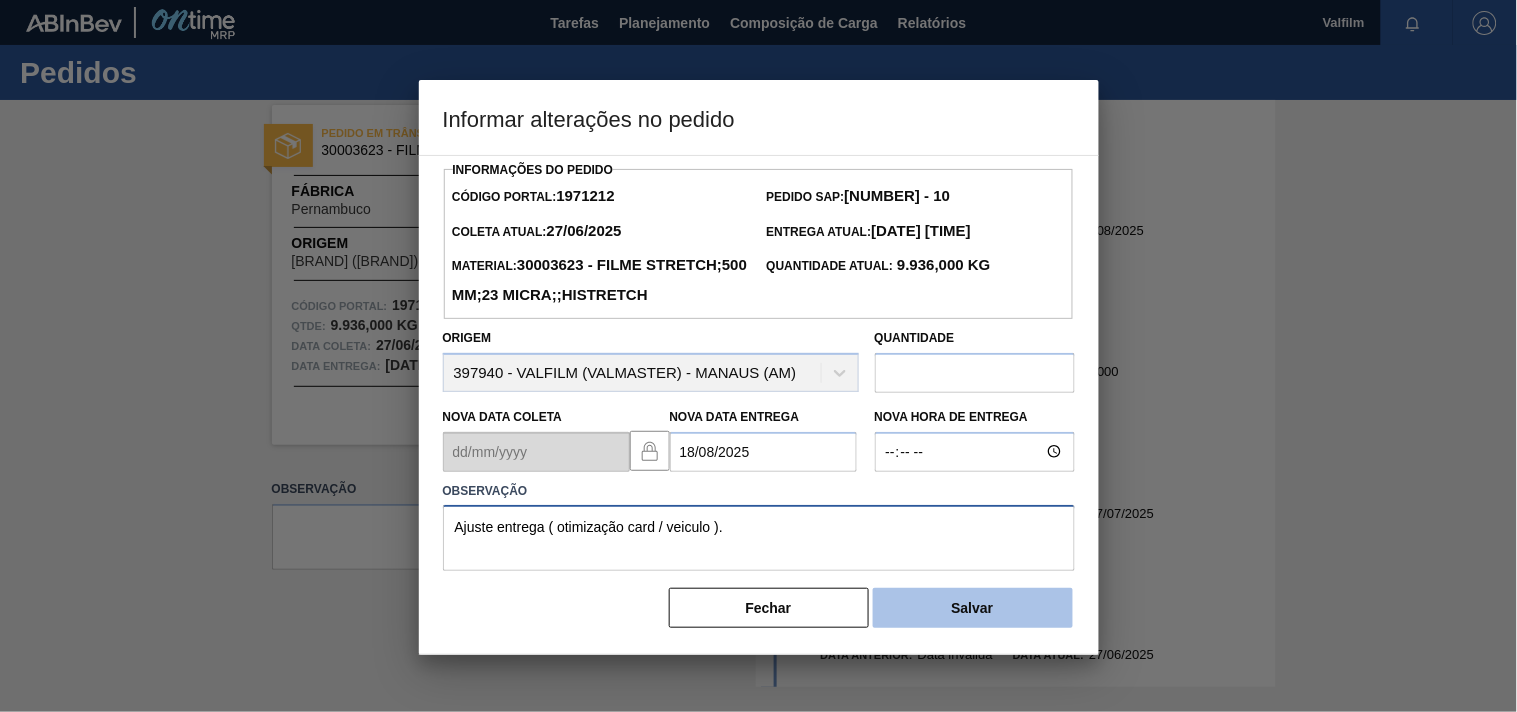 type on "Ajuste entrega ( otimização card / veiculo )." 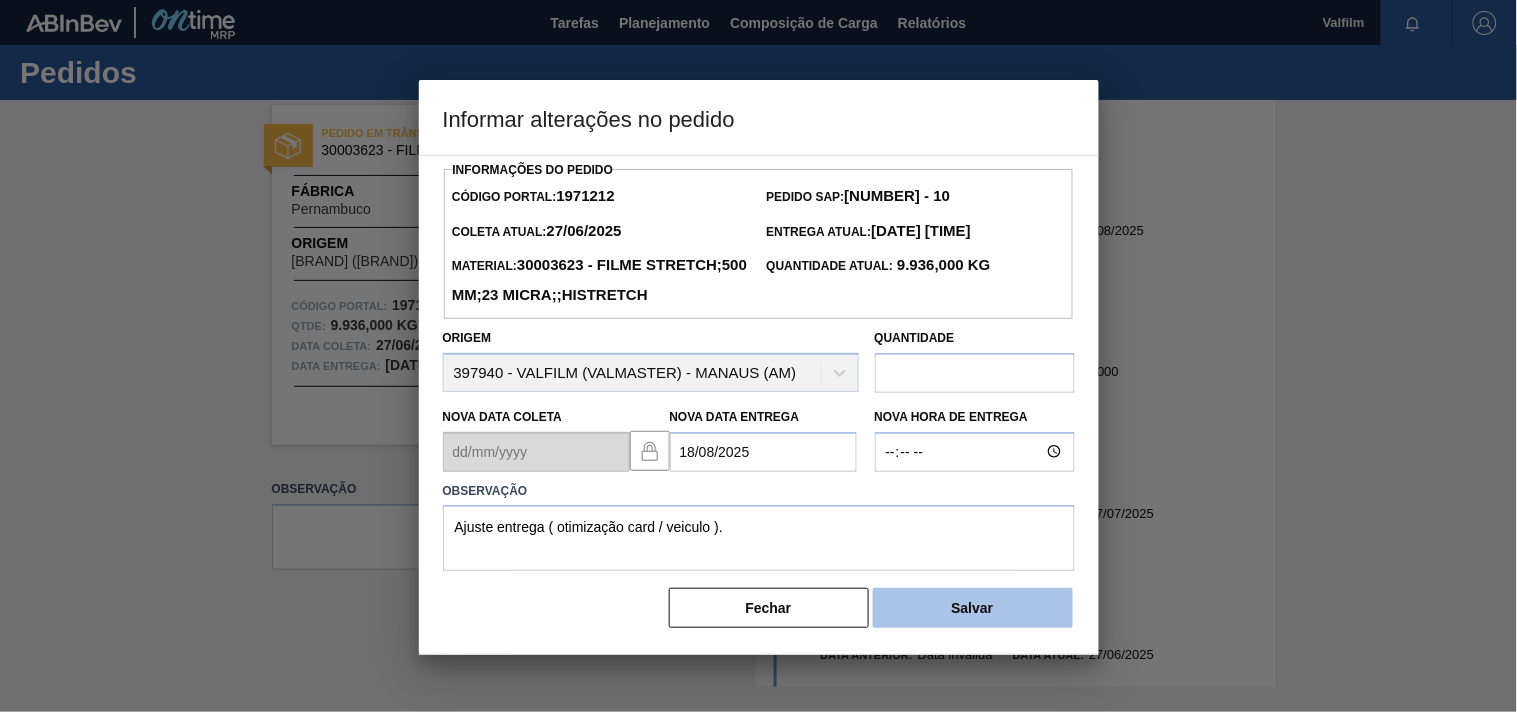 click on "Salvar" at bounding box center [973, 608] 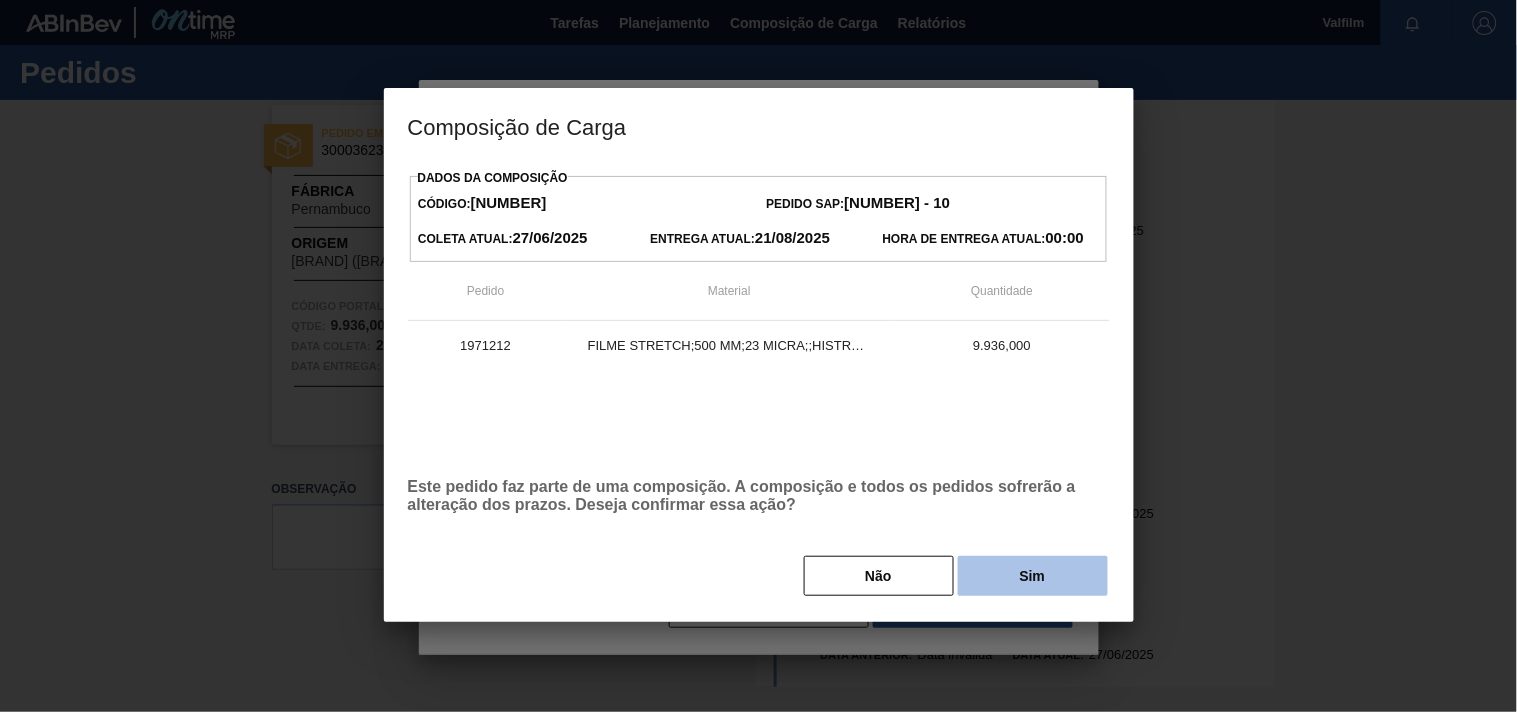 drag, startPoint x: 1016, startPoint y: 554, endPoint x: 1014, endPoint y: 573, distance: 19.104973 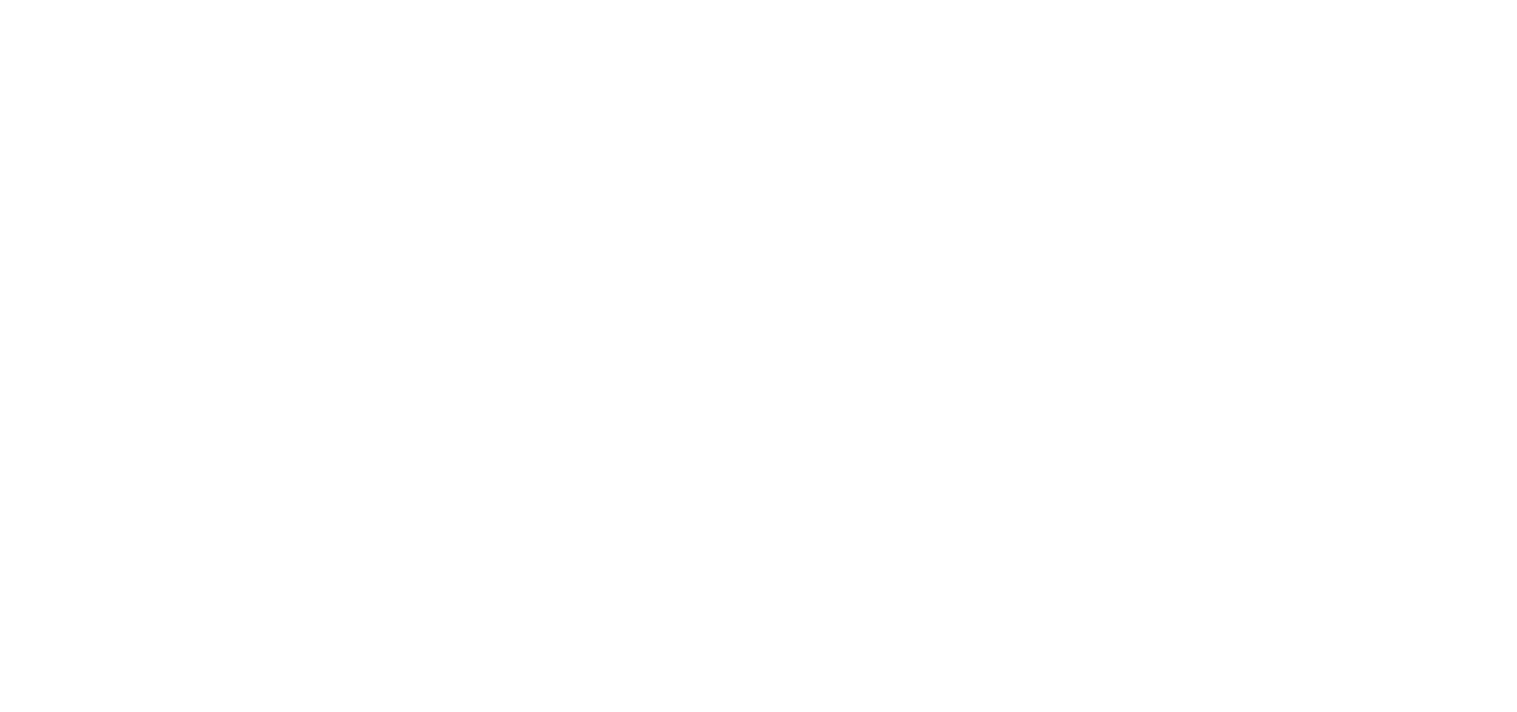 scroll, scrollTop: 0, scrollLeft: 0, axis: both 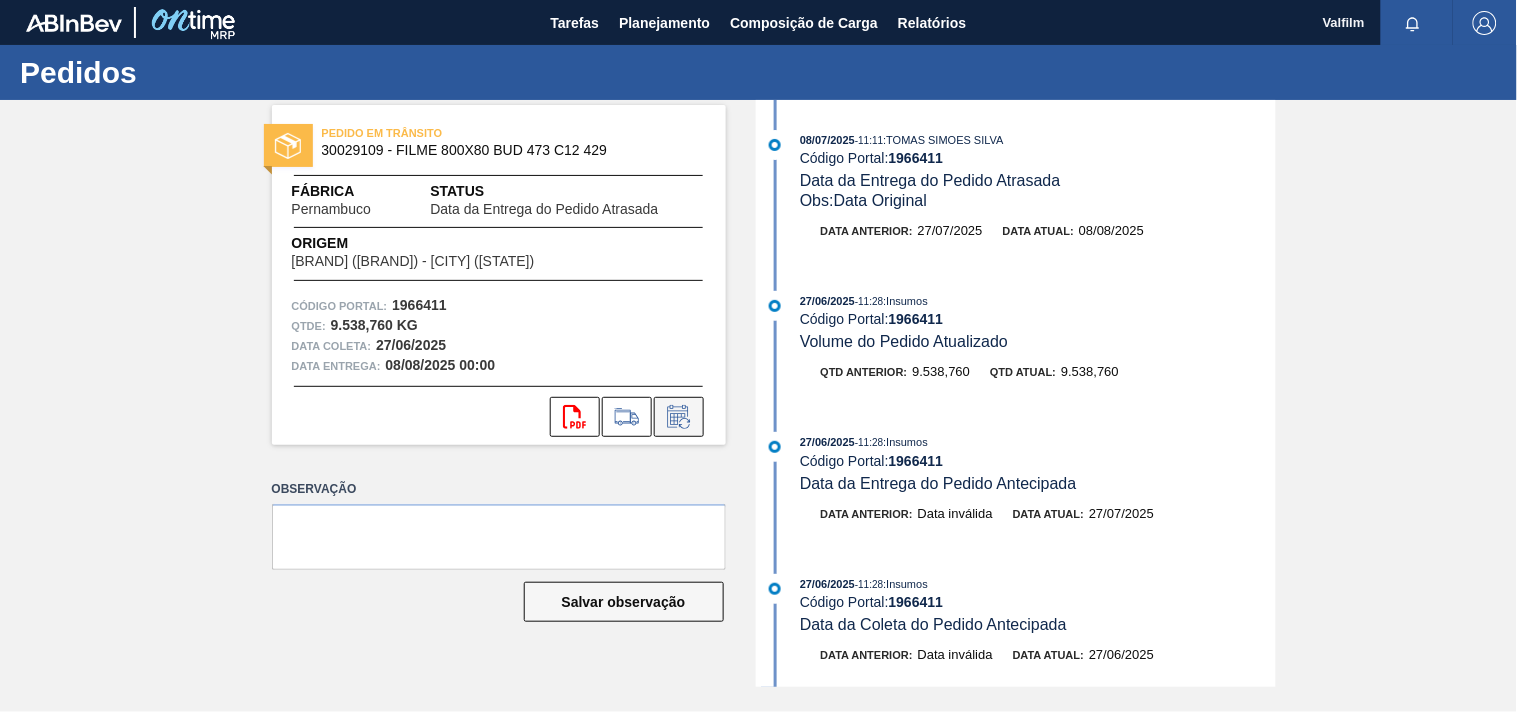 click at bounding box center (679, 417) 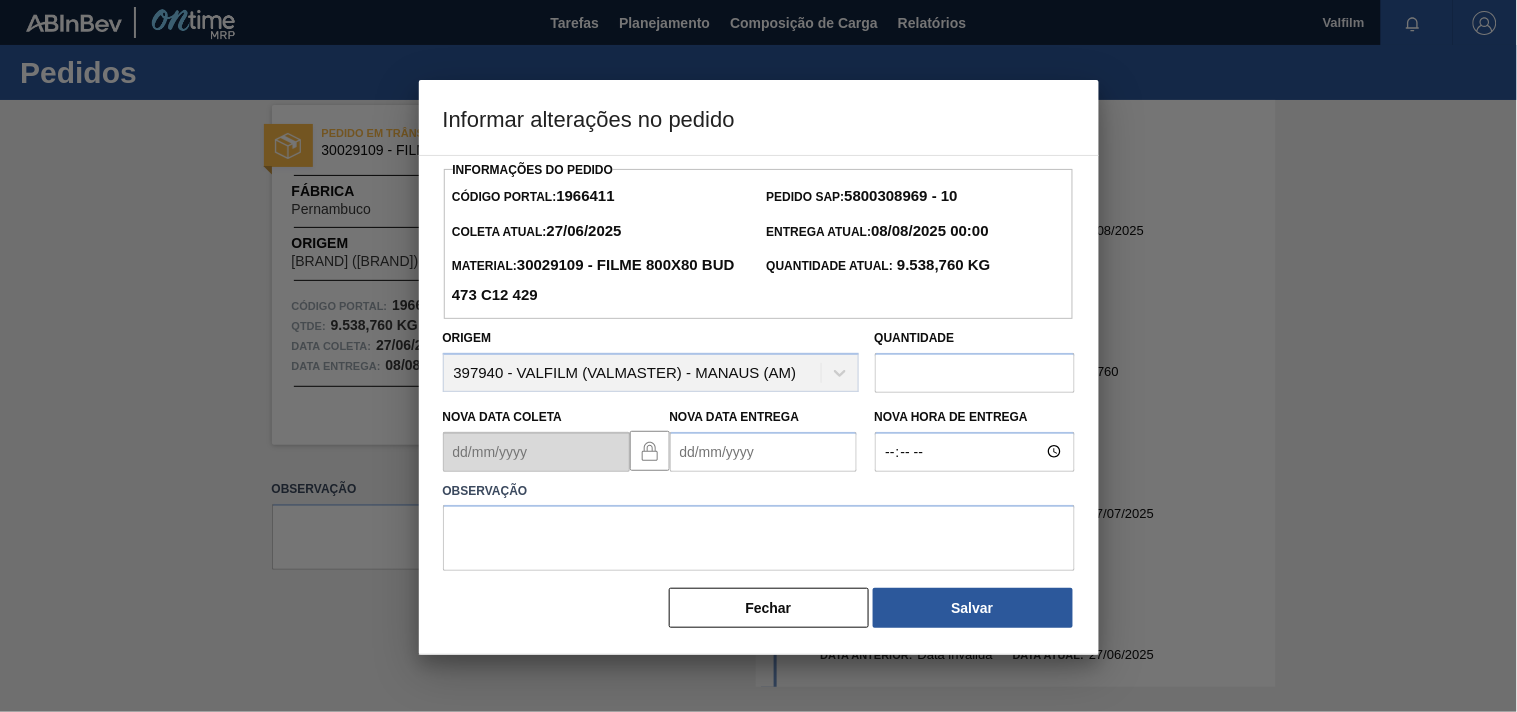 click on "Nova Data Entrega" at bounding box center (763, 452) 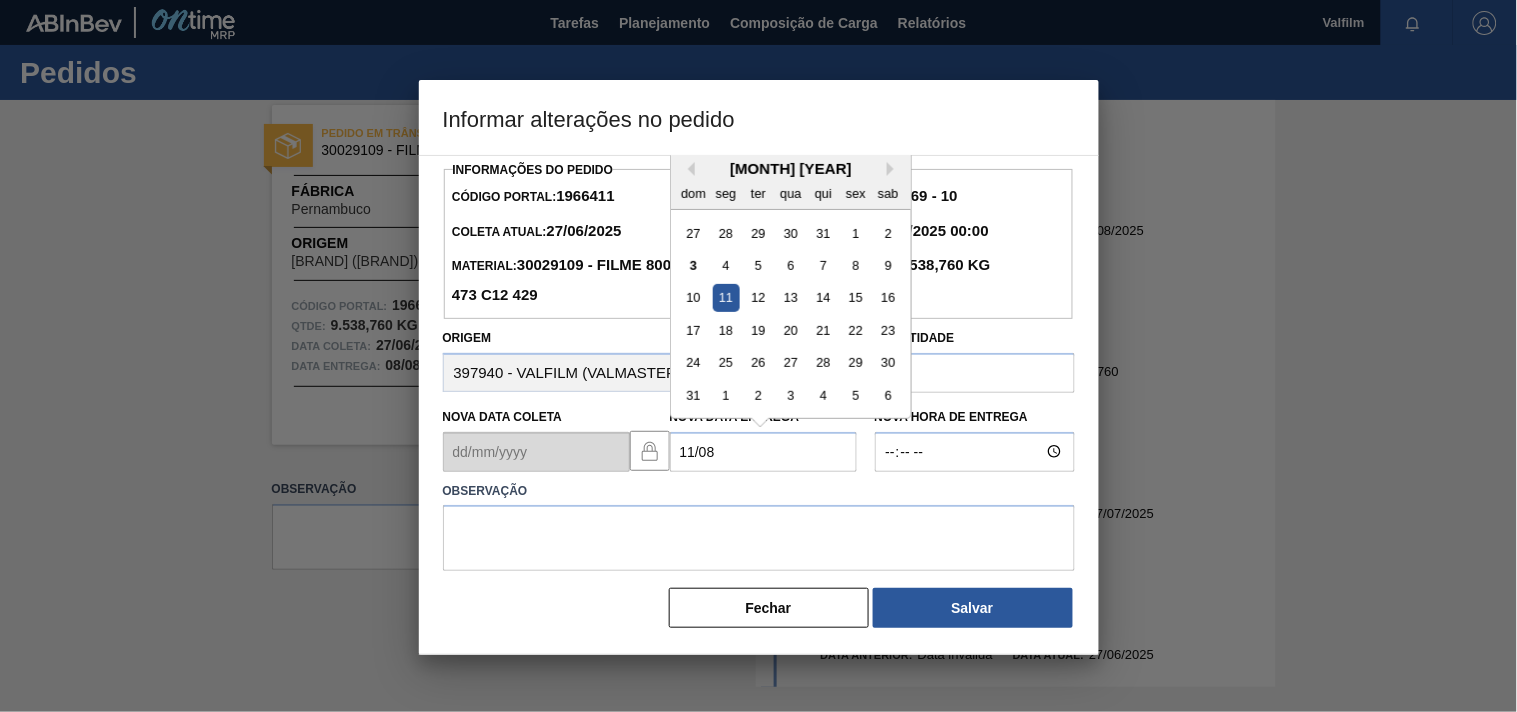 type on "11/08/2025" 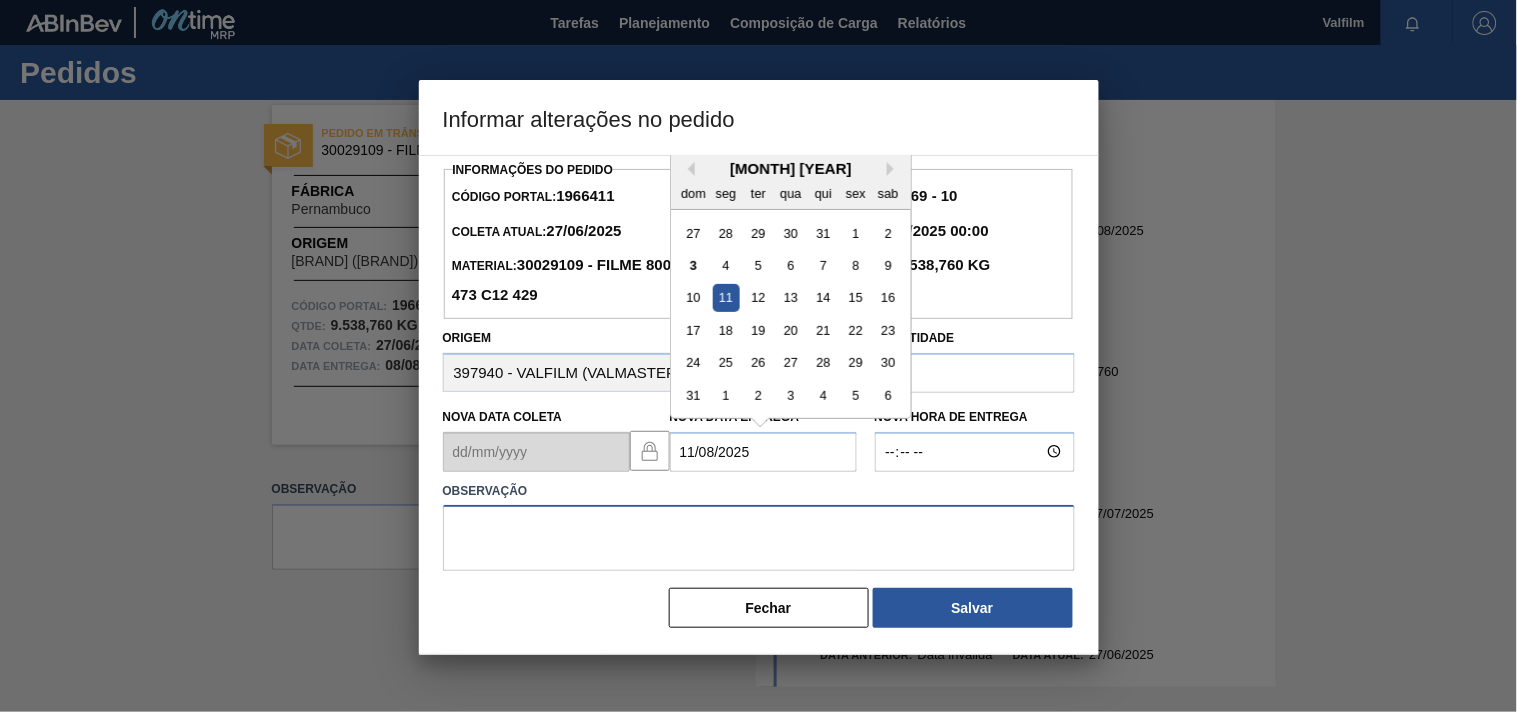 click at bounding box center (759, 538) 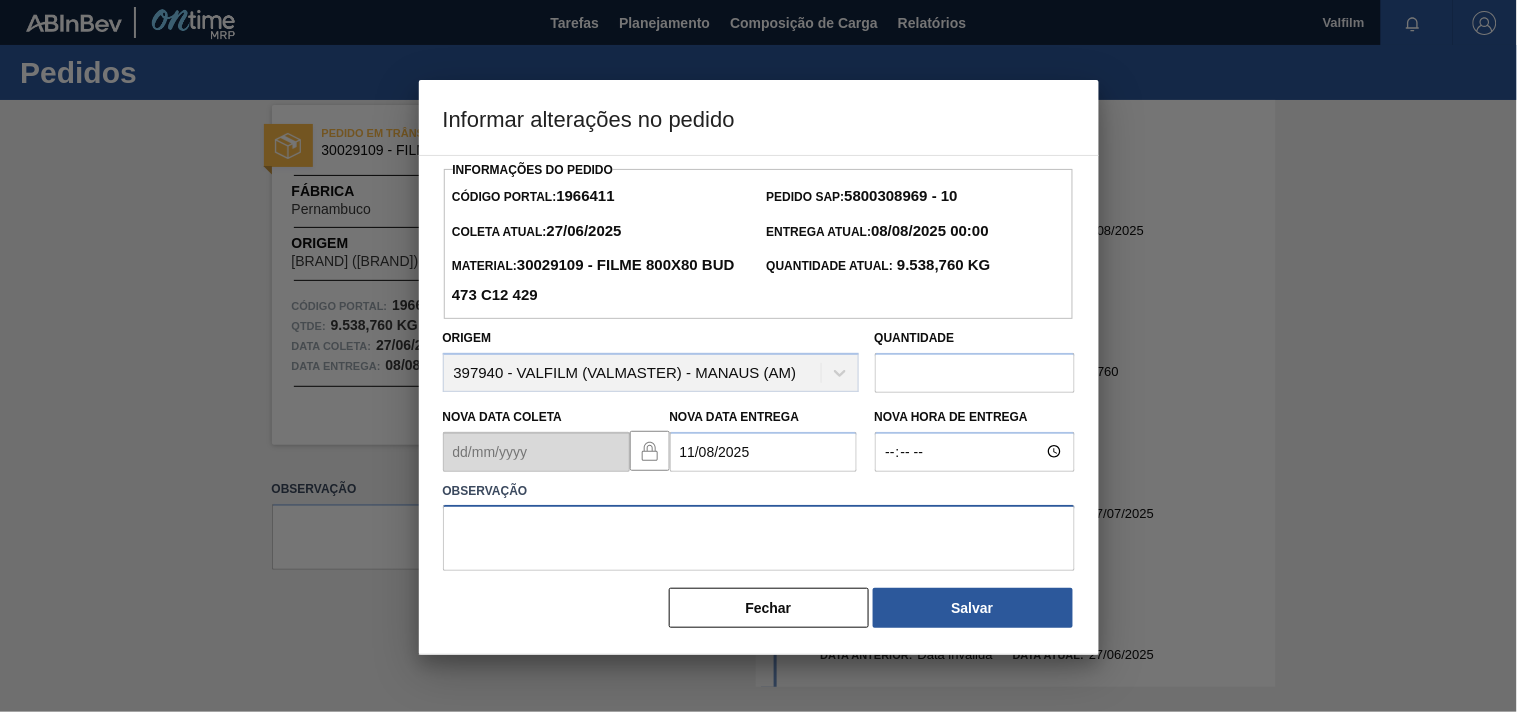 paste on "Ajuste entrega ( alinhamento excesso de veiculo na msm data )." 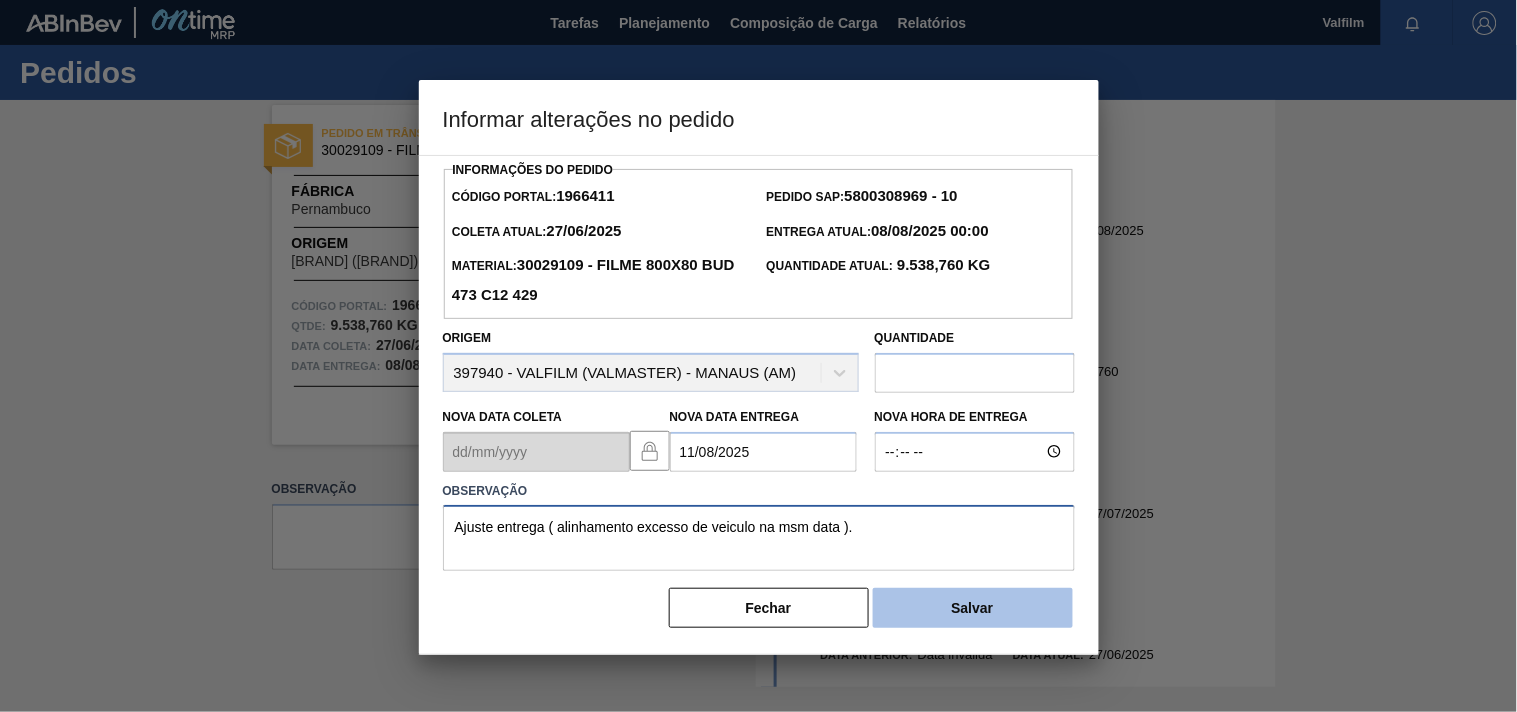 type on "Ajuste entrega ( alinhamento excesso de veiculo na msm data )." 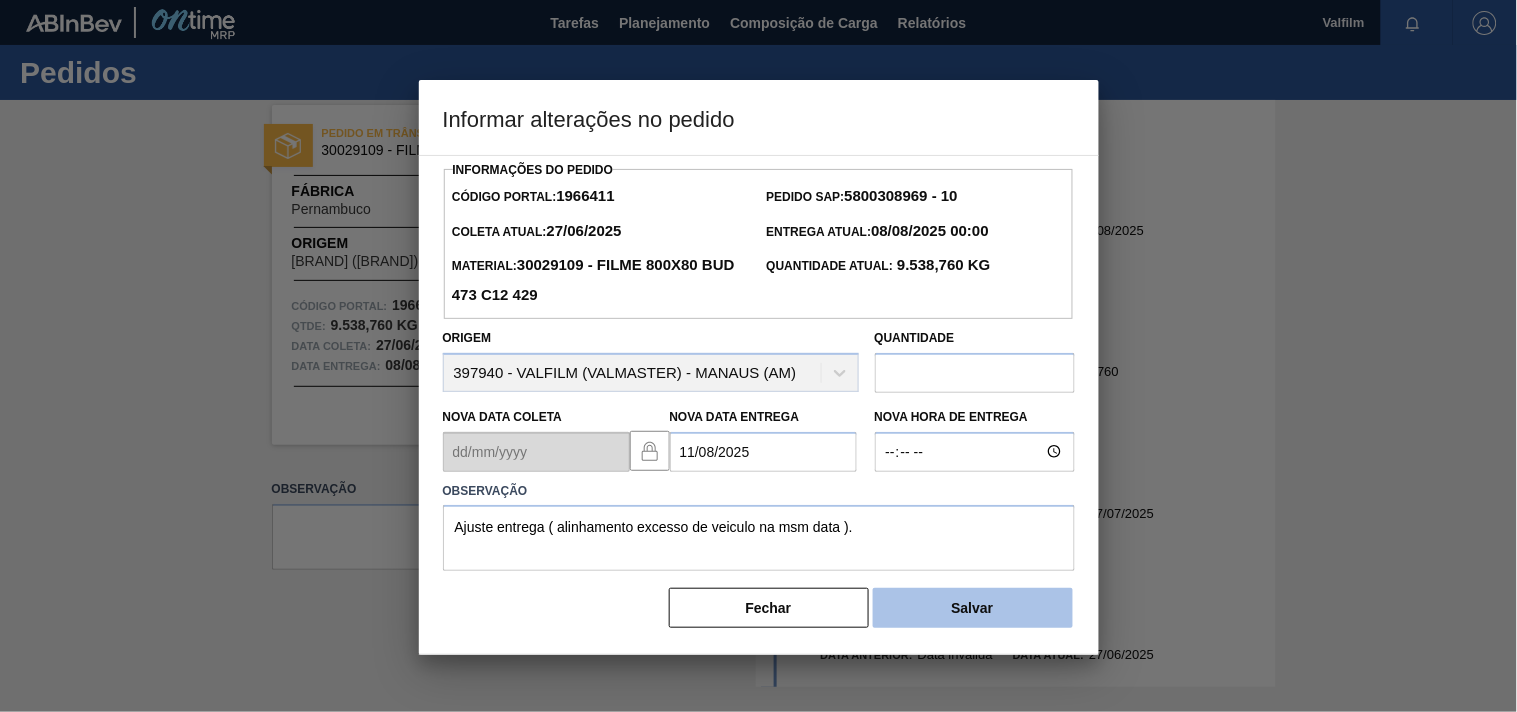 click on "Salvar" at bounding box center [973, 608] 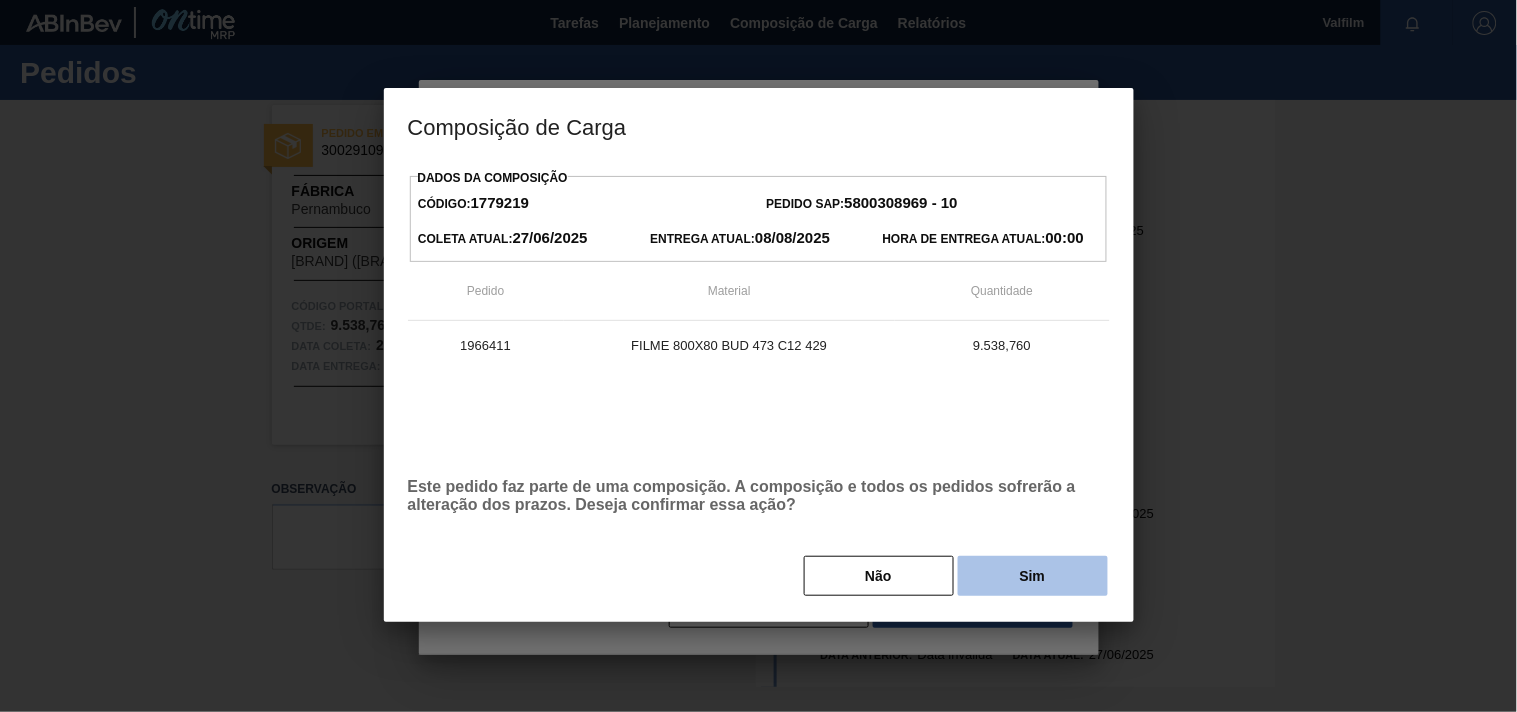 click on "Sim" at bounding box center (1033, 576) 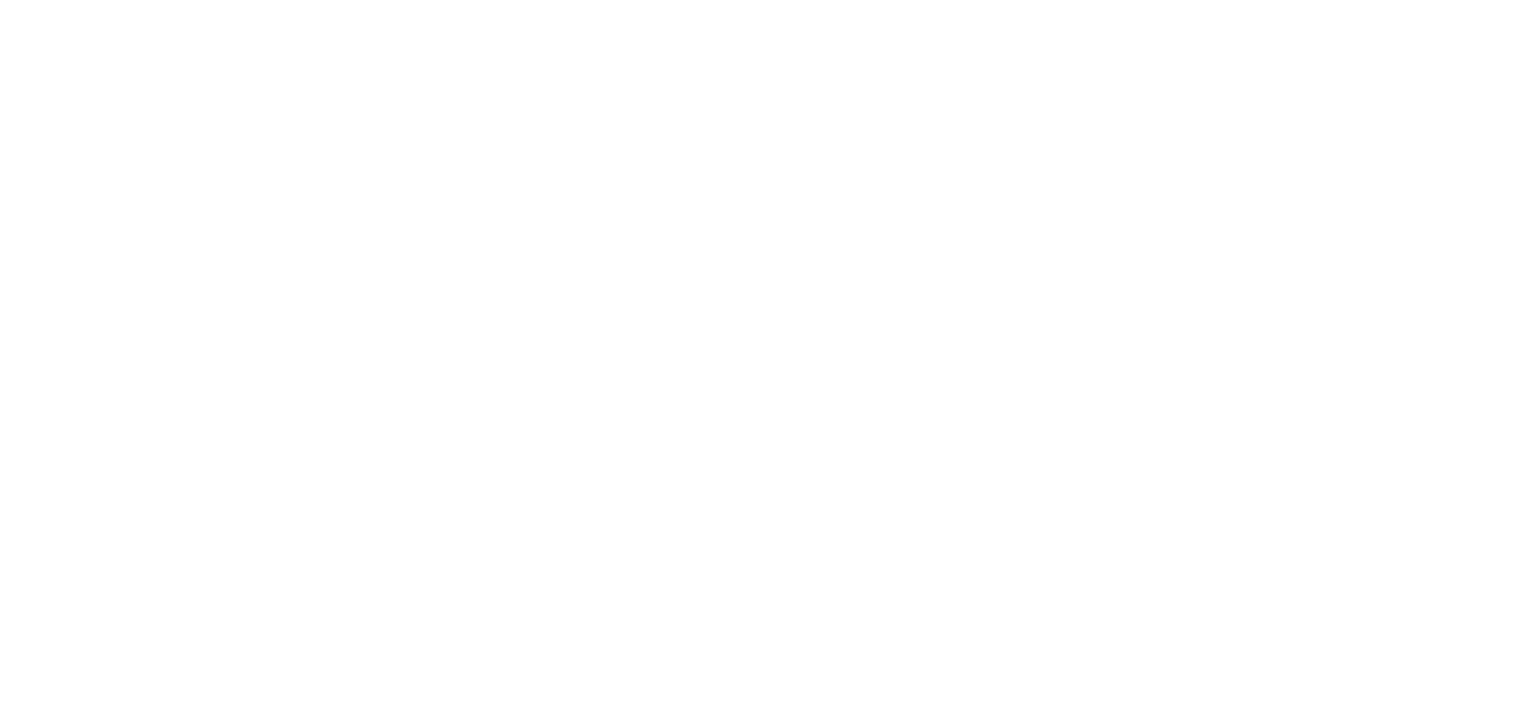 scroll, scrollTop: 0, scrollLeft: 0, axis: both 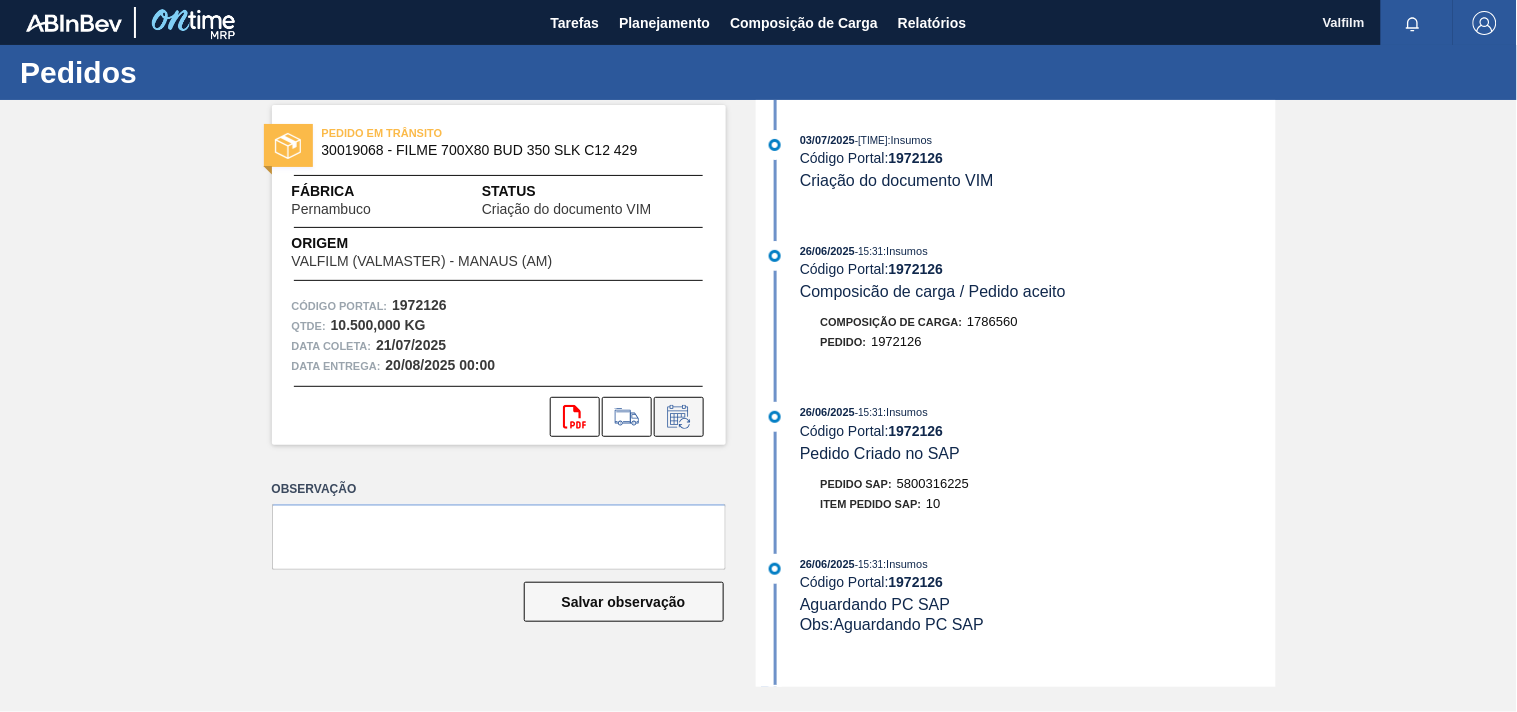 click 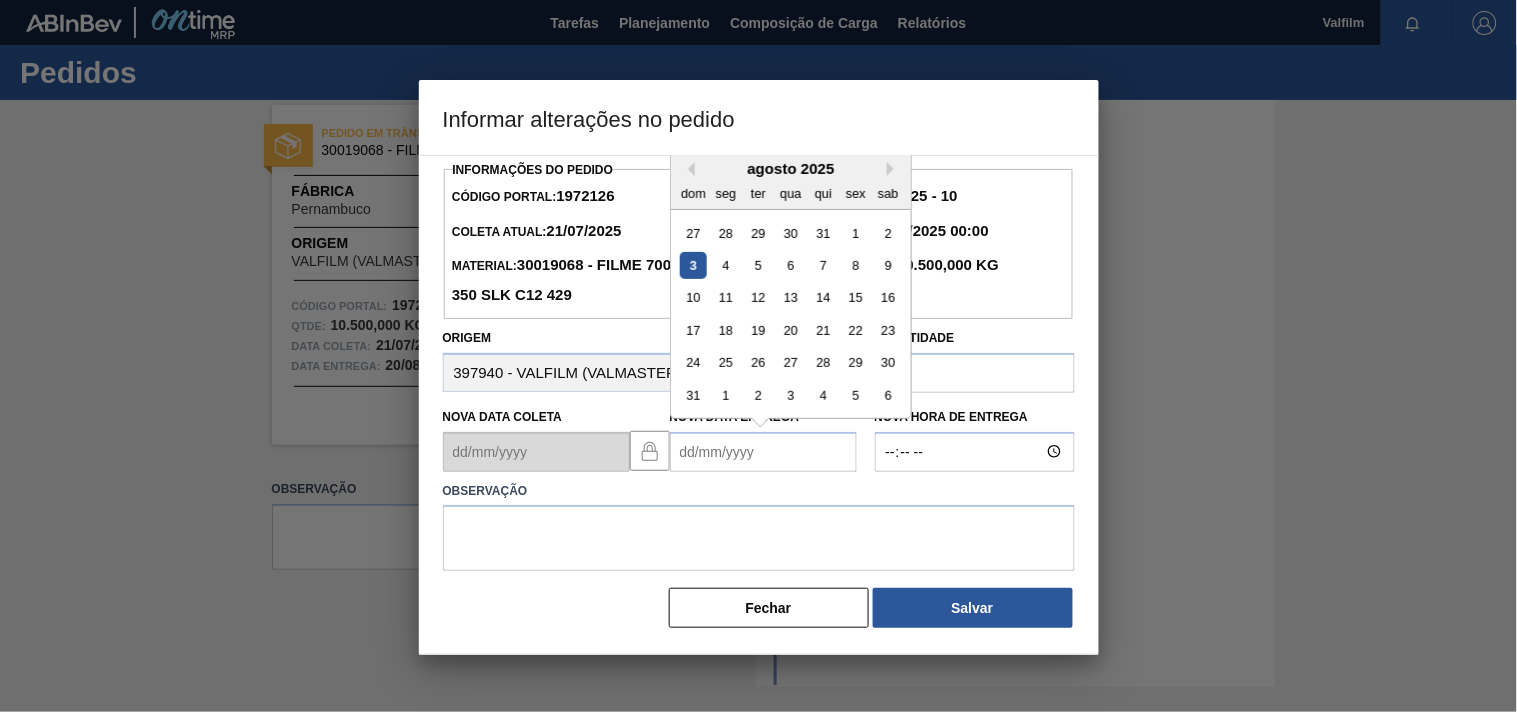 click on "Nova Data Entrega" at bounding box center [763, 452] 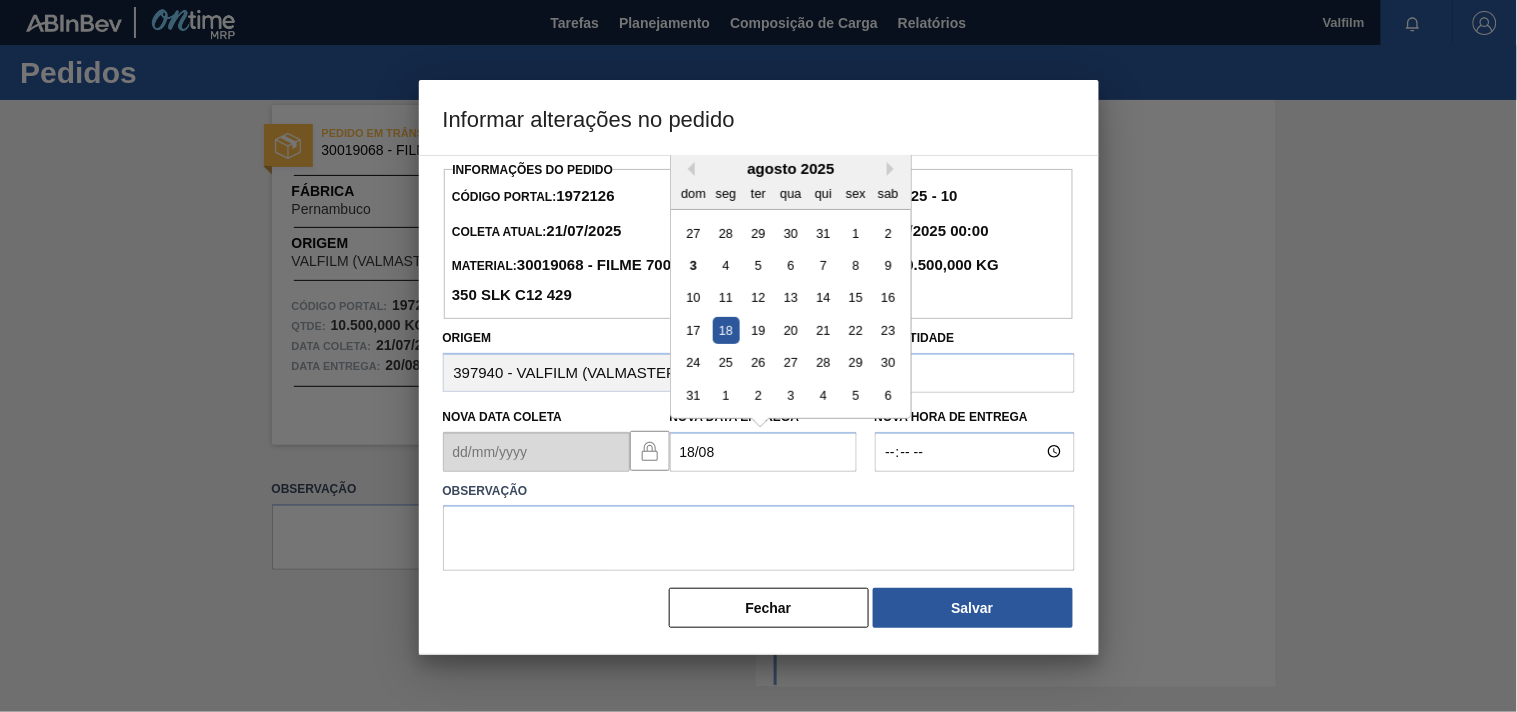 type on "18/08/2025" 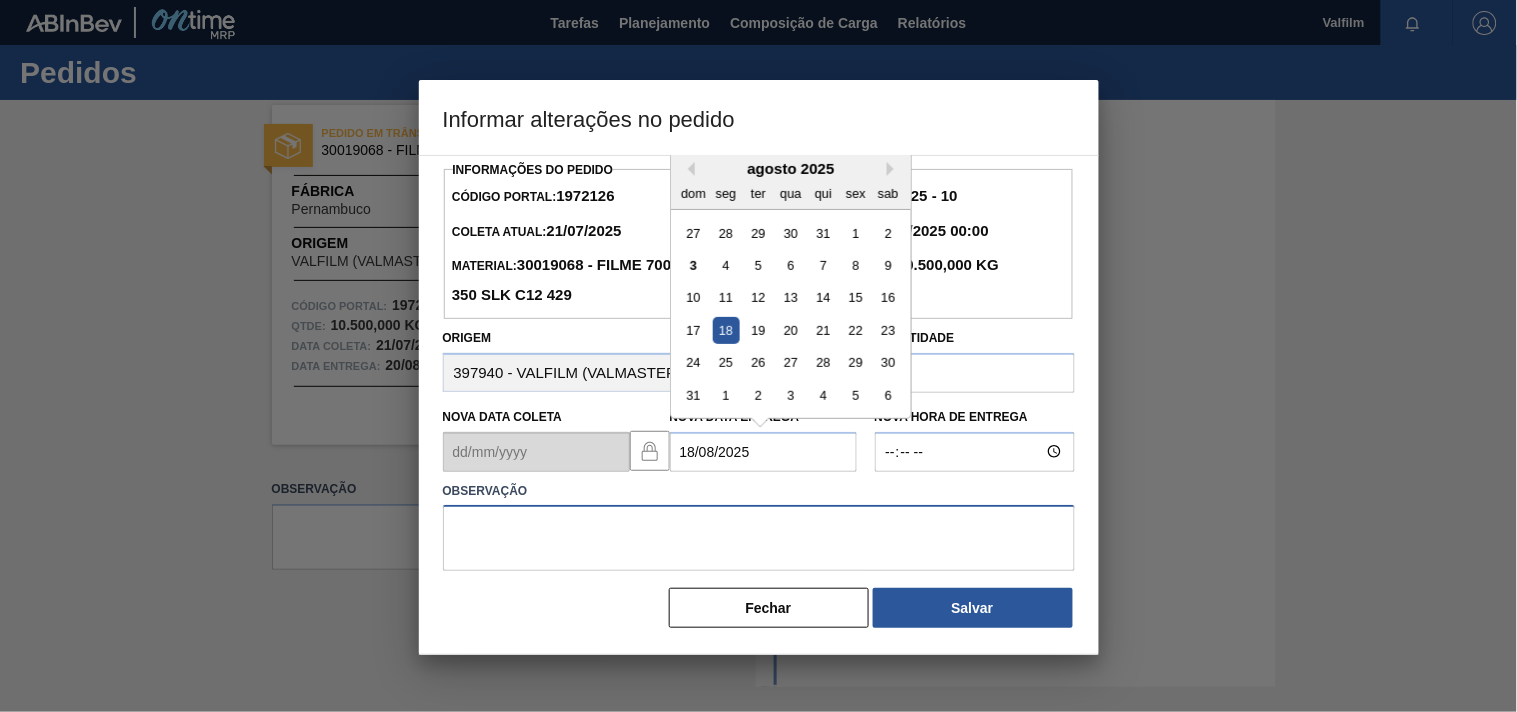 drag, startPoint x: 512, startPoint y: 552, endPoint x: 564, endPoint y: 550, distance: 52.03845 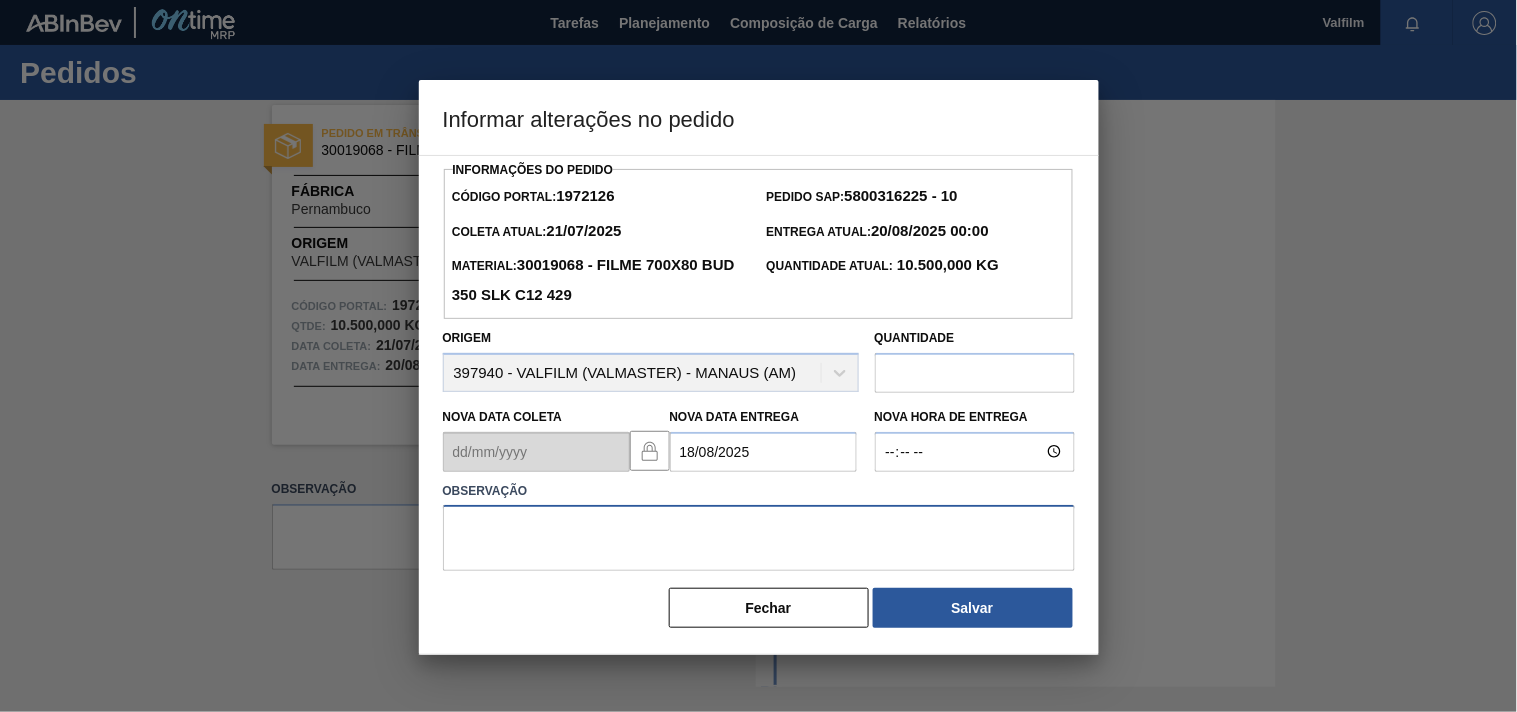 paste on "Ajuste entrega ( otimização card / veiculo )." 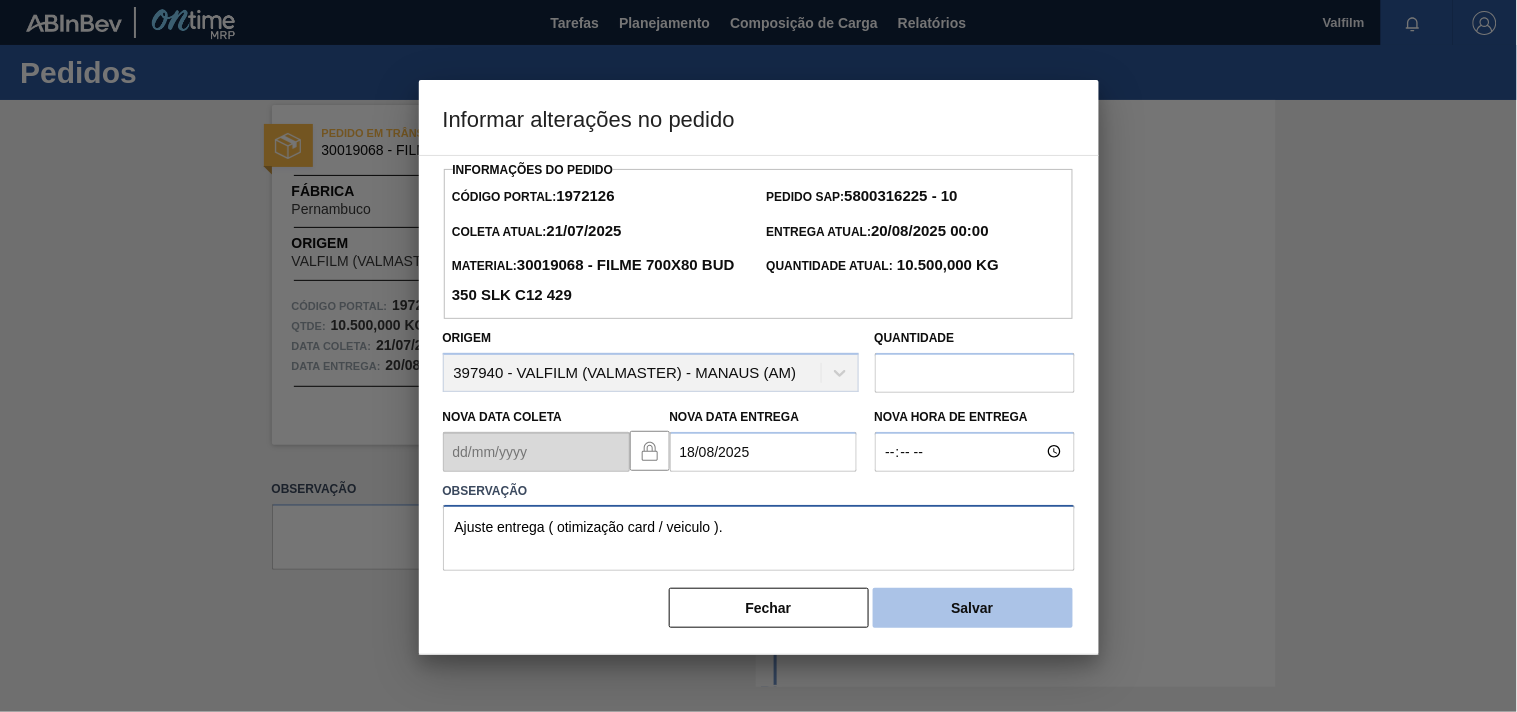 type on "Ajuste entrega ( otimização card / veiculo )." 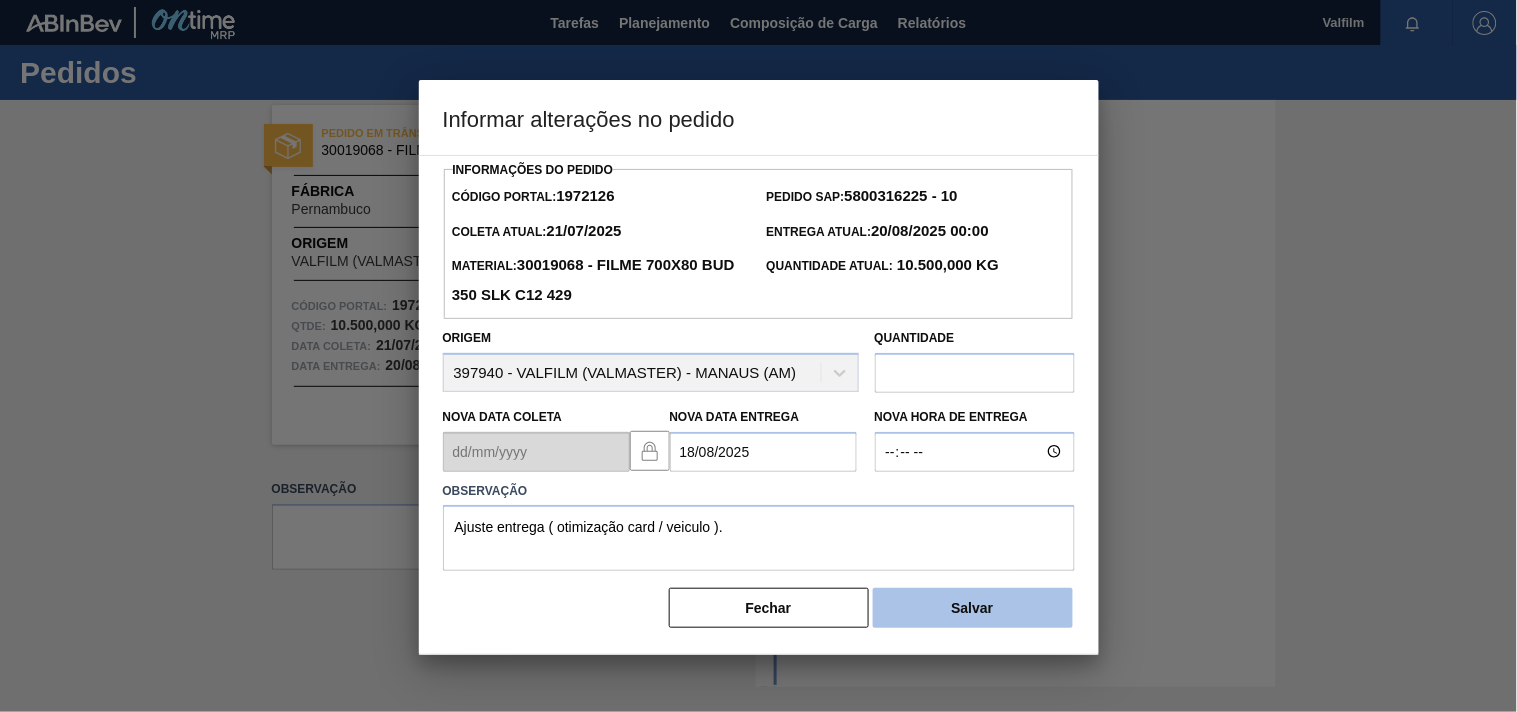 click on "Salvar" at bounding box center [973, 608] 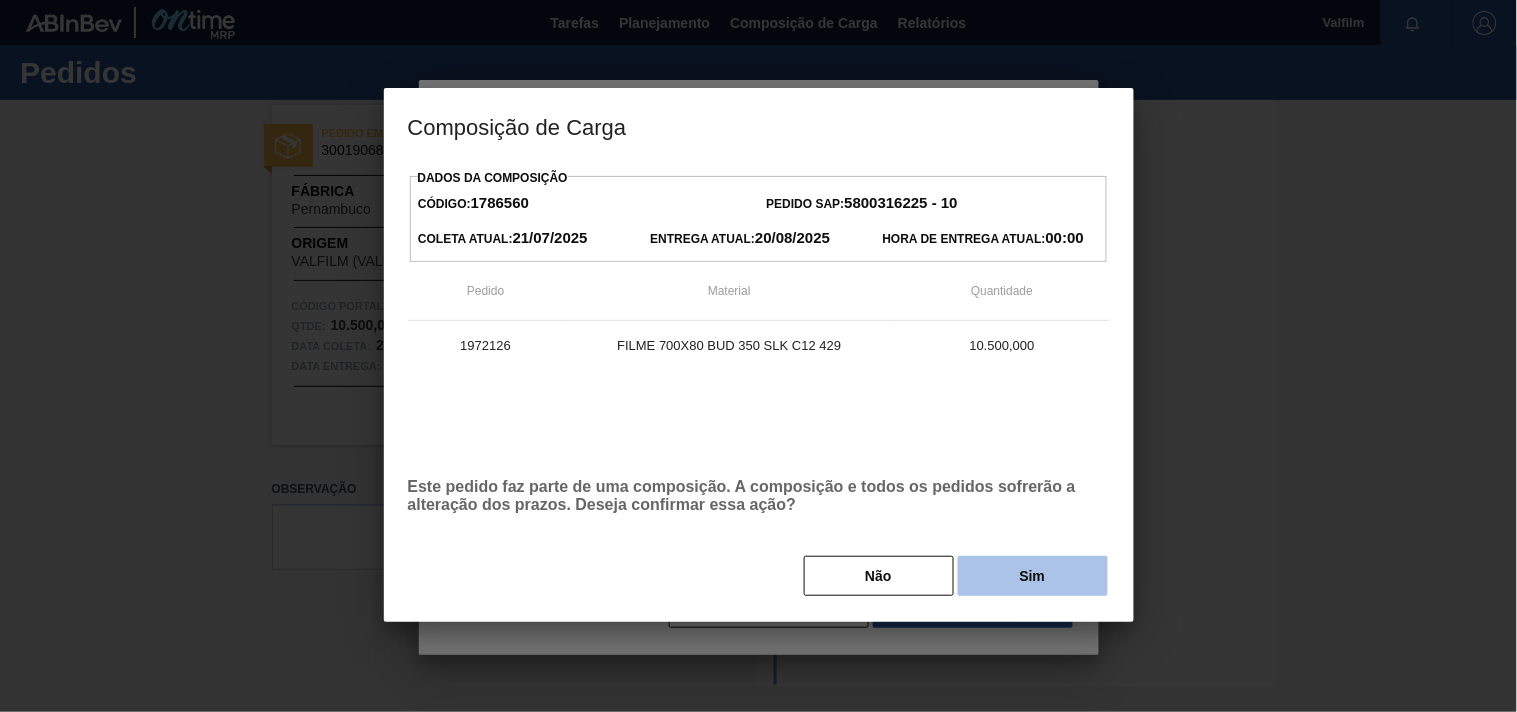 click on "Sim" at bounding box center (1033, 576) 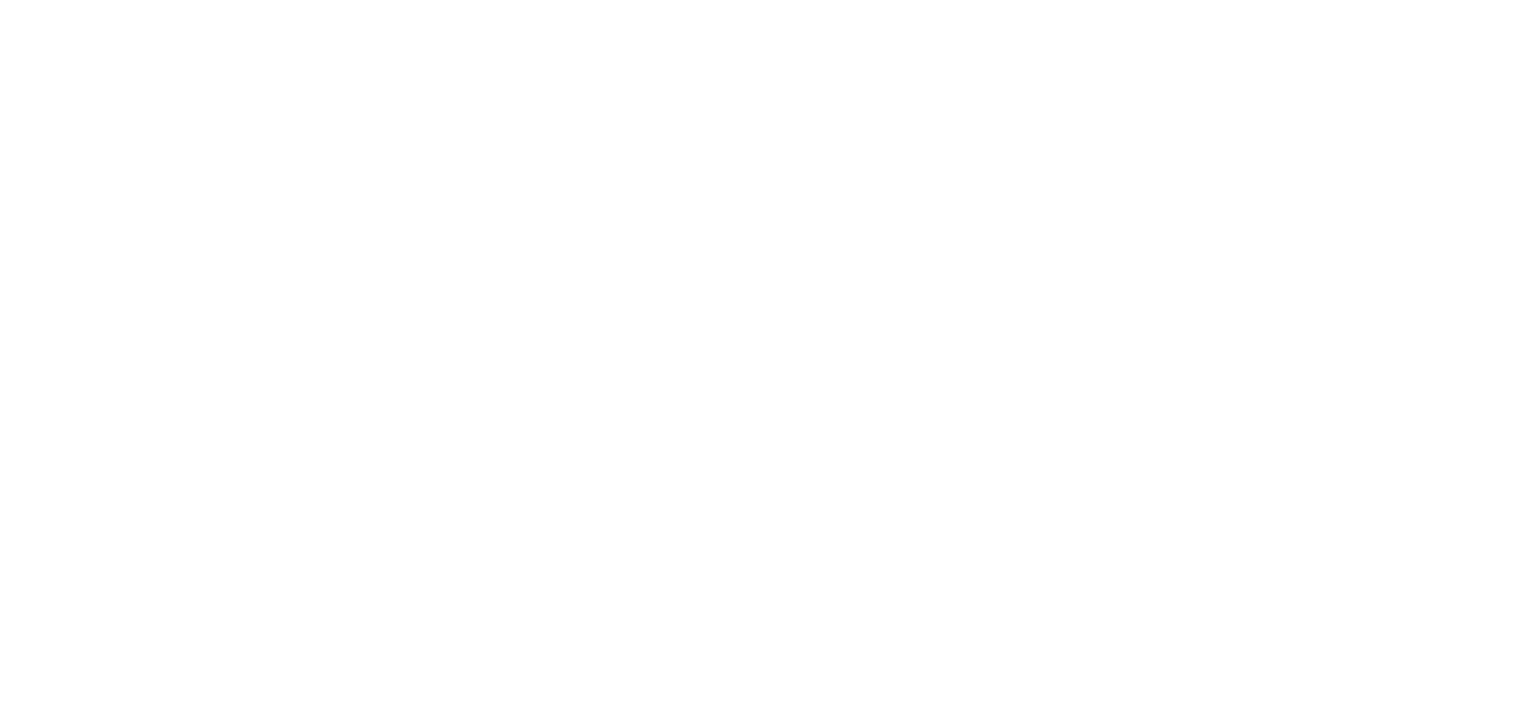 scroll, scrollTop: 0, scrollLeft: 0, axis: both 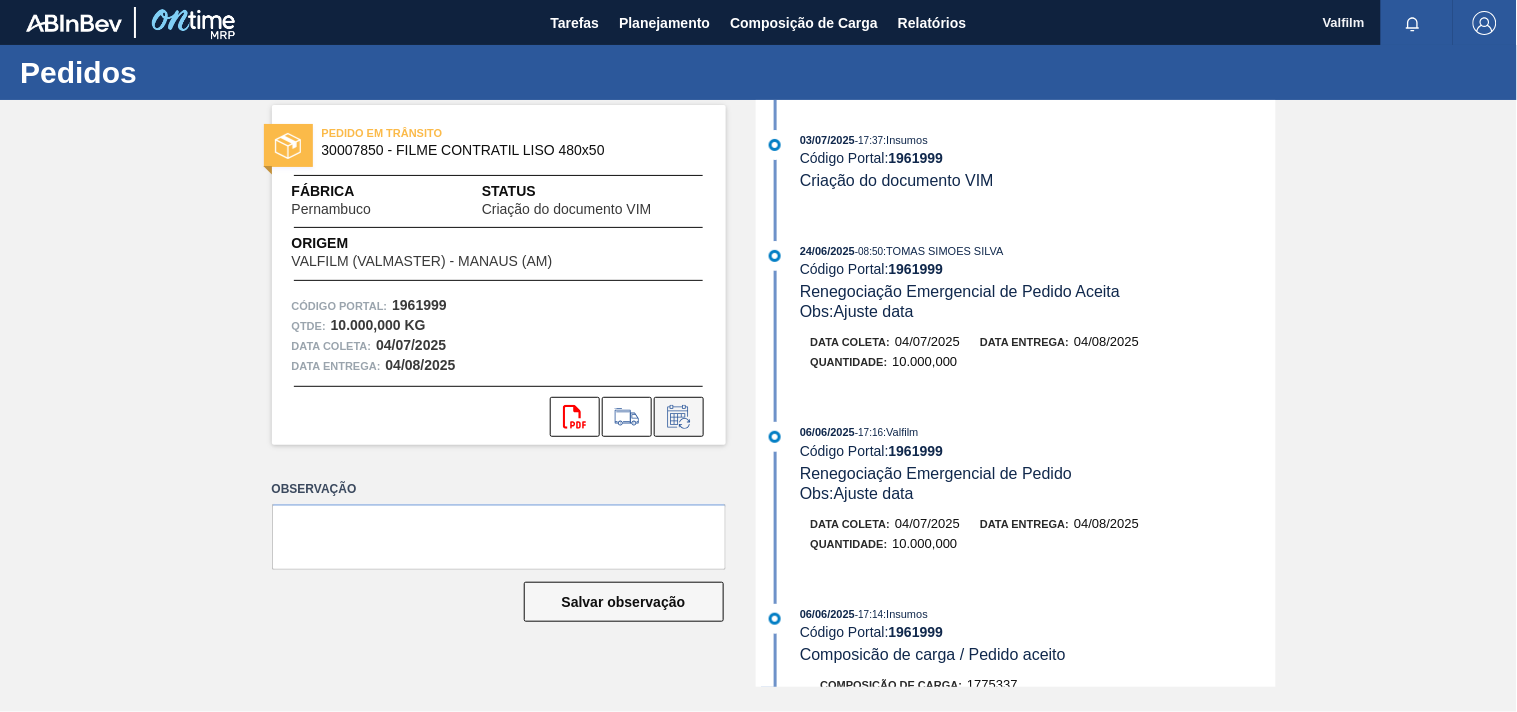 click 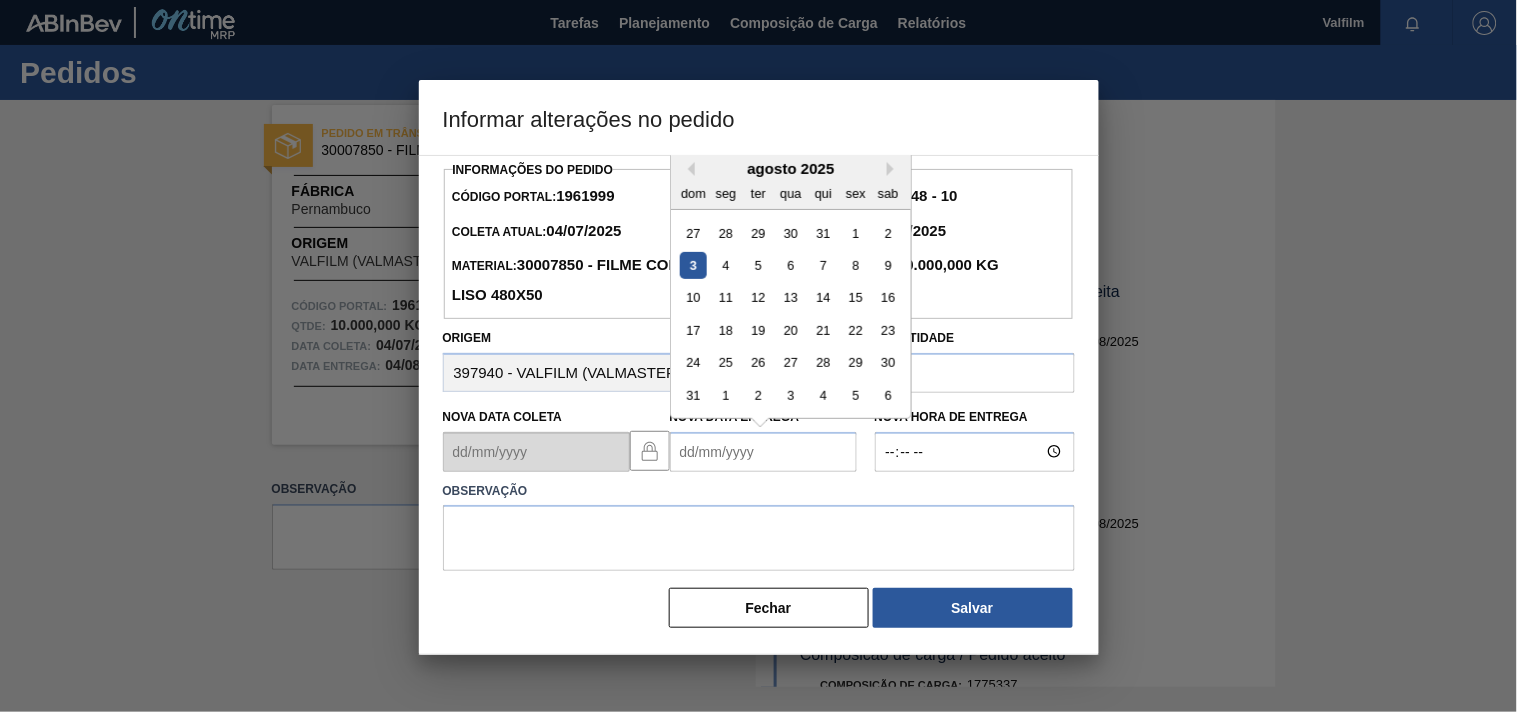 click on "Nova Data Entrega" at bounding box center [763, 452] 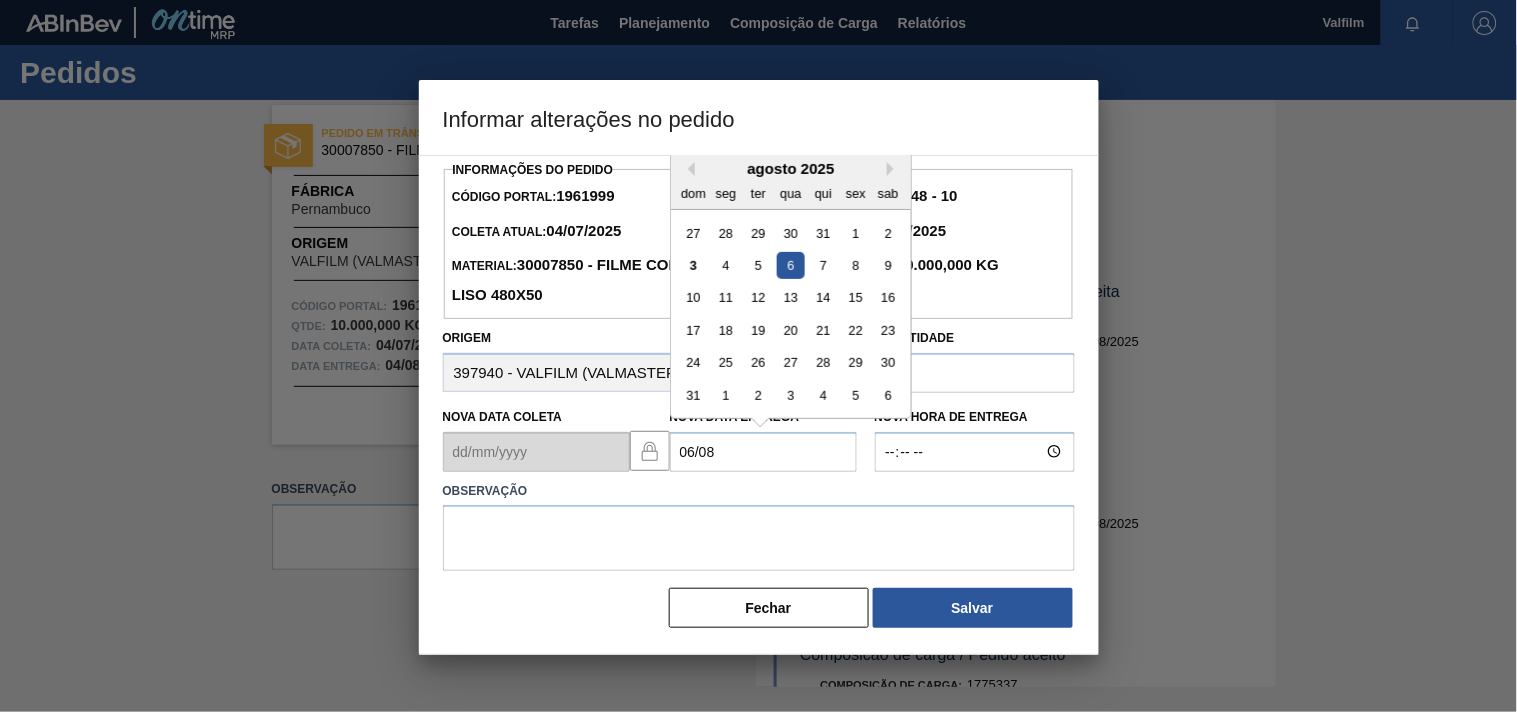 type on "06/08/2025" 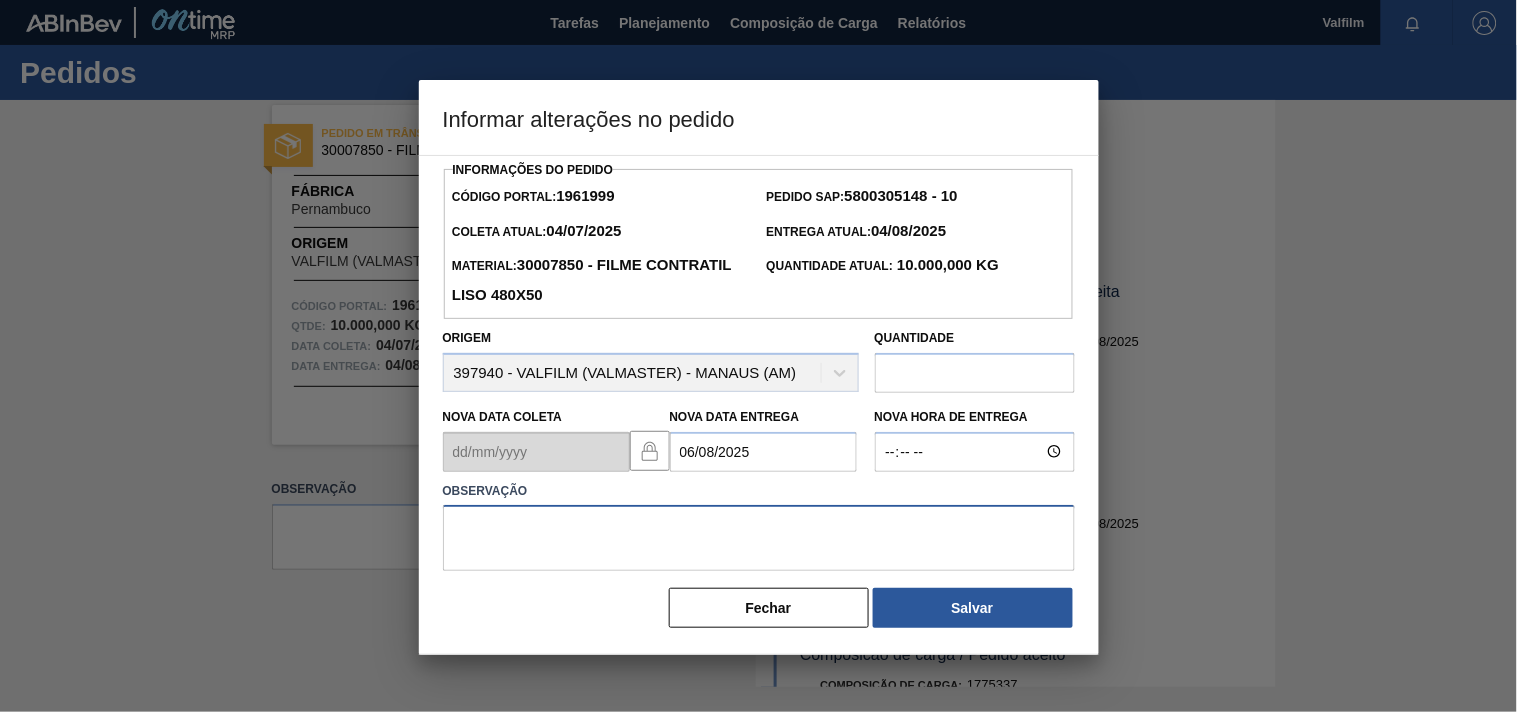 click at bounding box center [759, 538] 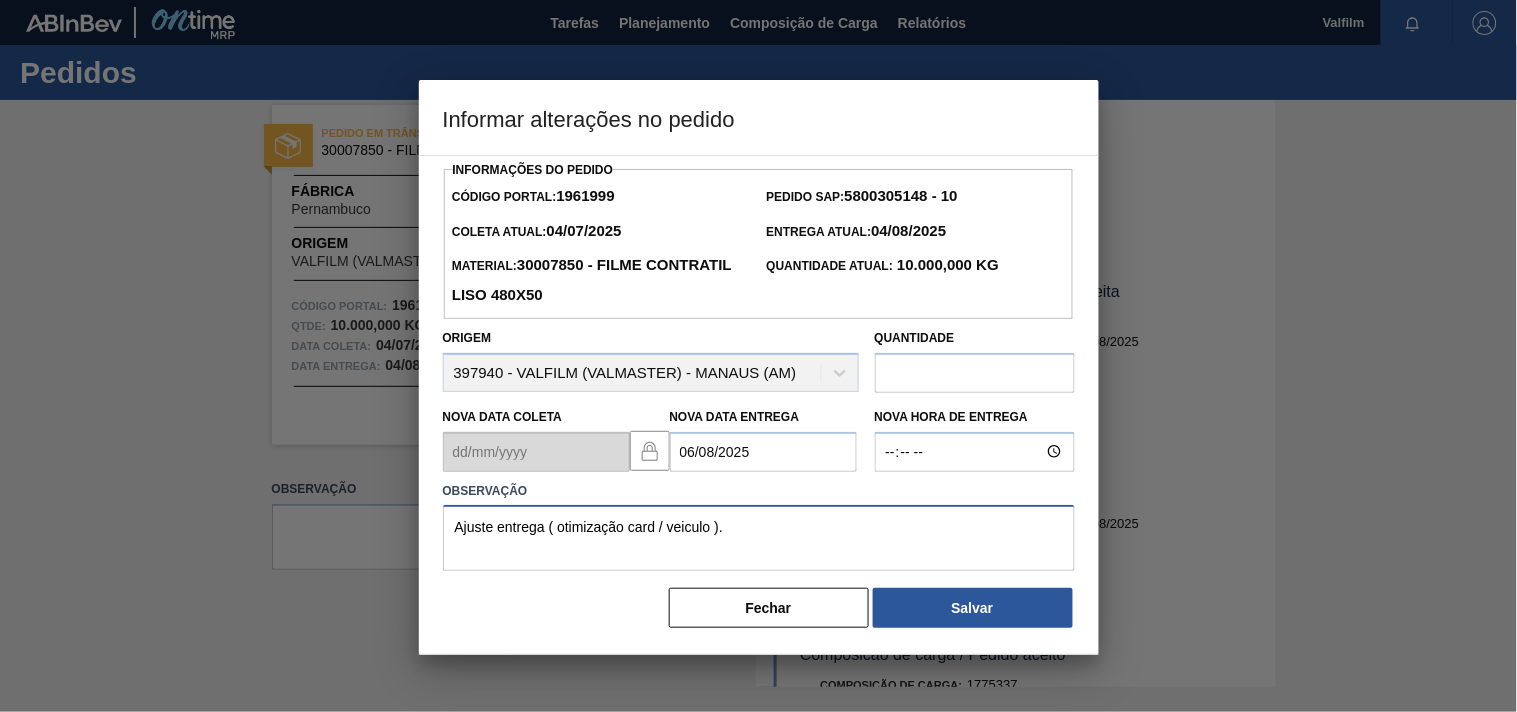 type on "Ajuste entrega ( otimização card / veiculo )." 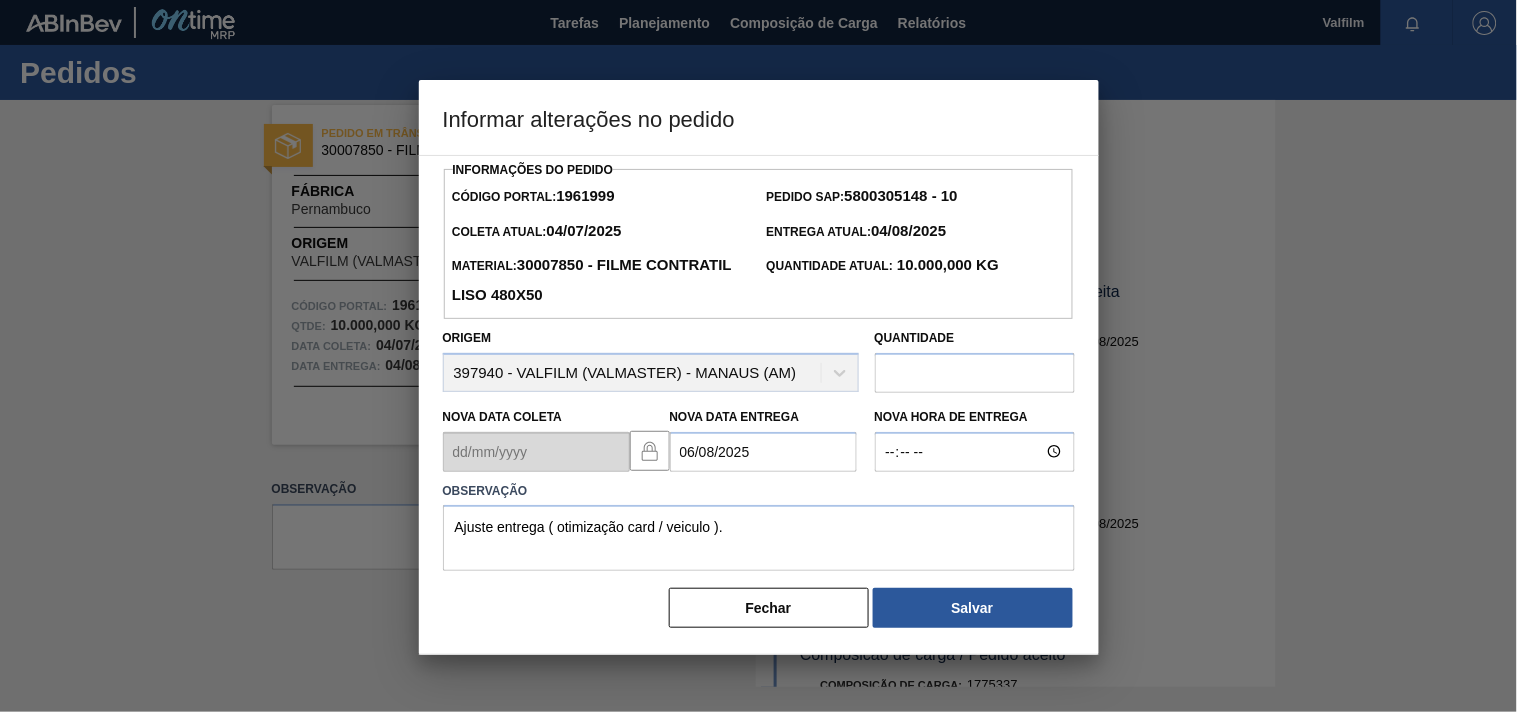 click on "Informações do Pedido Código Portal:  1961999 Pedido SAP:  5800305148 - 10 Coleta Atual:  04/07/2025 Entrega Atual:  04/08/2025  Material:  30007850 - FILME CONTRATIL LISO 480x50 Quantidade Atual:    10.000,000 KG Origem 397940 - VALFILM (VALMASTER) - MANAUS (AM) Quantidade Nova Data Coleta Nova Data Entrega 06/08/2025 Nova Hora de Entrega Observação Ajuste entrega ( otimização card / veiculo ). Fechar Salvar" at bounding box center (759, 405) 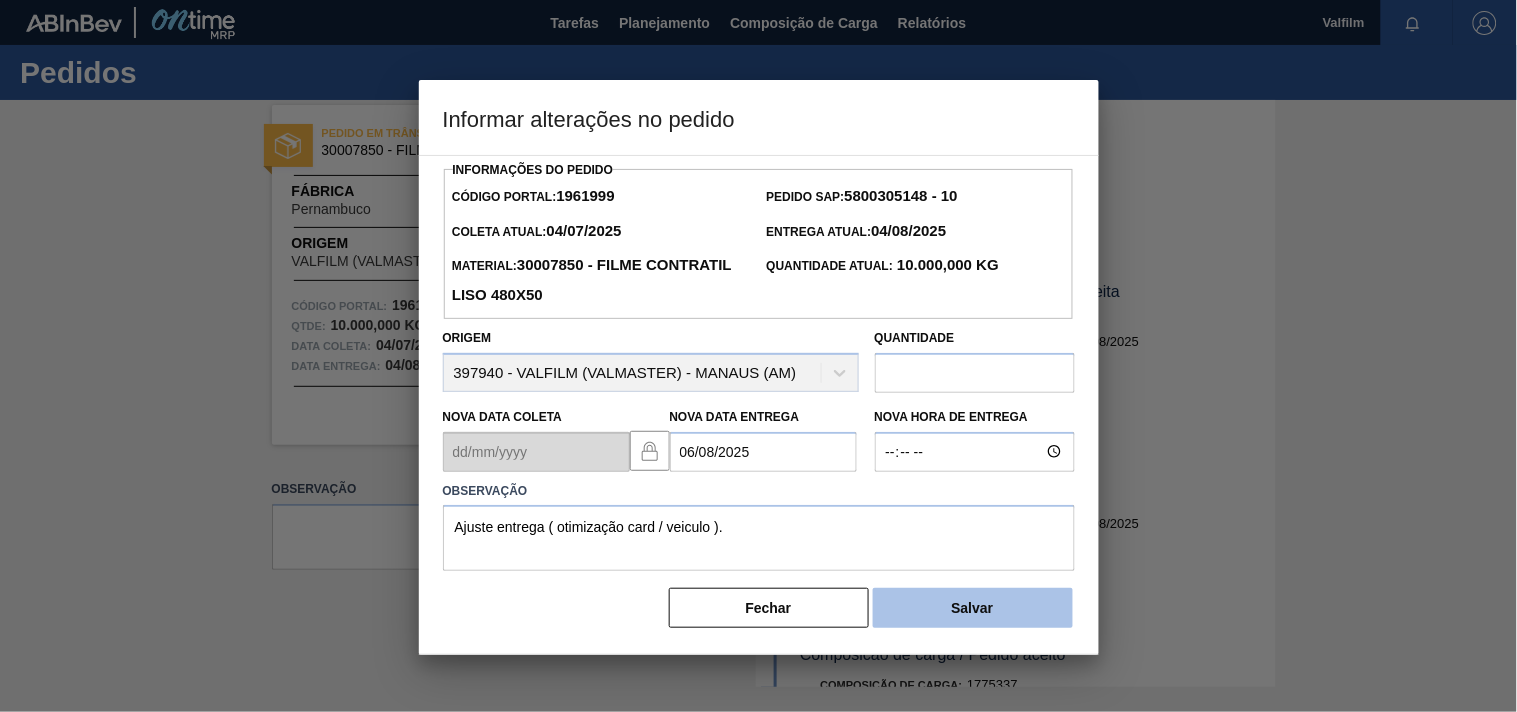 click on "Salvar" at bounding box center (973, 608) 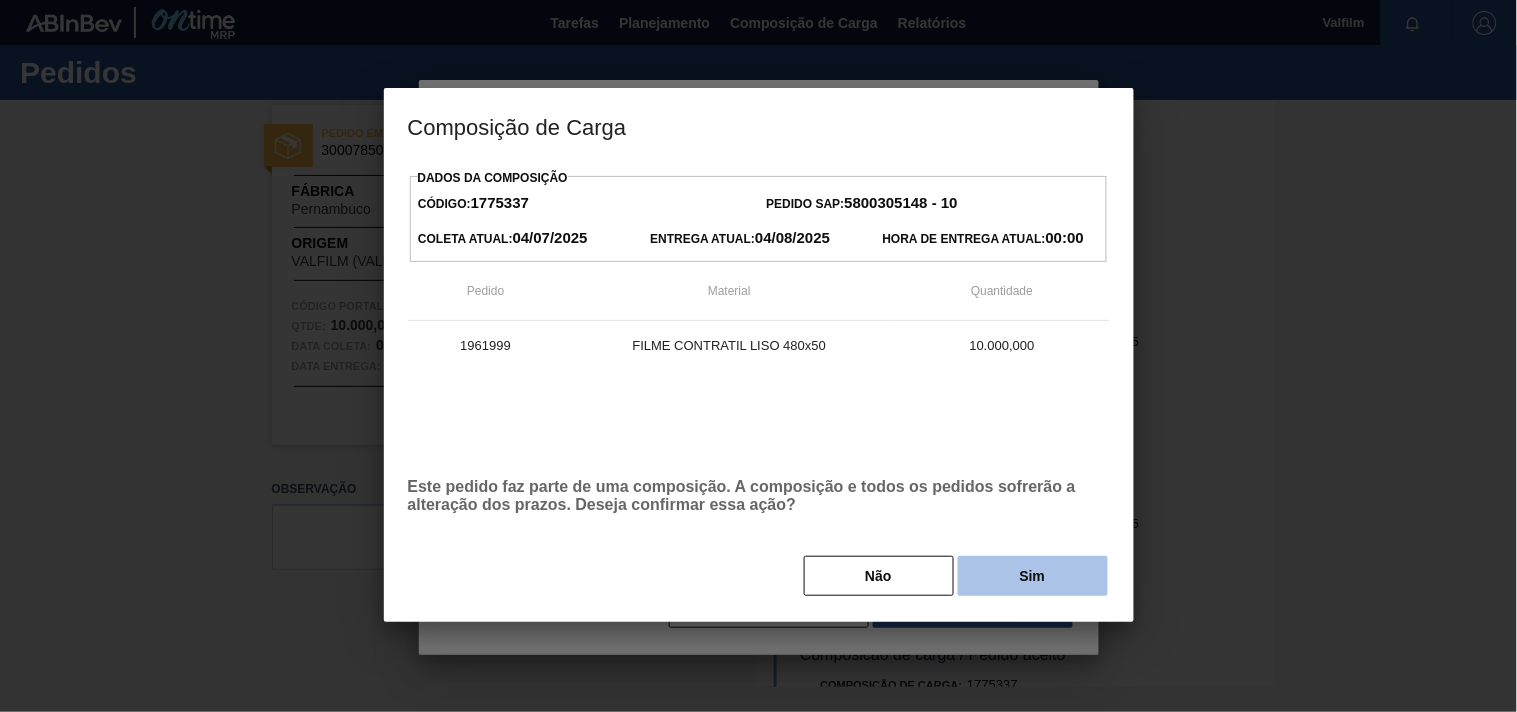 click on "Sim" at bounding box center [1033, 576] 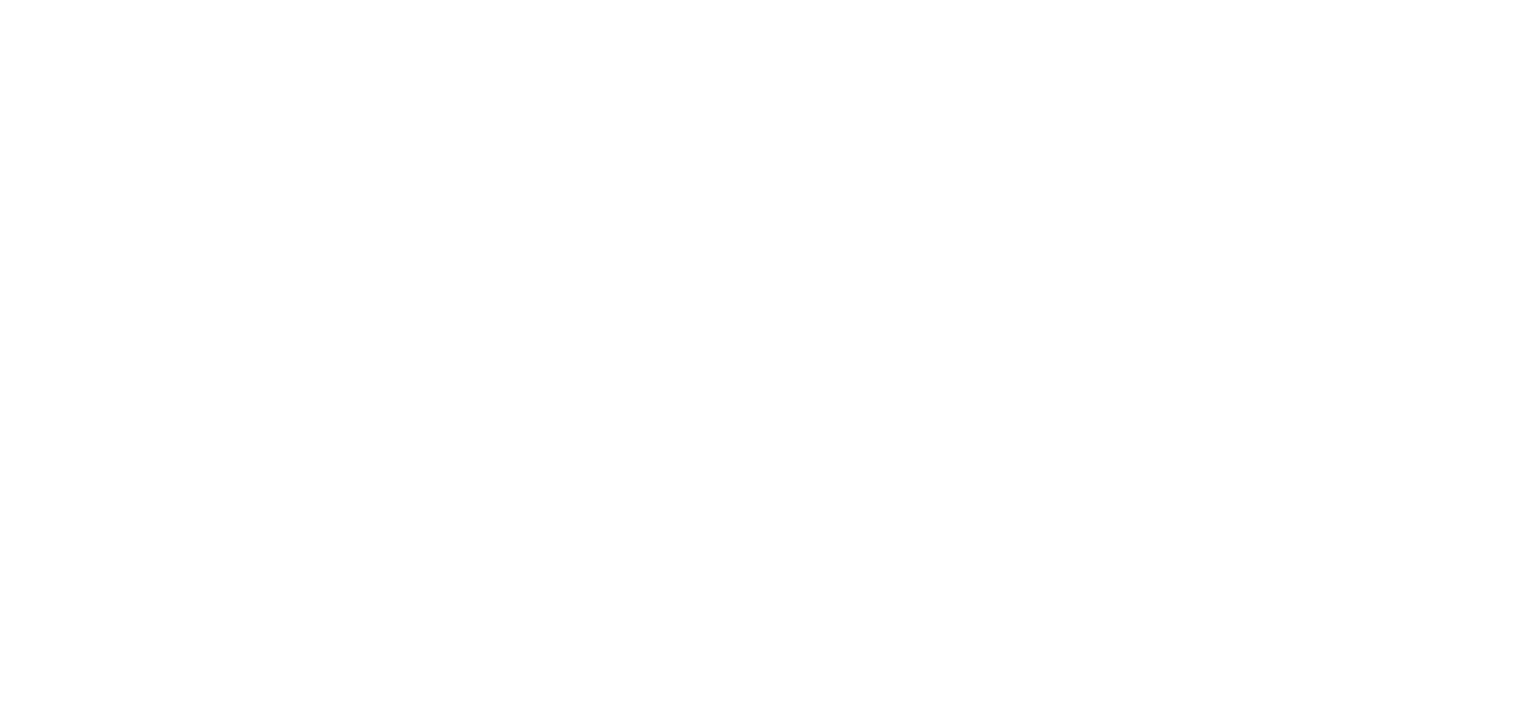 scroll, scrollTop: 0, scrollLeft: 0, axis: both 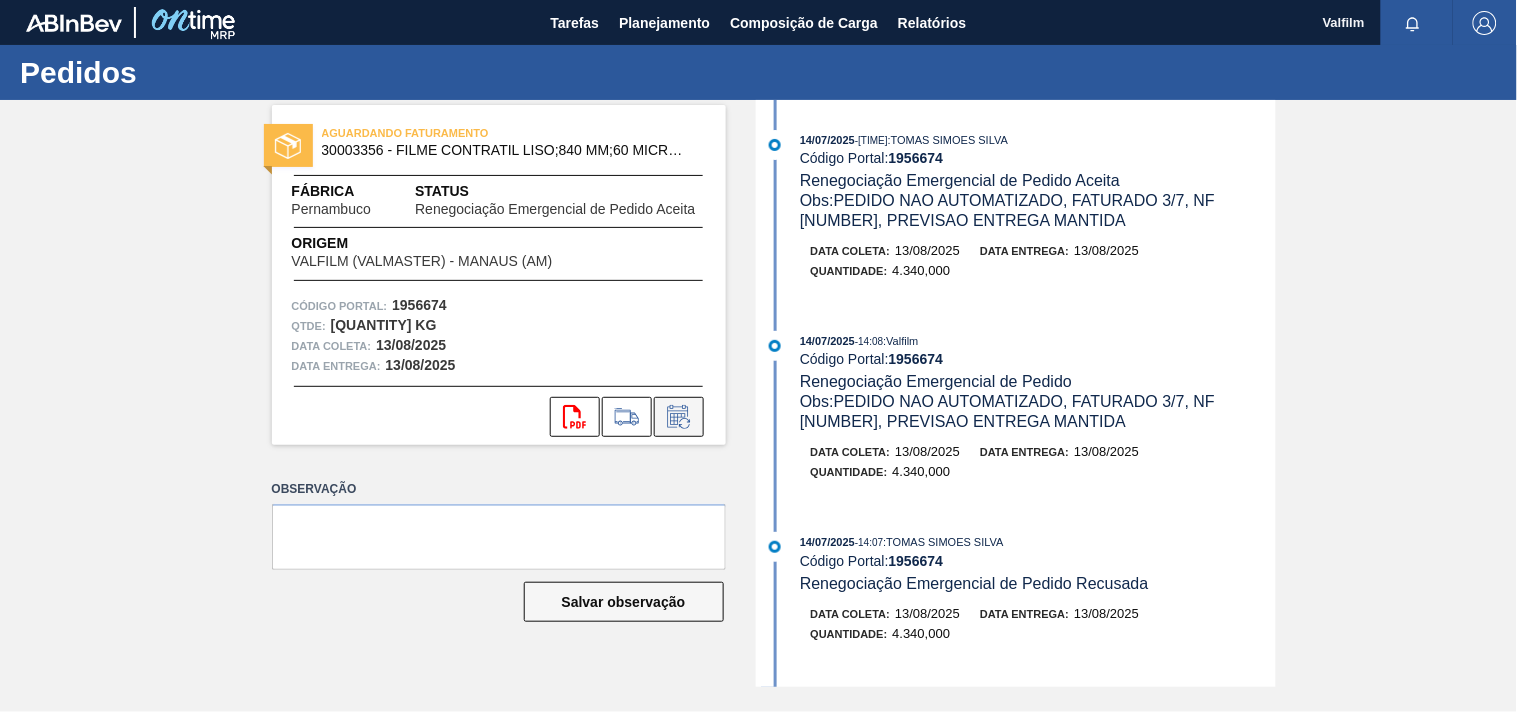 click 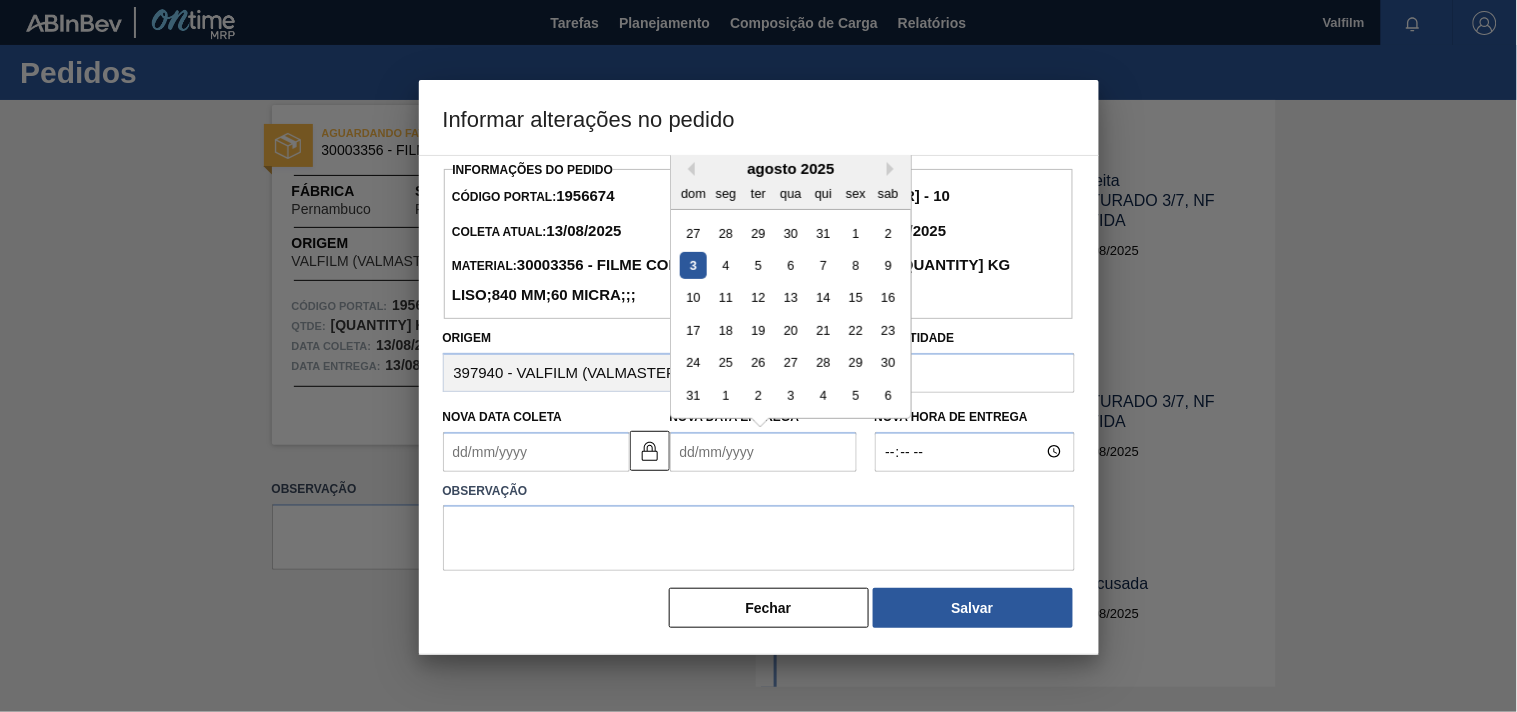 click on "Nova Data Entrega" at bounding box center [763, 452] 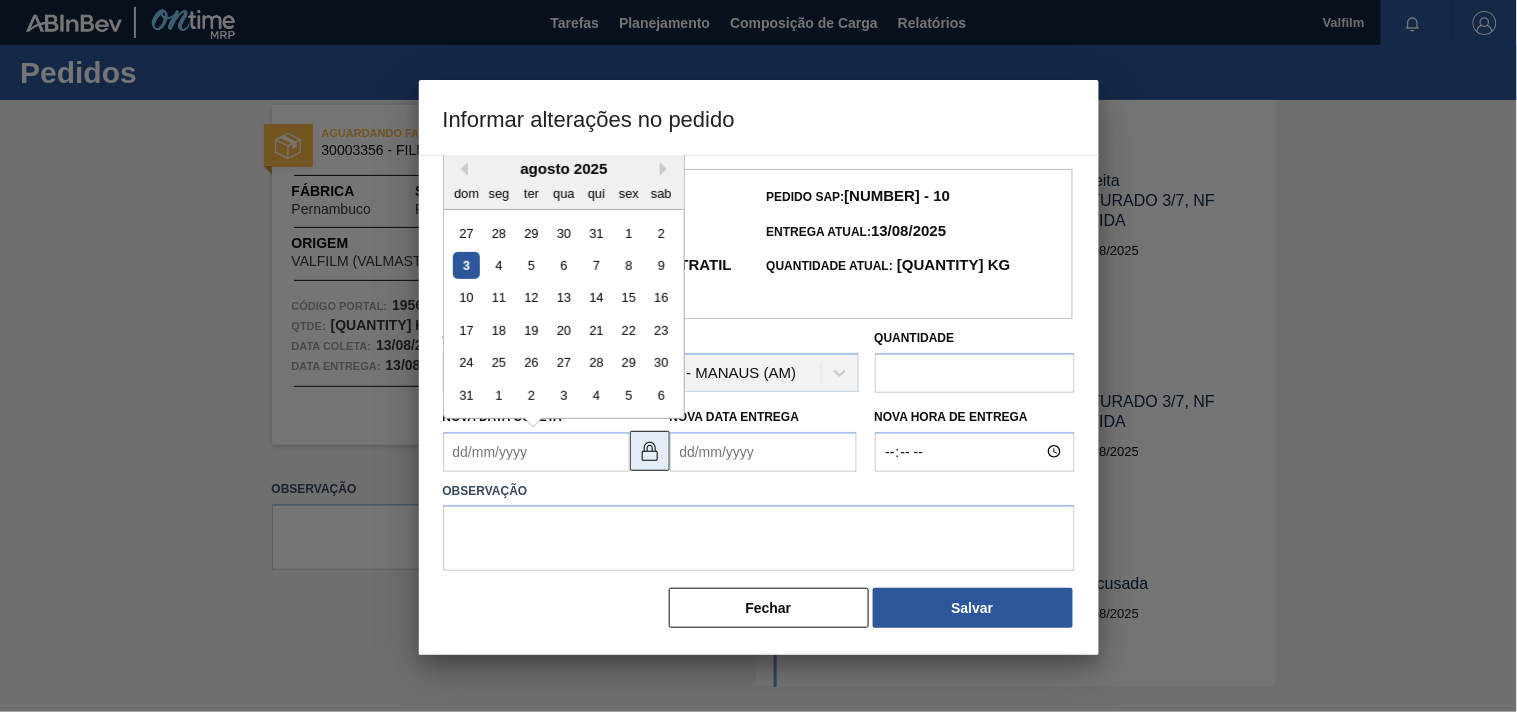 click at bounding box center (650, 451) 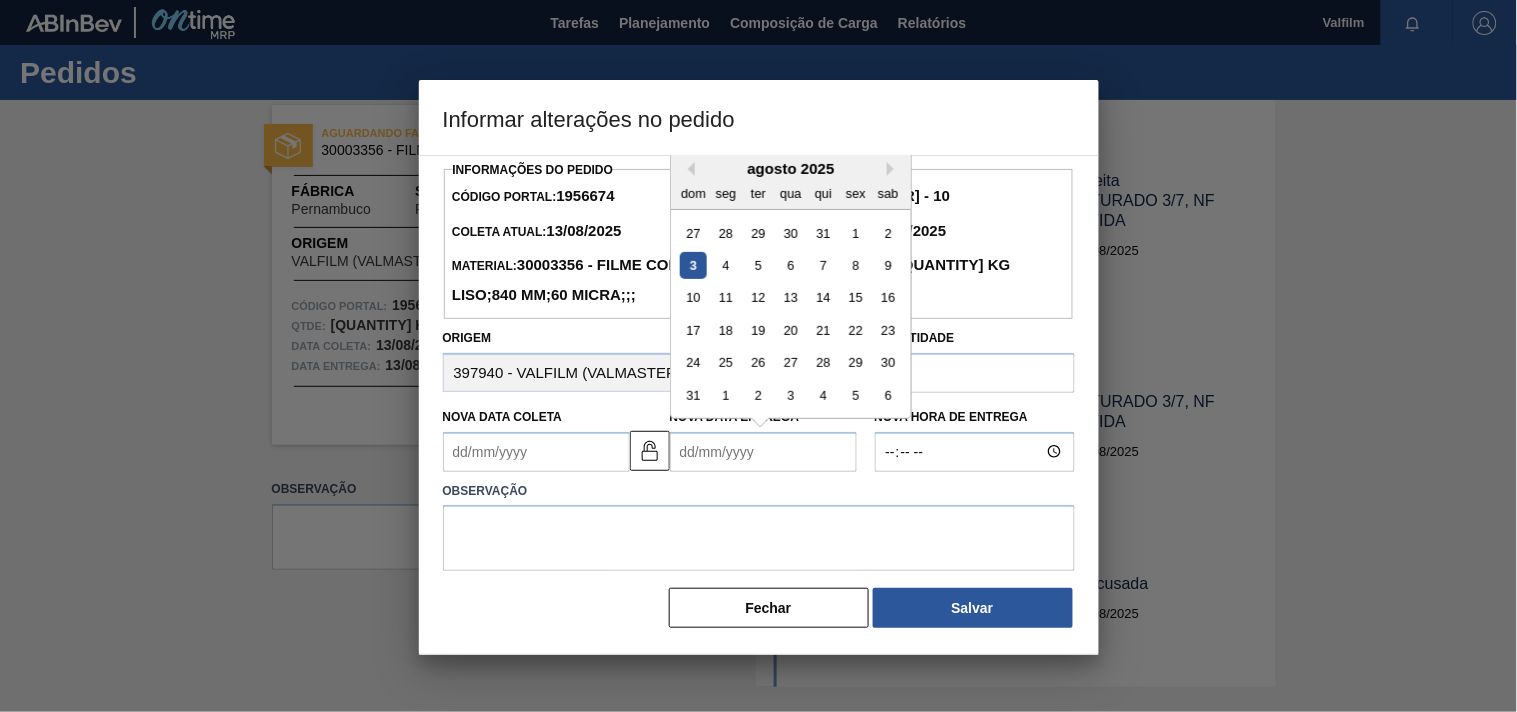 click on "Nova Data Entrega" at bounding box center (763, 452) 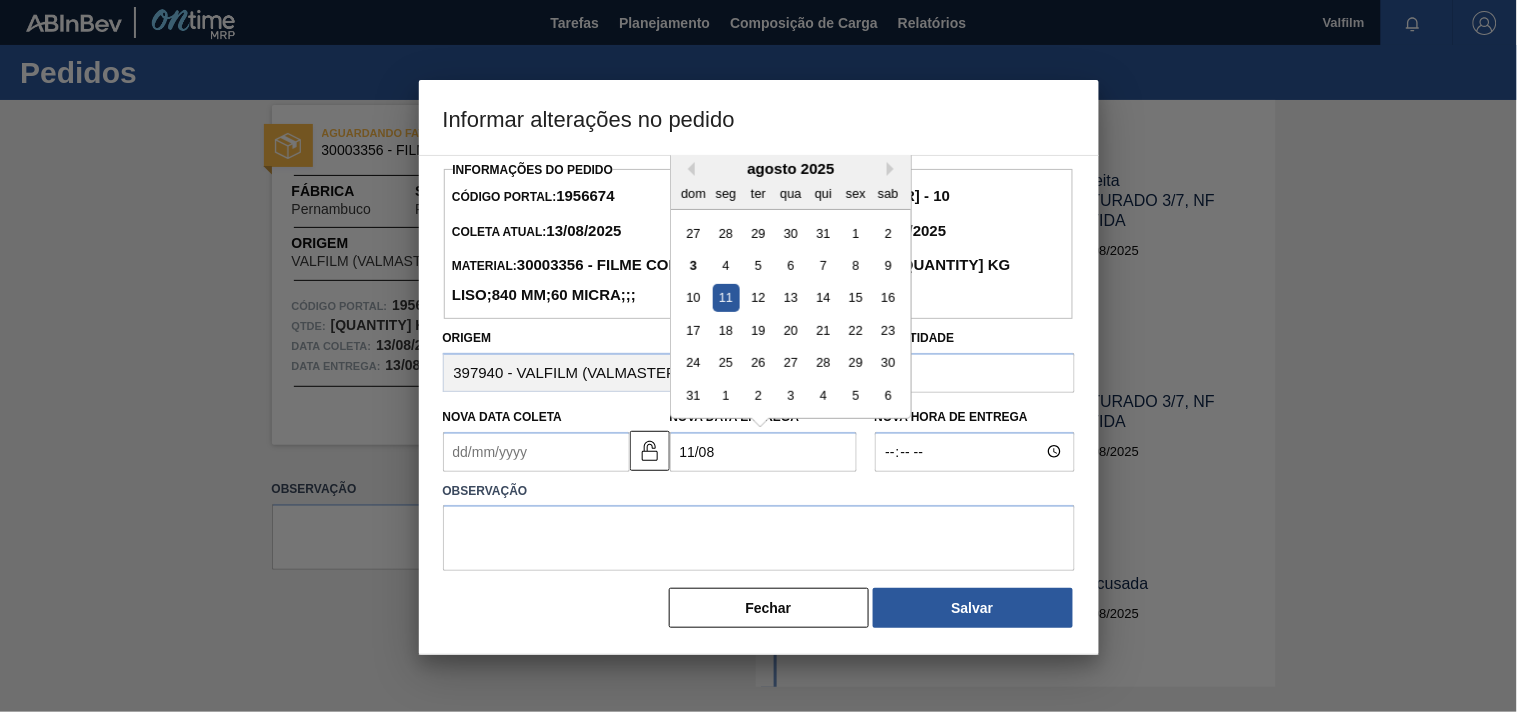 type on "11/08/2025" 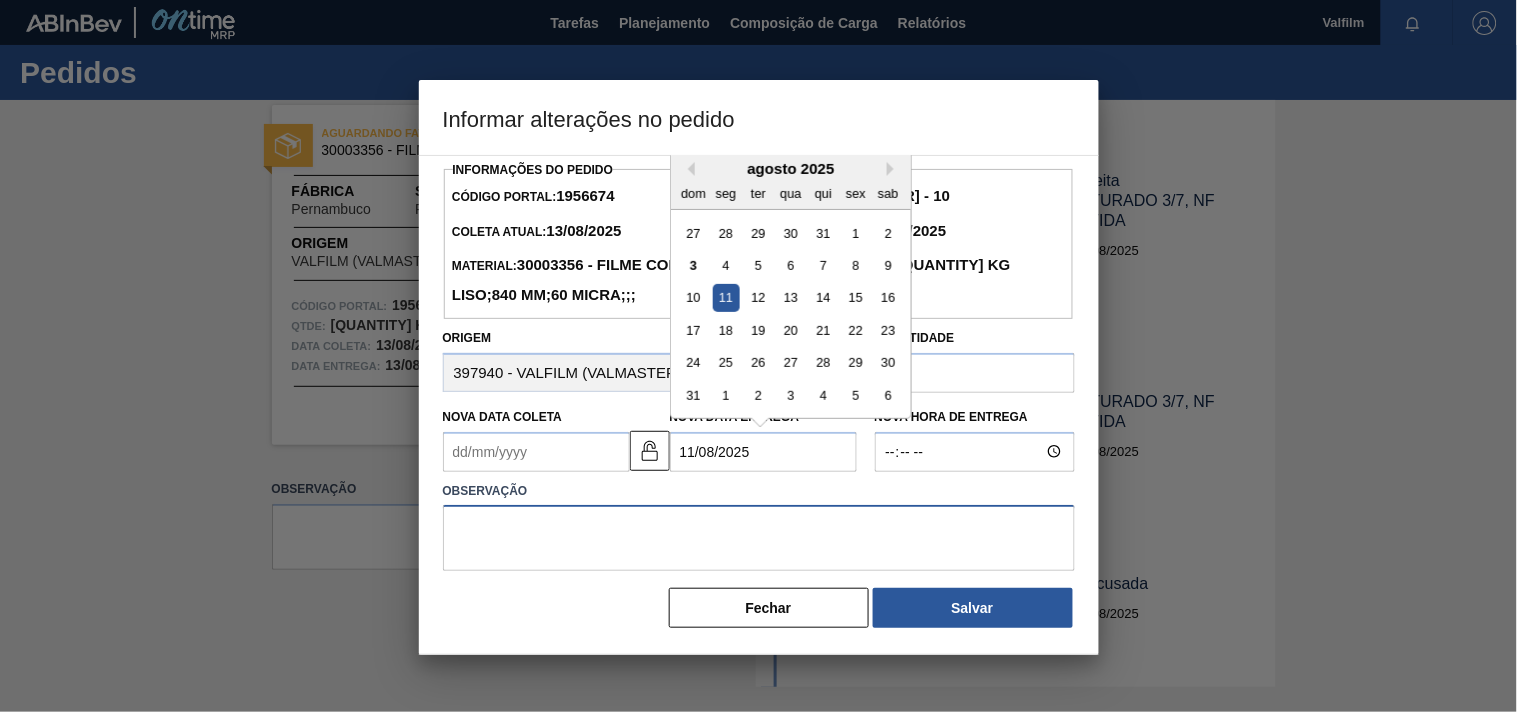 click at bounding box center [759, 538] 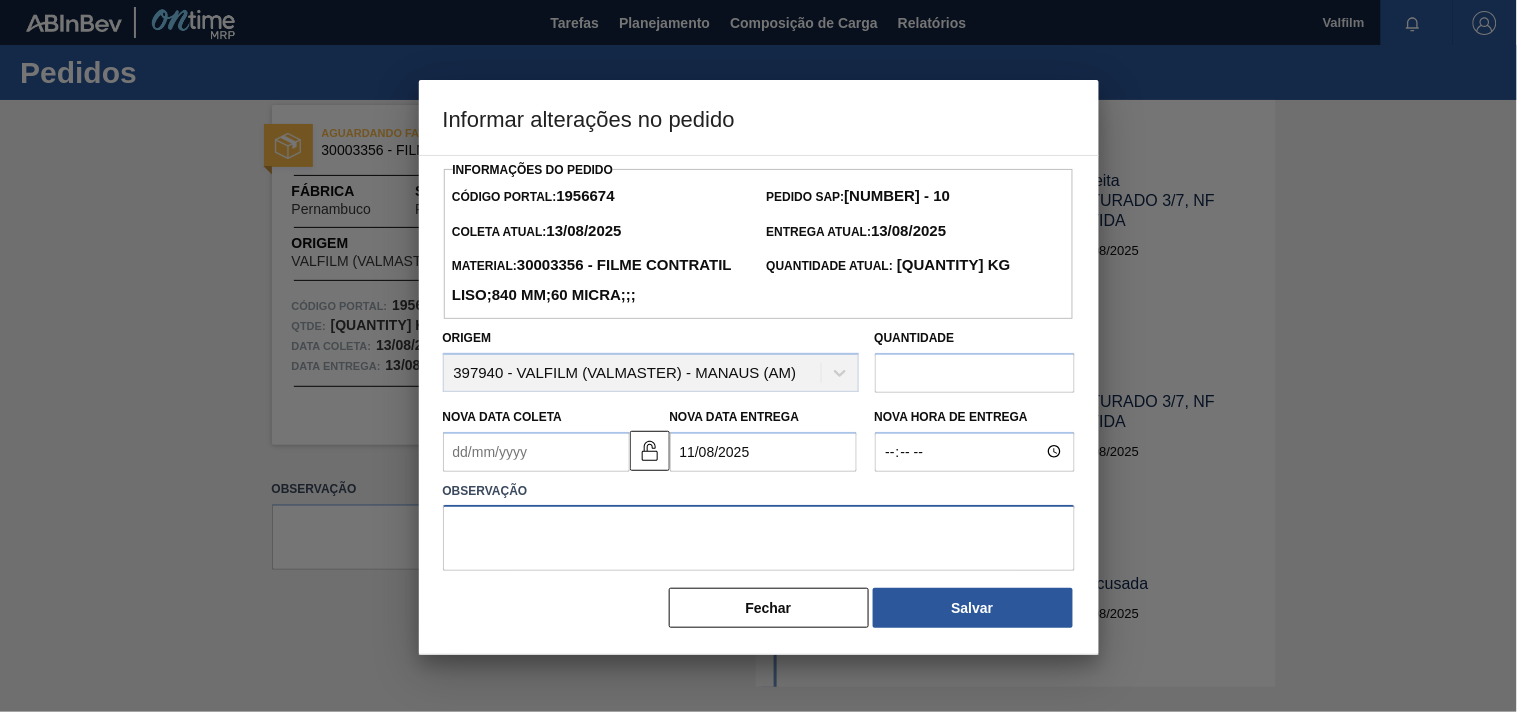 click at bounding box center (759, 538) 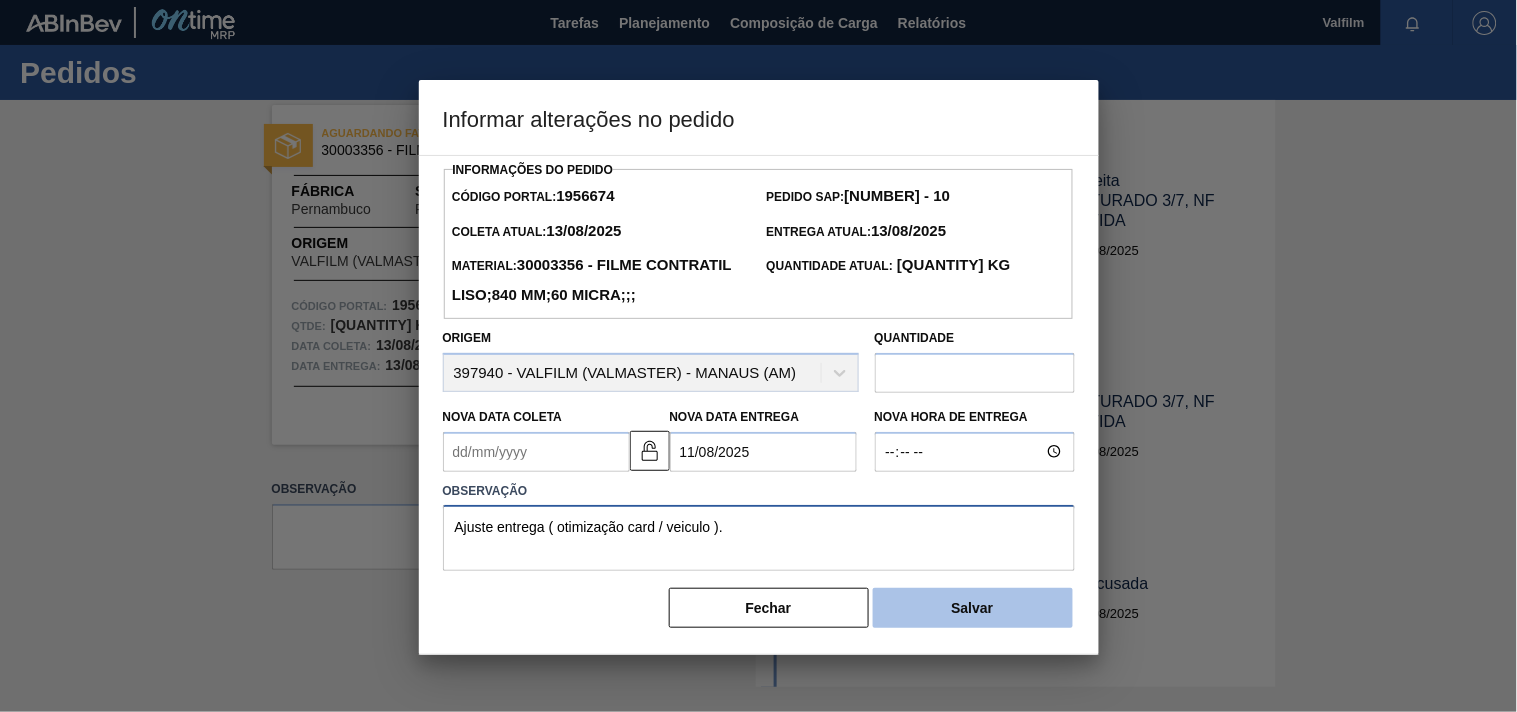 type on "Ajuste entrega ( otimização card / veiculo )." 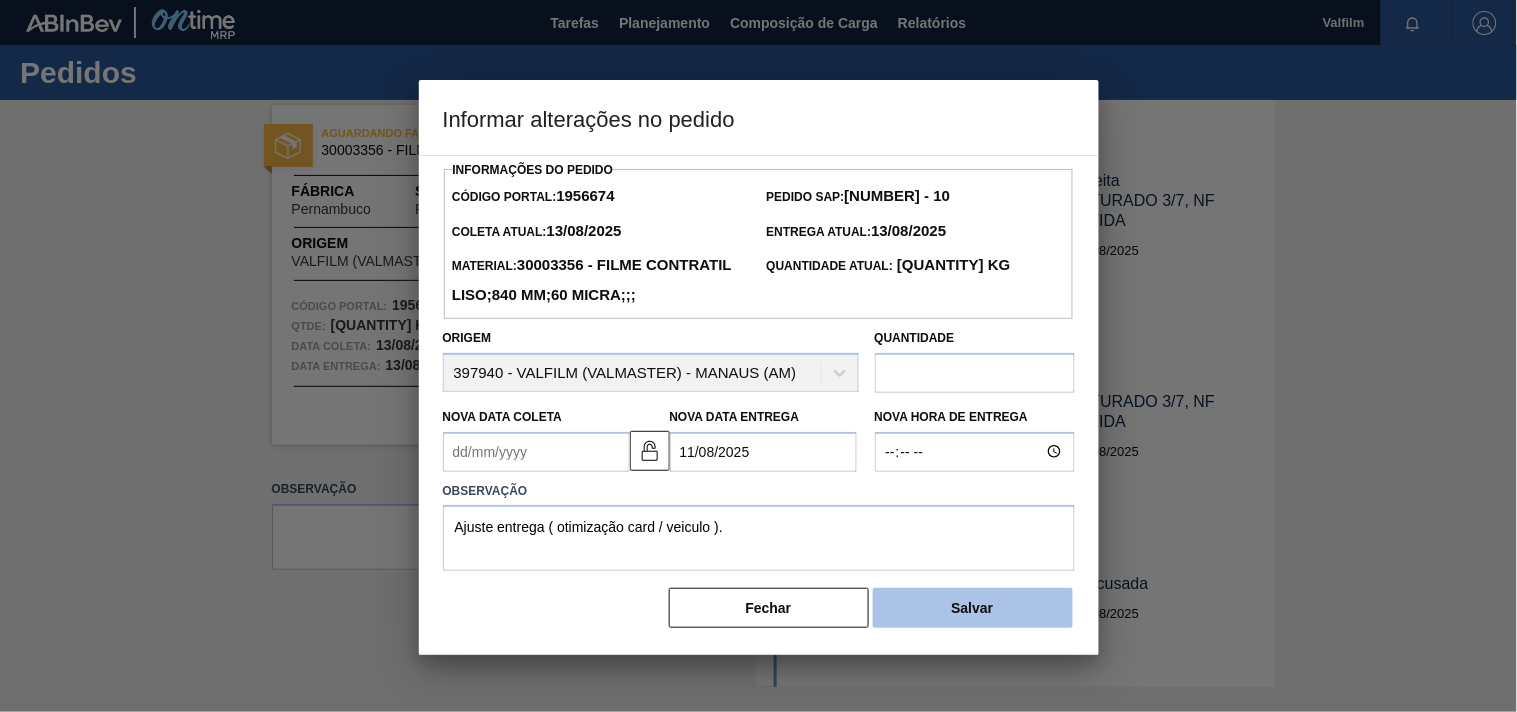 click on "Salvar" at bounding box center (973, 608) 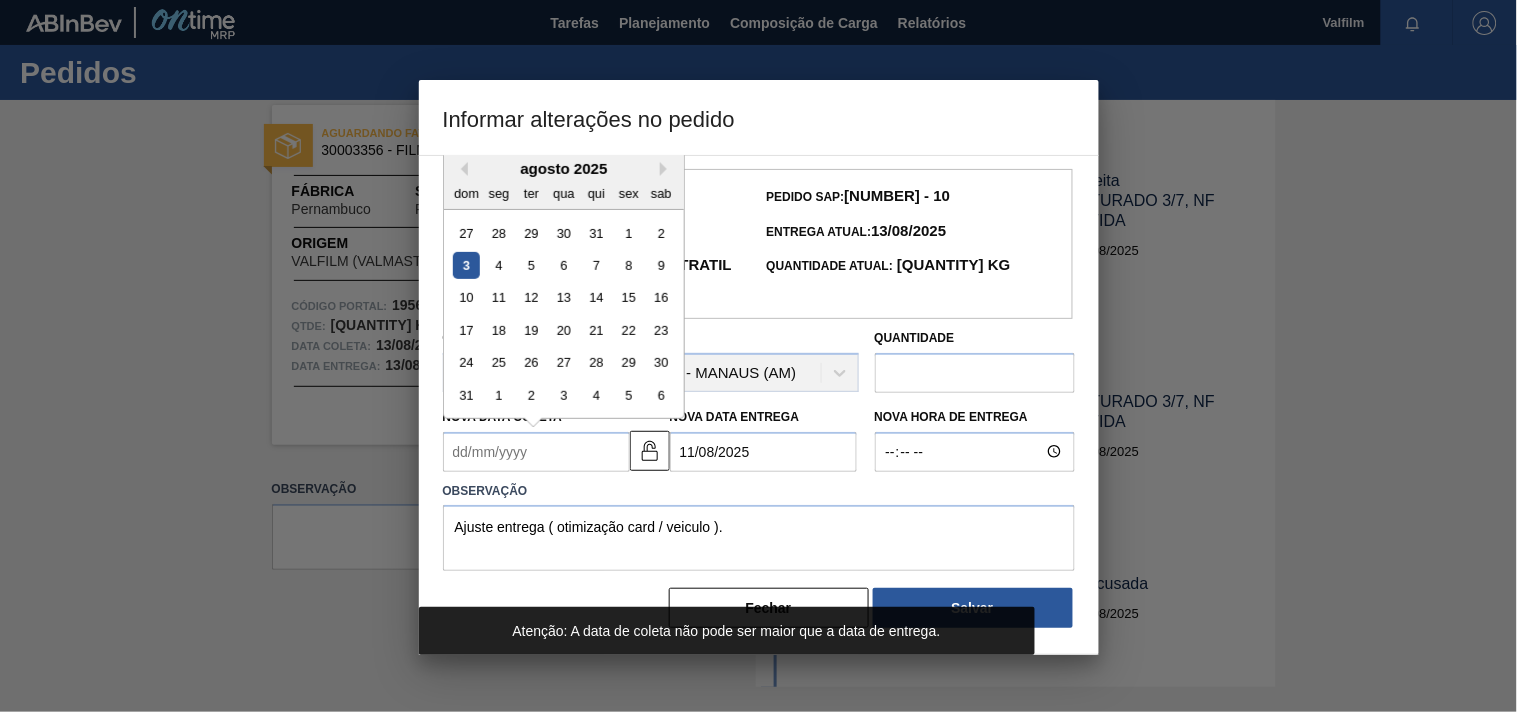 click on "Nova Data Coleta" at bounding box center [536, 452] 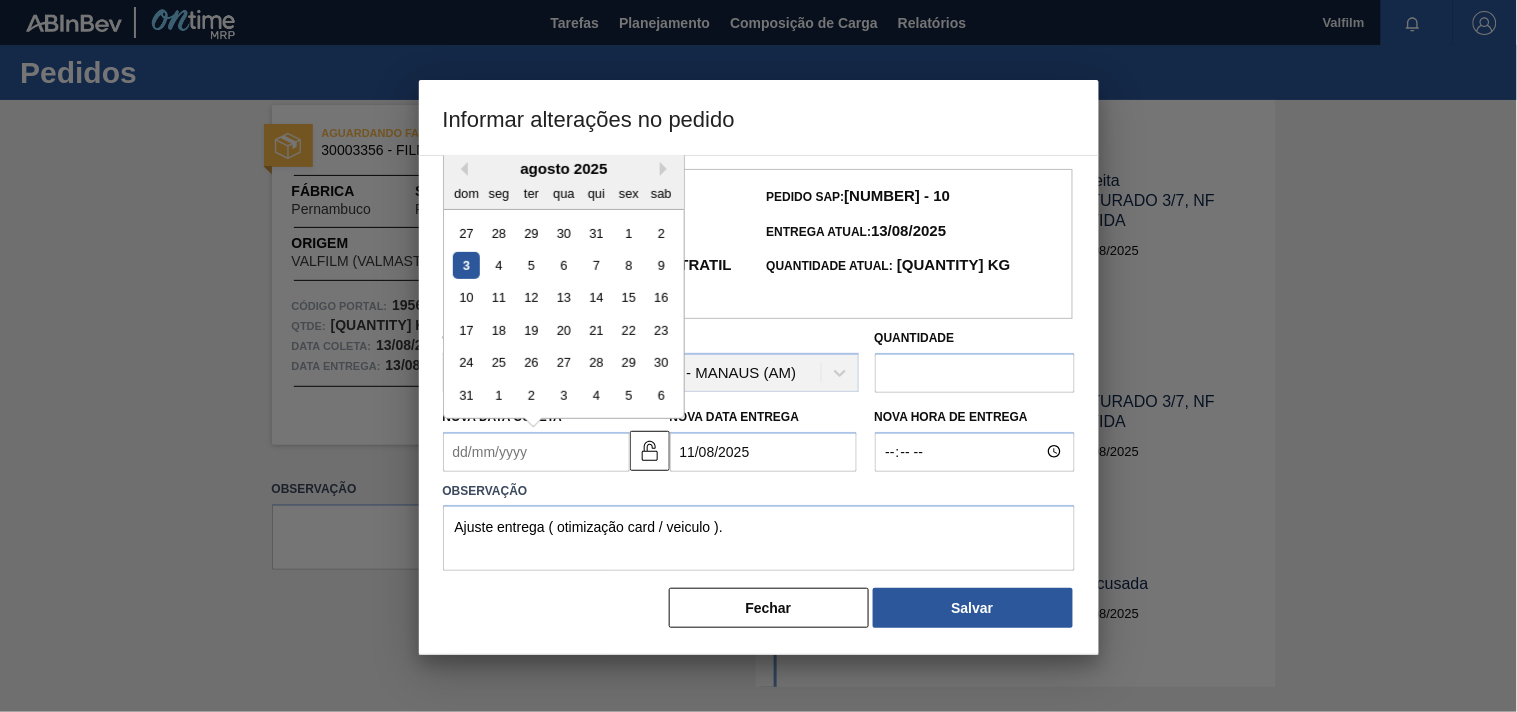 click on "Nova Data Coleta" at bounding box center [536, 452] 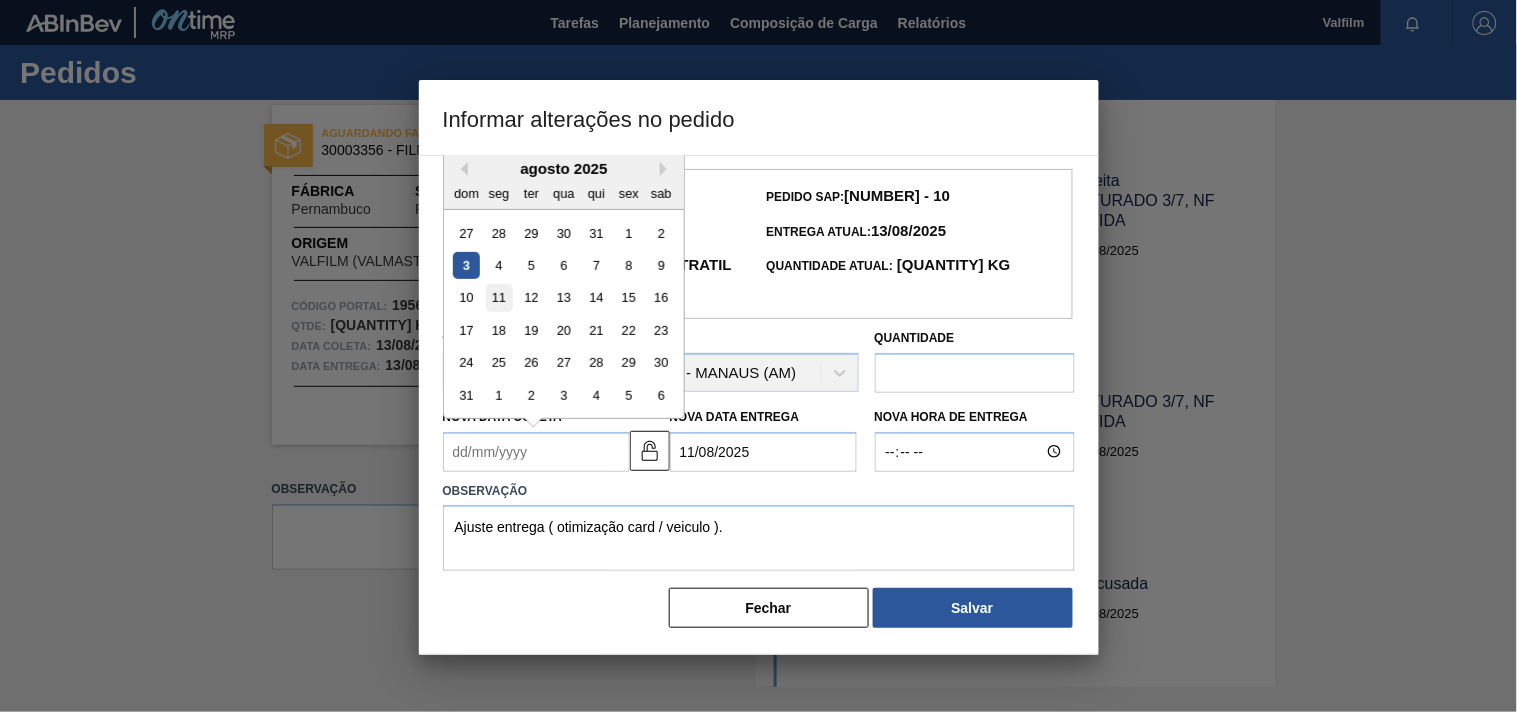 click on "11" at bounding box center [498, 297] 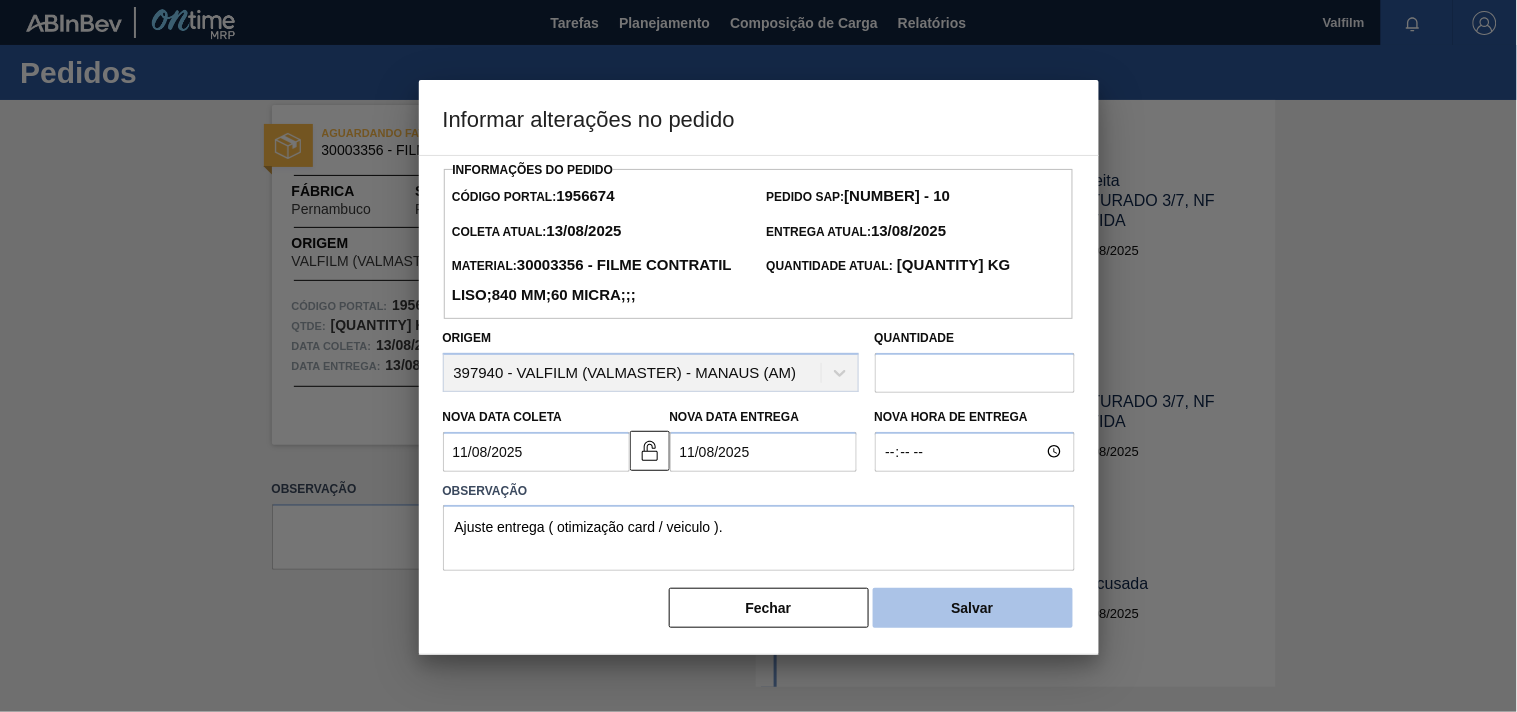 click on "Salvar" at bounding box center [973, 608] 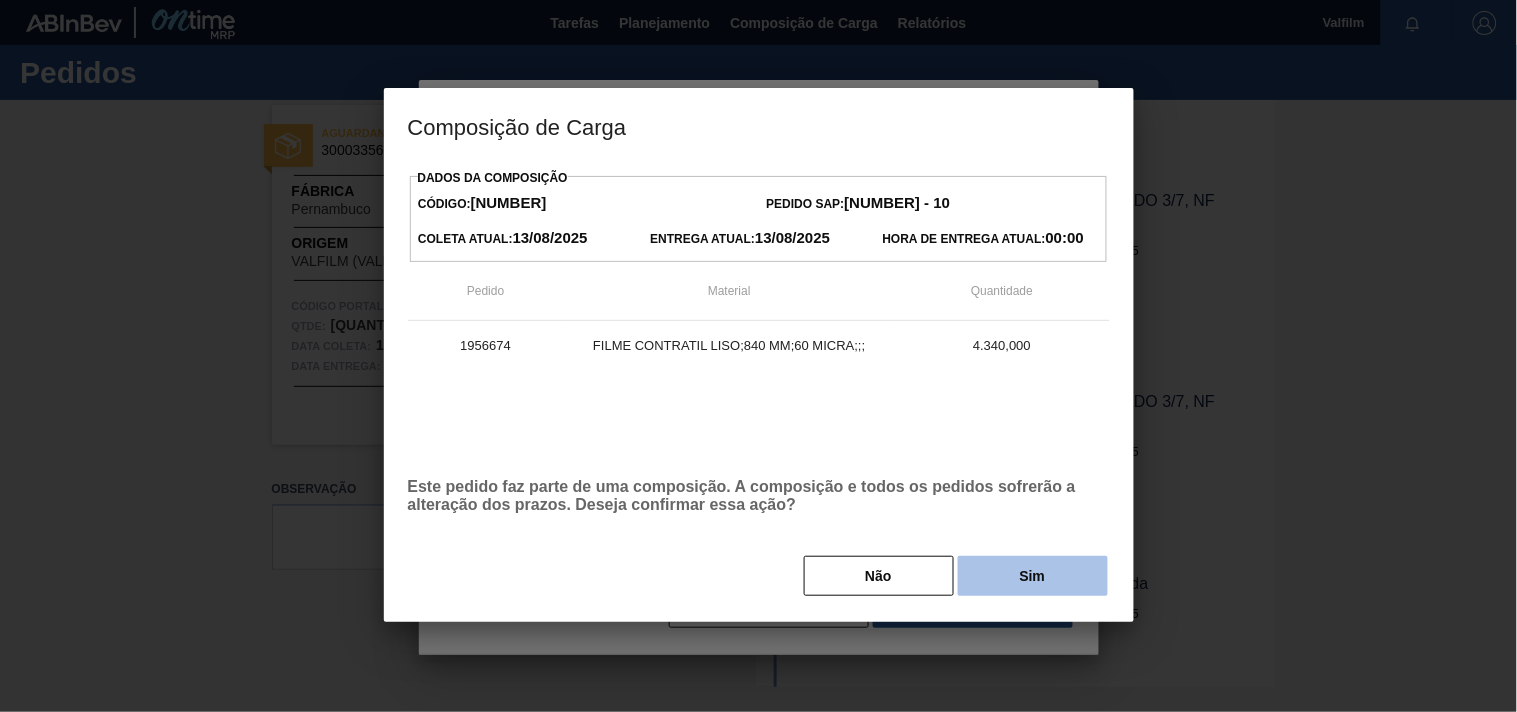 click on "Sim" at bounding box center (1033, 576) 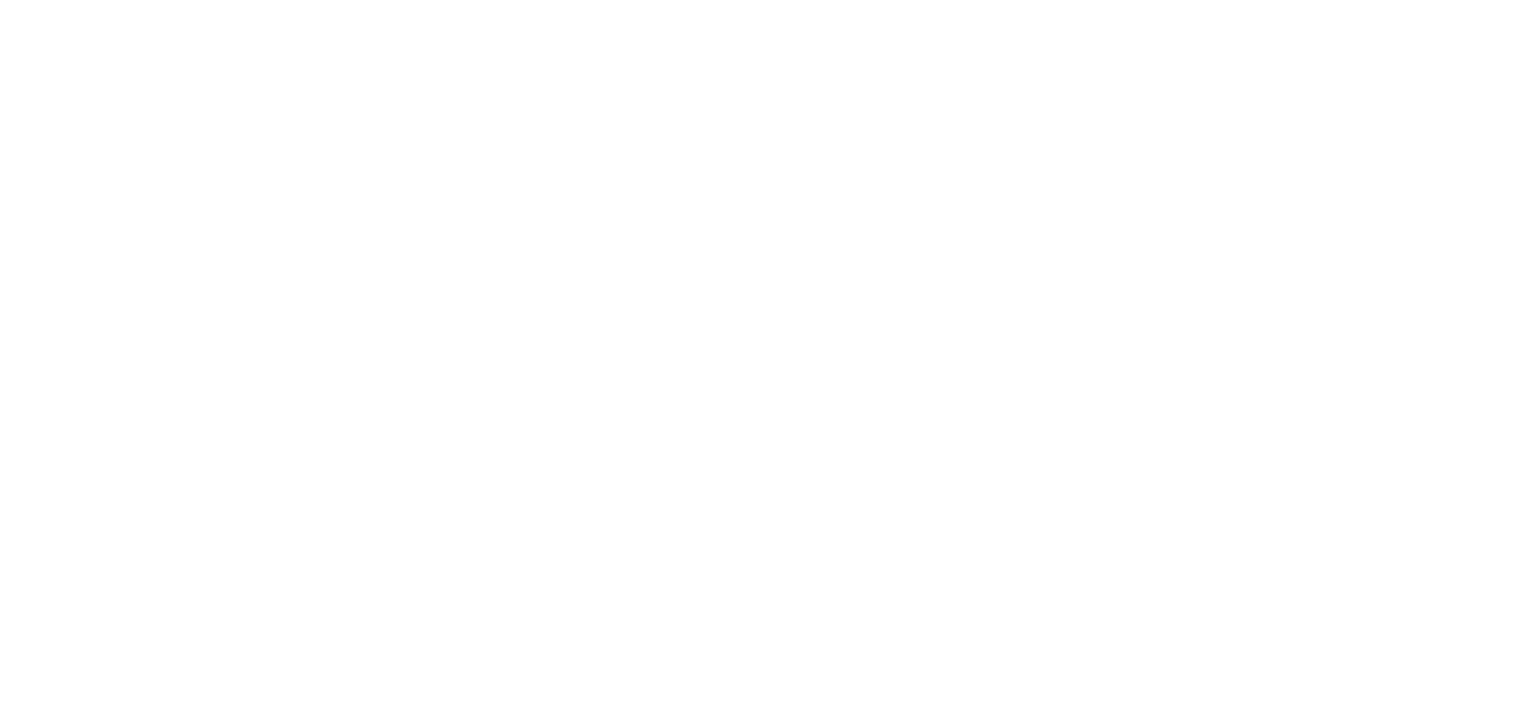 scroll, scrollTop: 0, scrollLeft: 0, axis: both 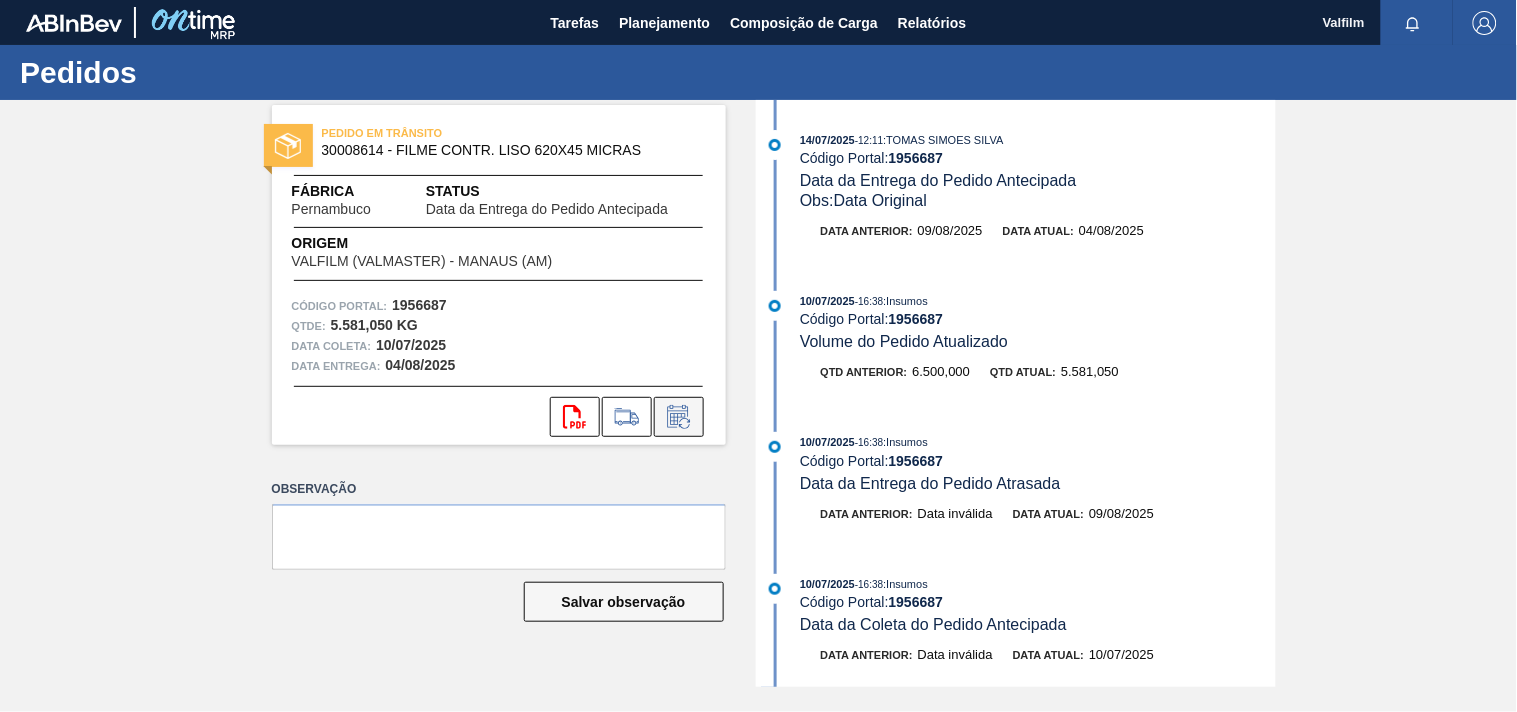 click 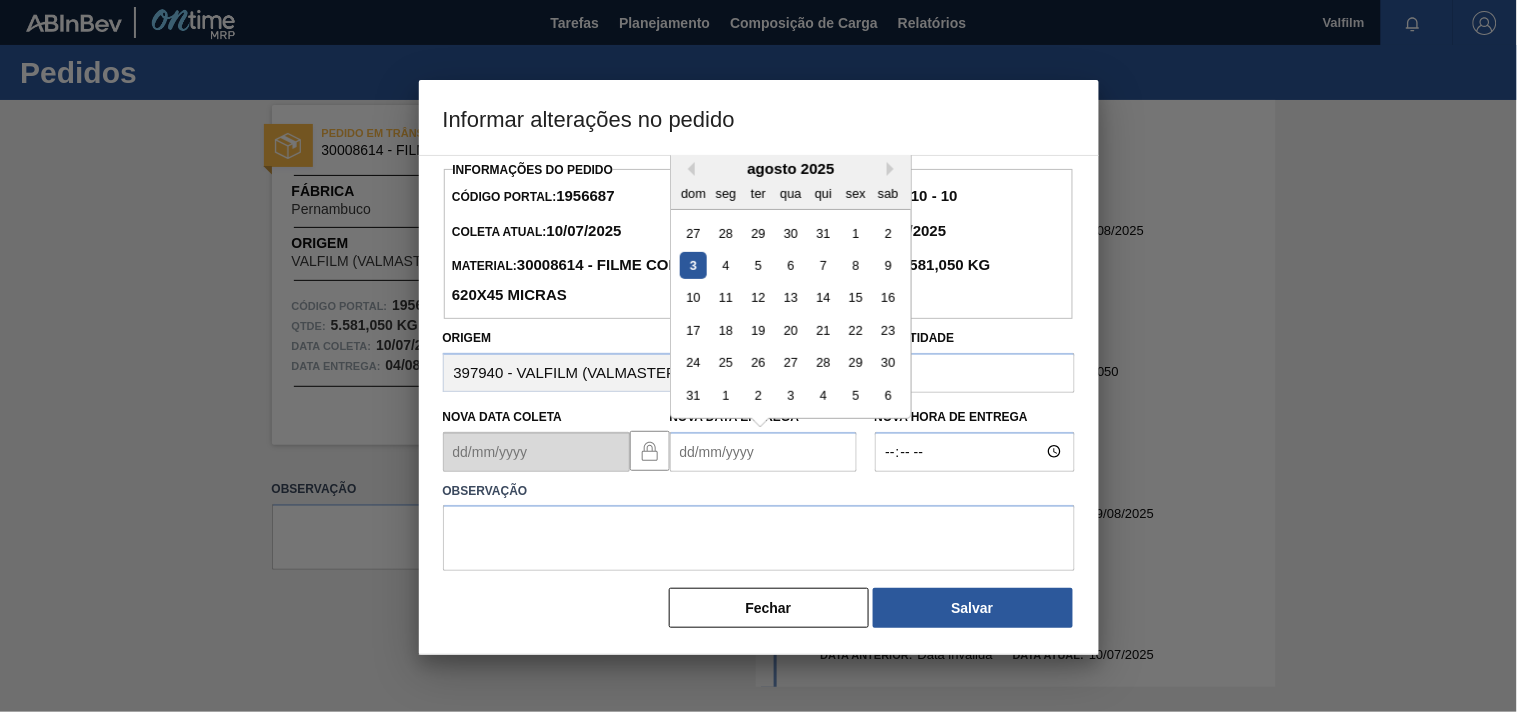 click on "Nova Data Entrega" at bounding box center (763, 452) 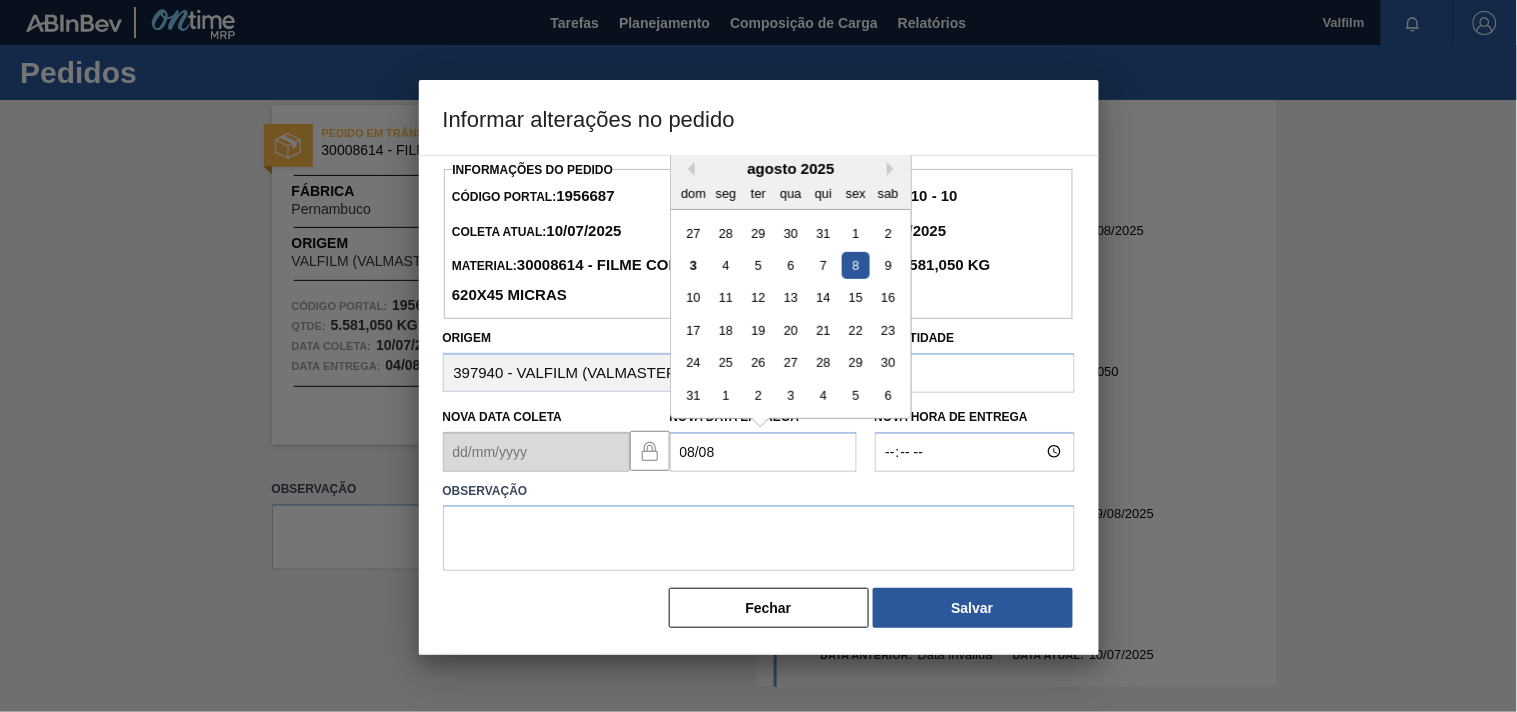 type on "08/08/2025" 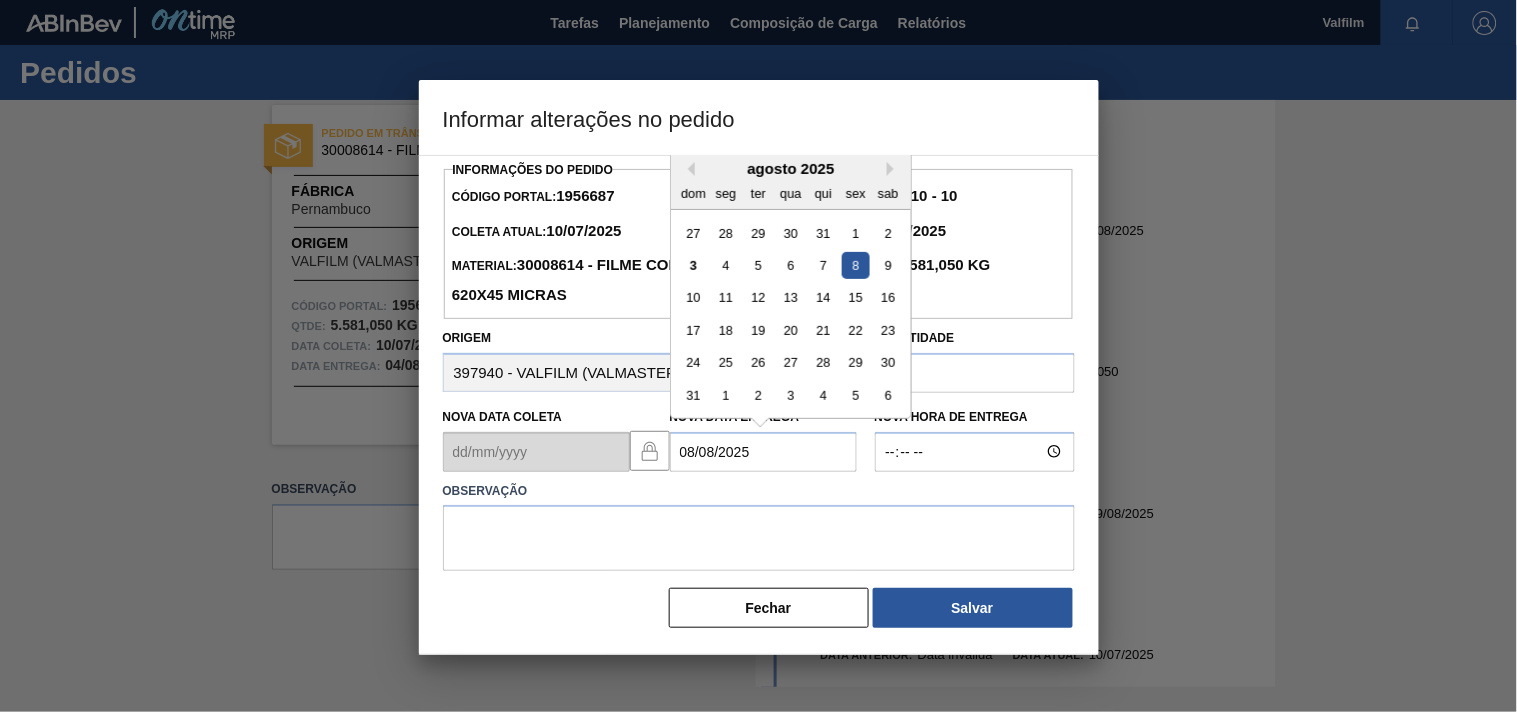 click at bounding box center (758, 356) 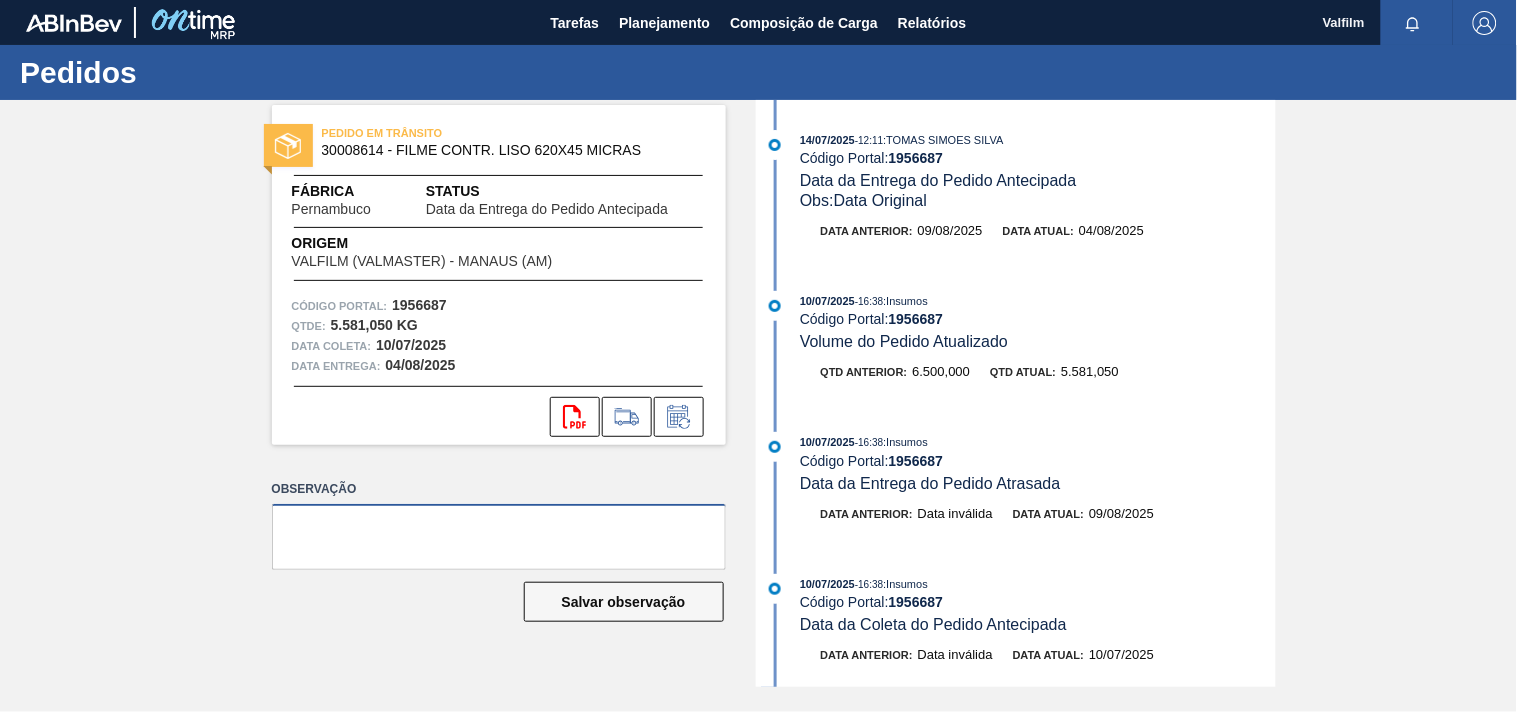 click at bounding box center (499, 537) 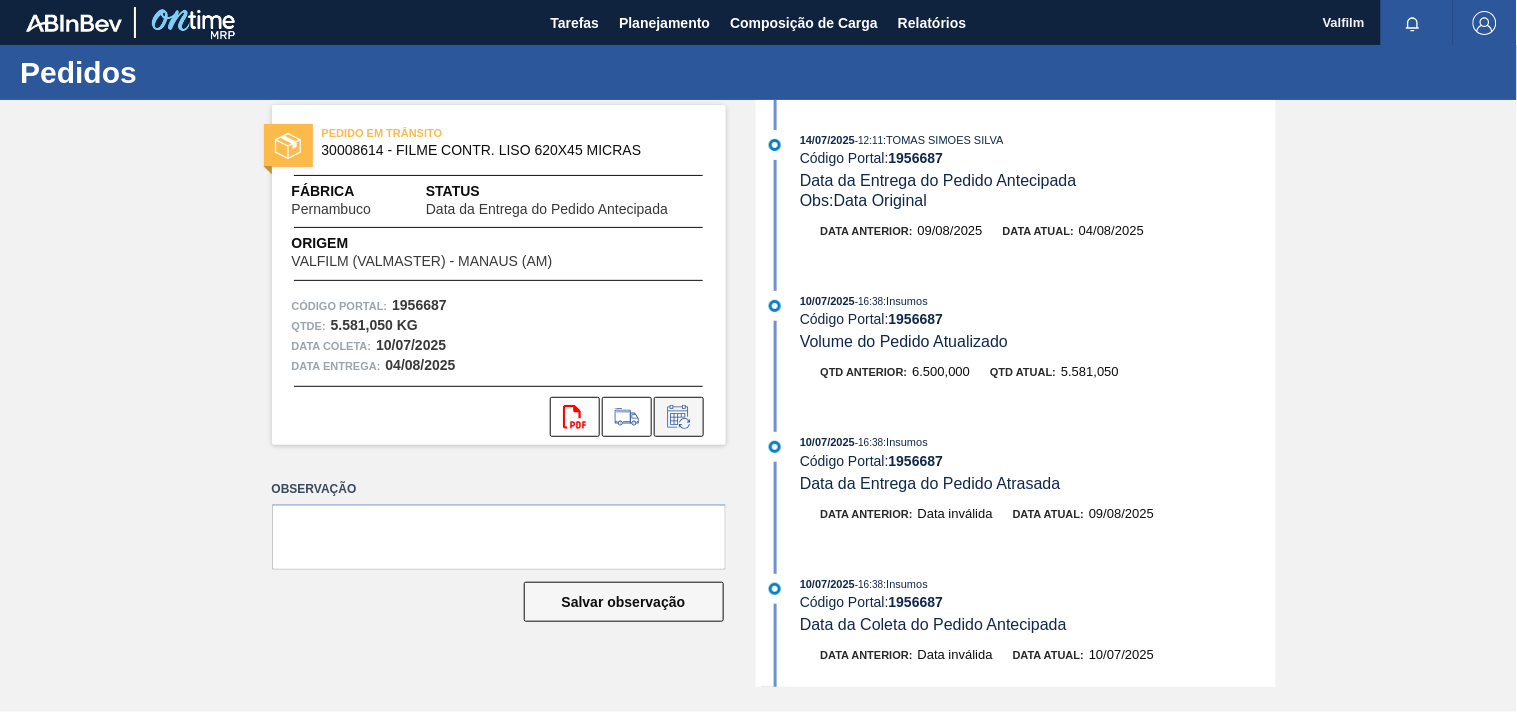 click at bounding box center (679, 417) 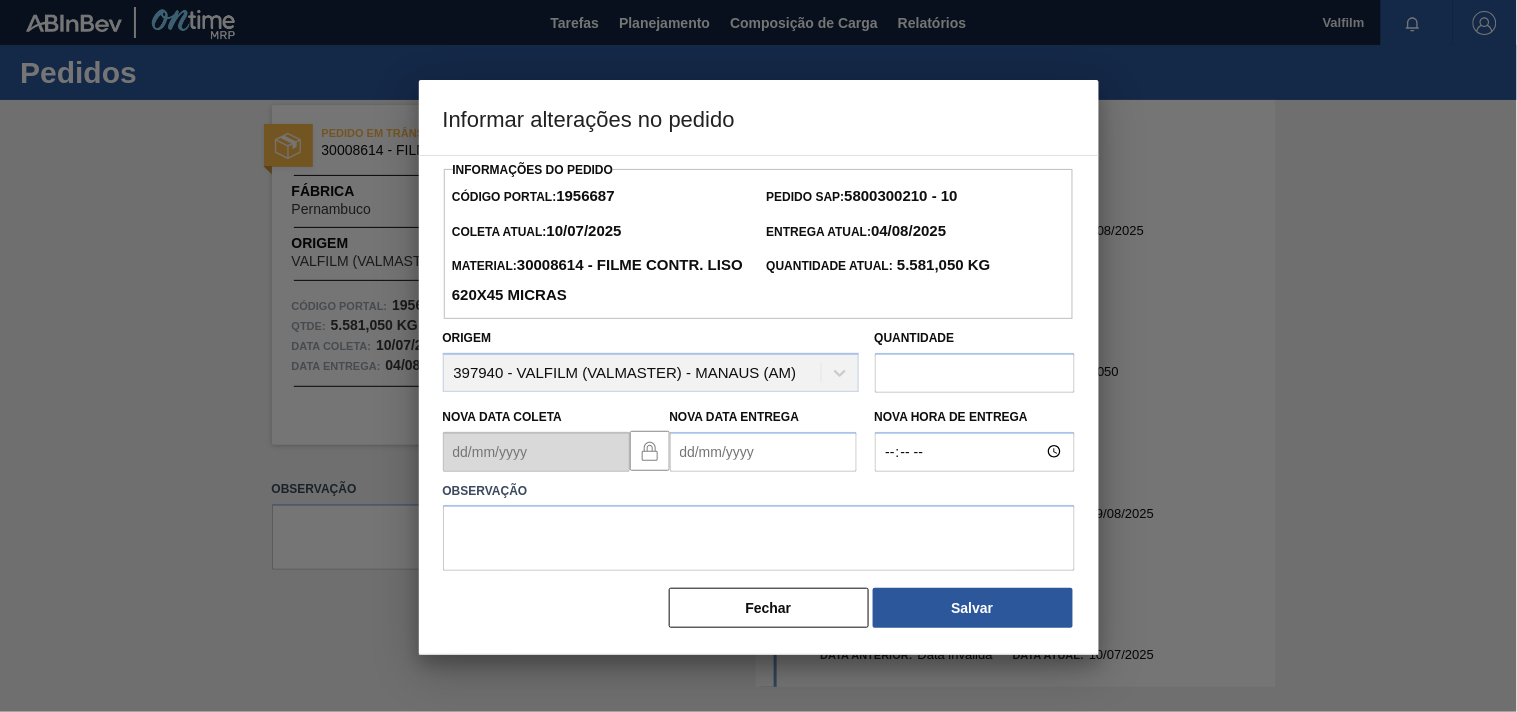 click on "Nova Data Entrega" at bounding box center (763, 452) 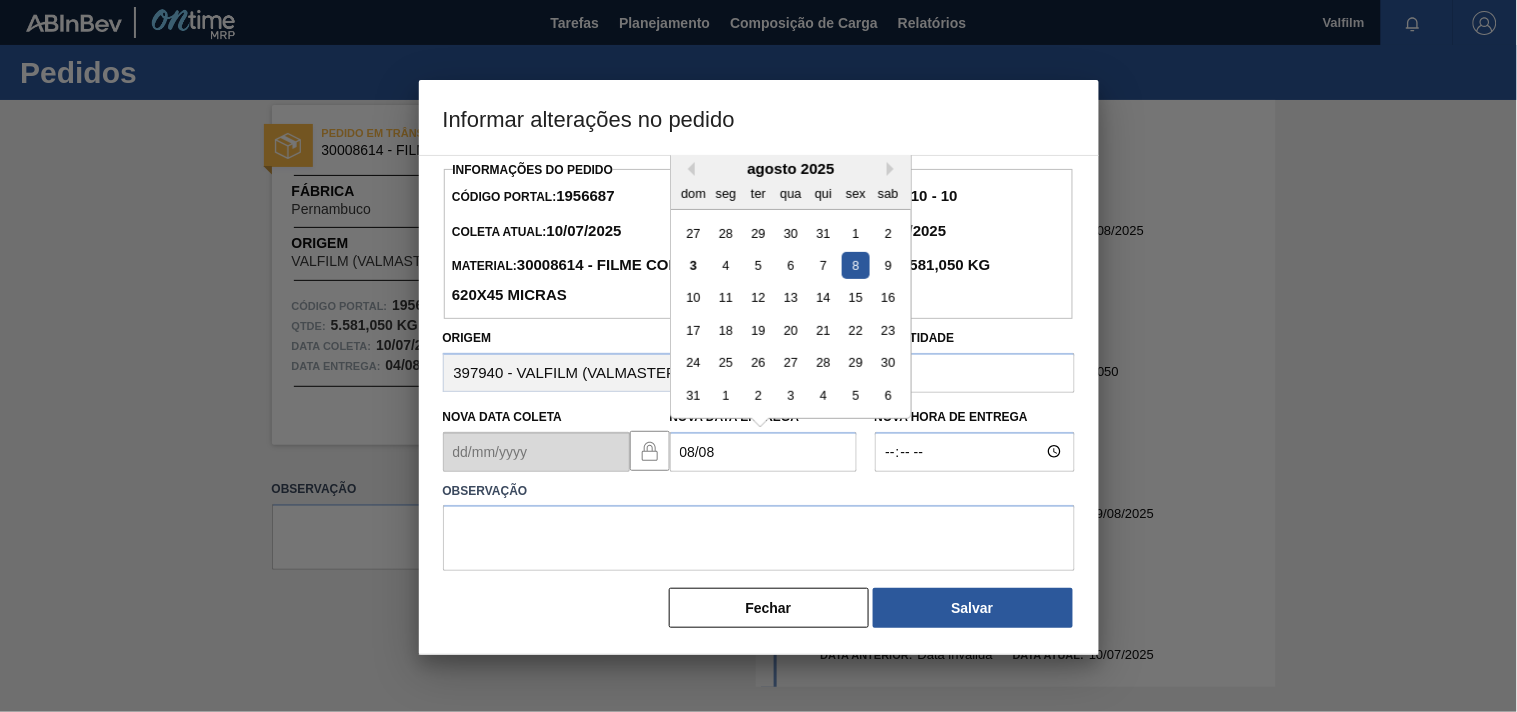 type on "08/08/2025" 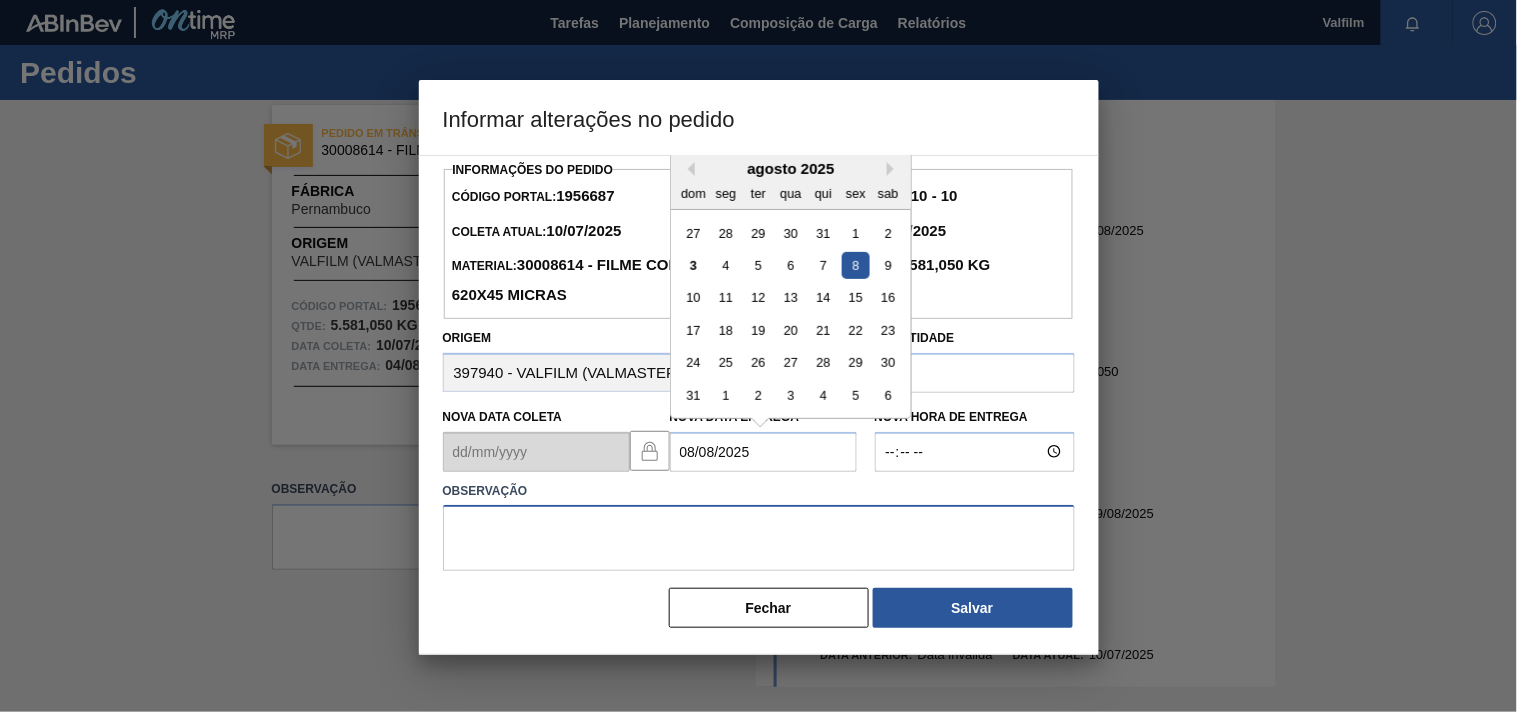 click at bounding box center (759, 538) 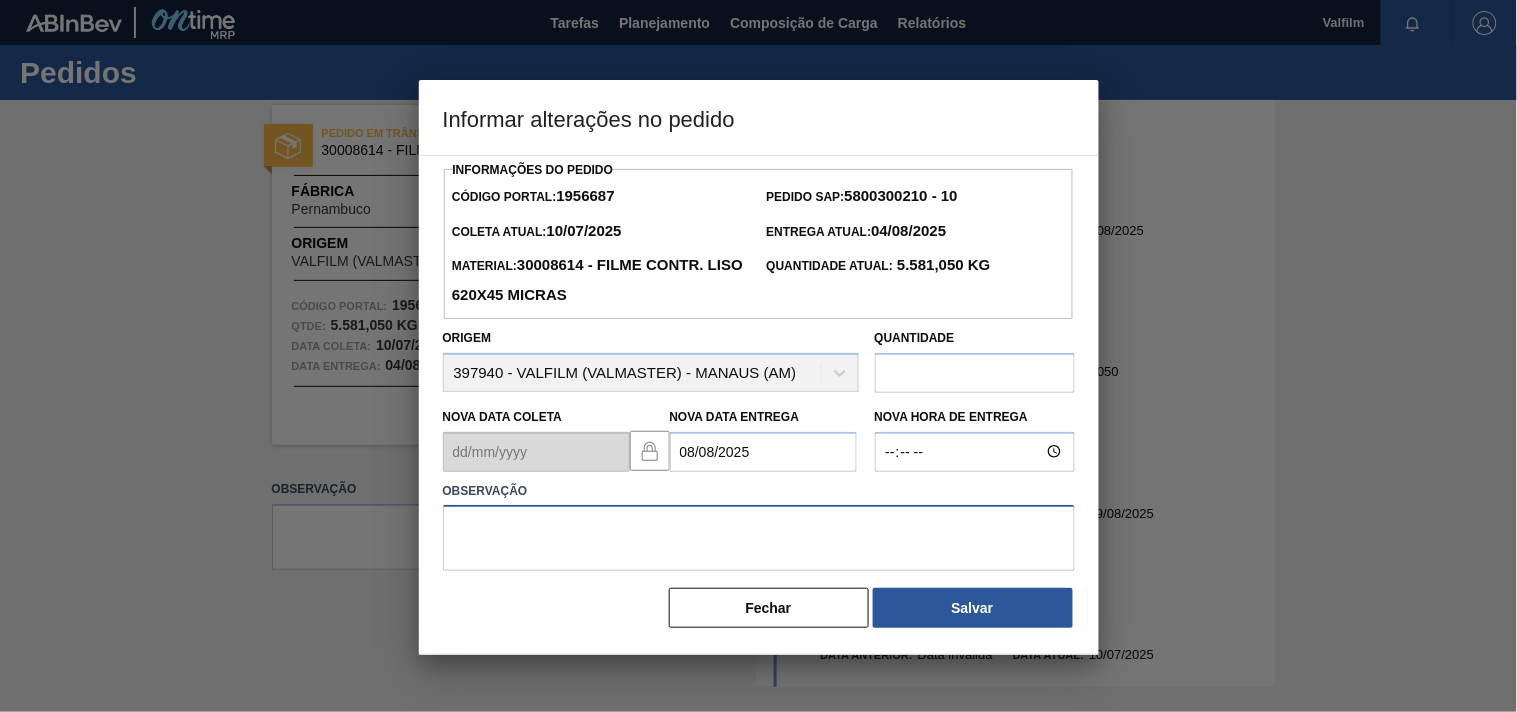 paste on "Ajuste entrega ( alinhamento excesso de veiculo na msm data )." 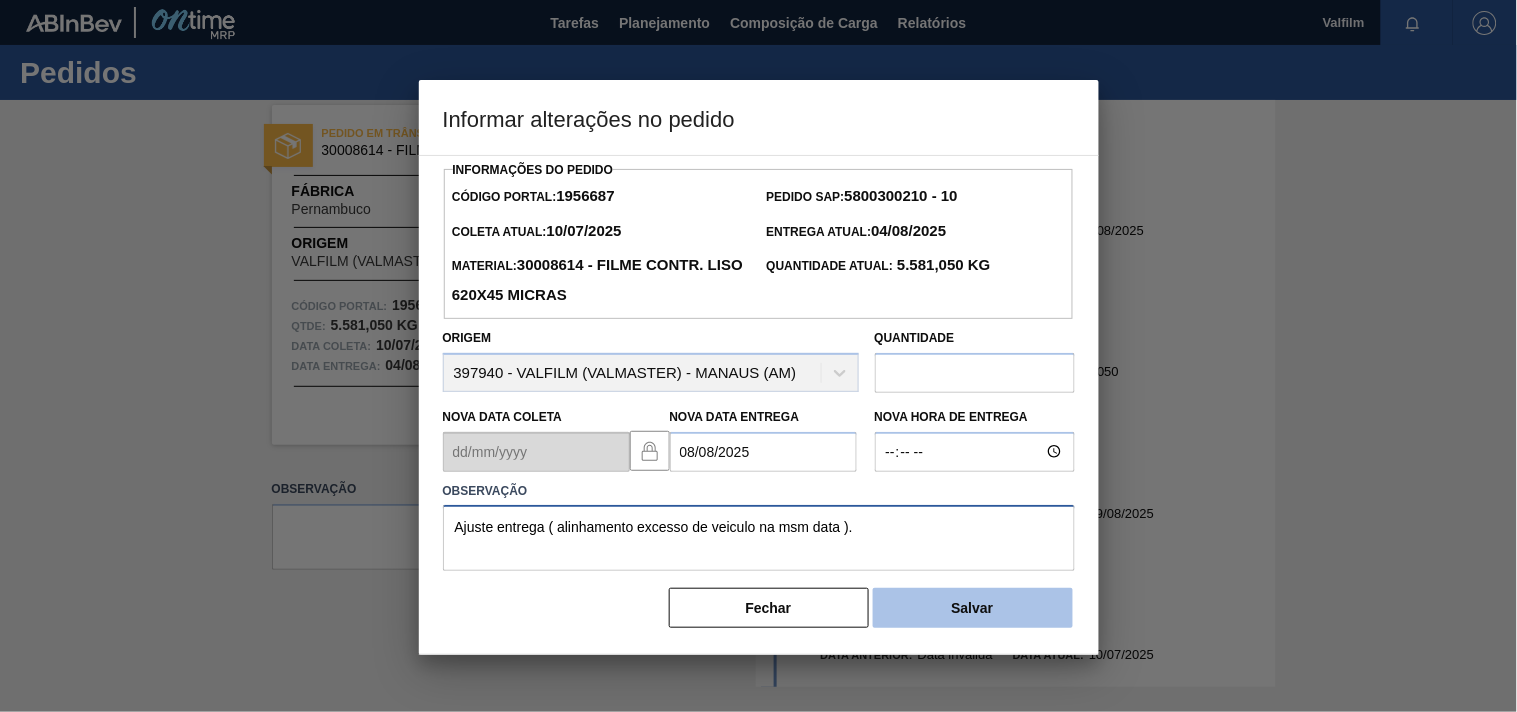 type on "Ajuste entrega ( alinhamento excesso de veiculo na msm data )." 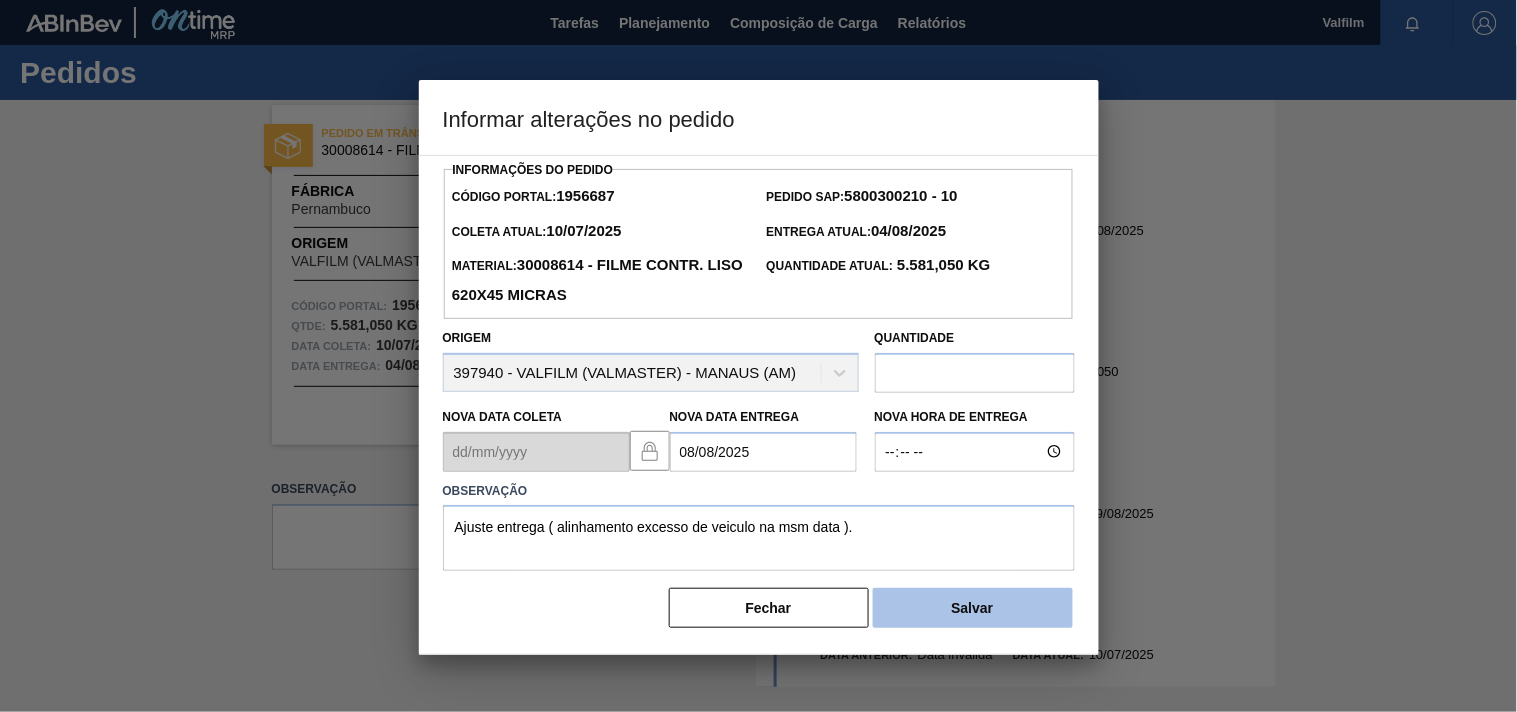 click on "Salvar" at bounding box center [973, 608] 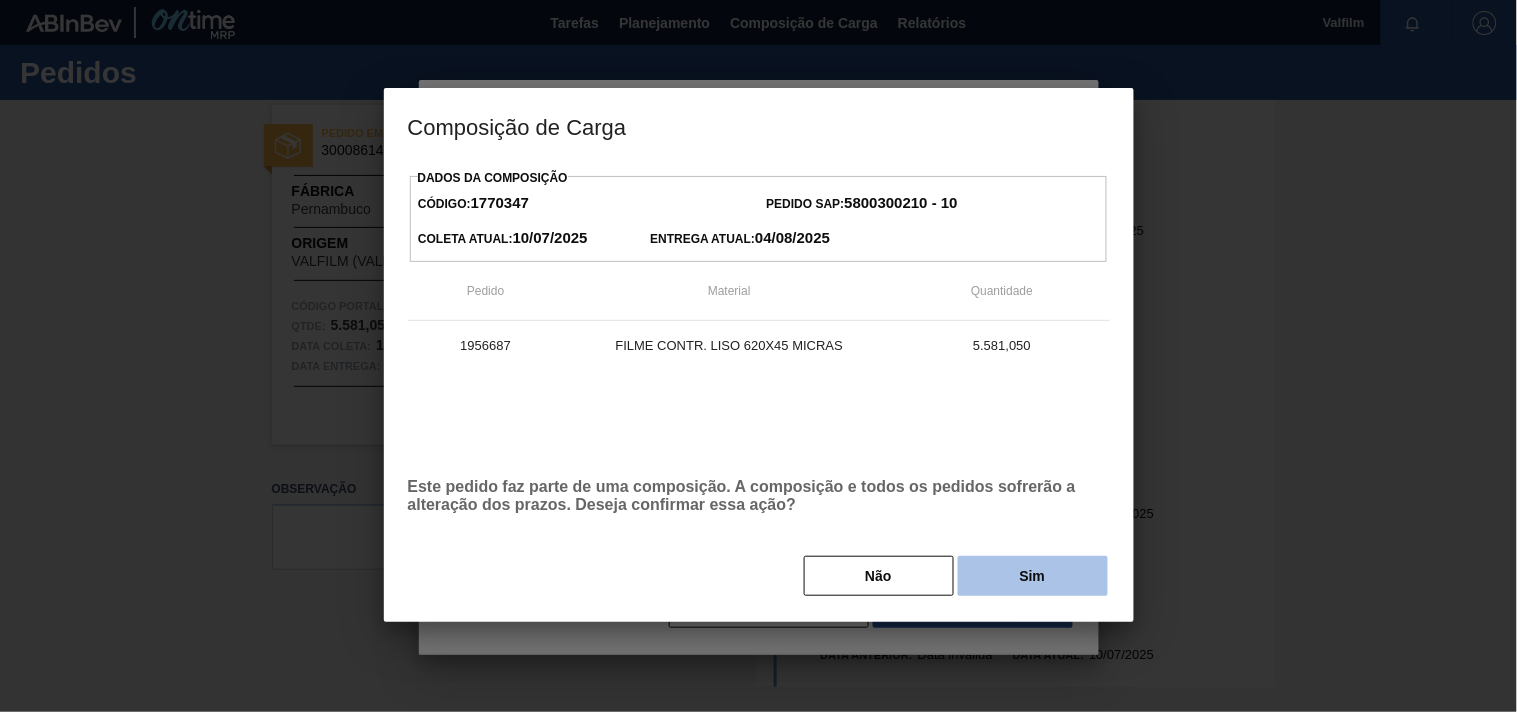click on "Sim" at bounding box center [1033, 576] 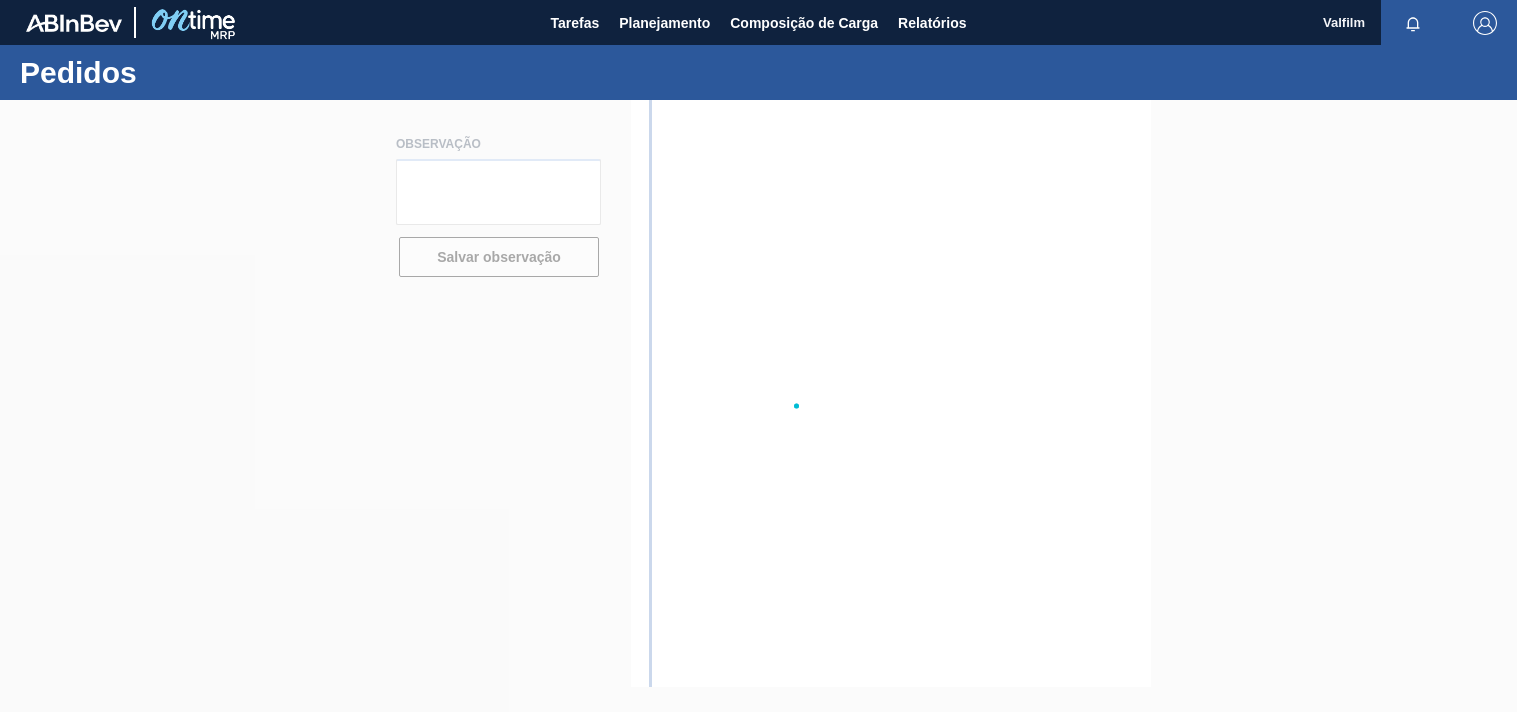 scroll, scrollTop: 0, scrollLeft: 0, axis: both 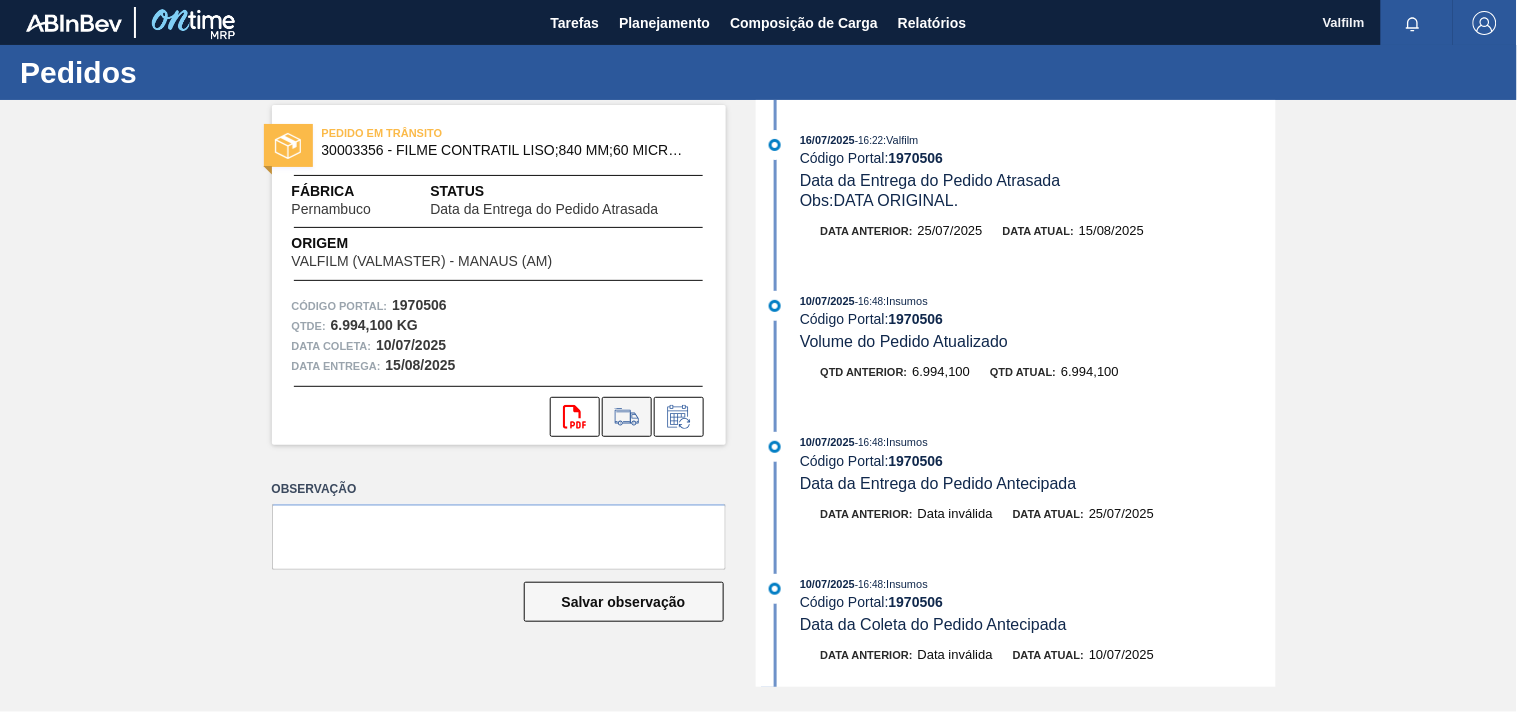 click at bounding box center (627, 417) 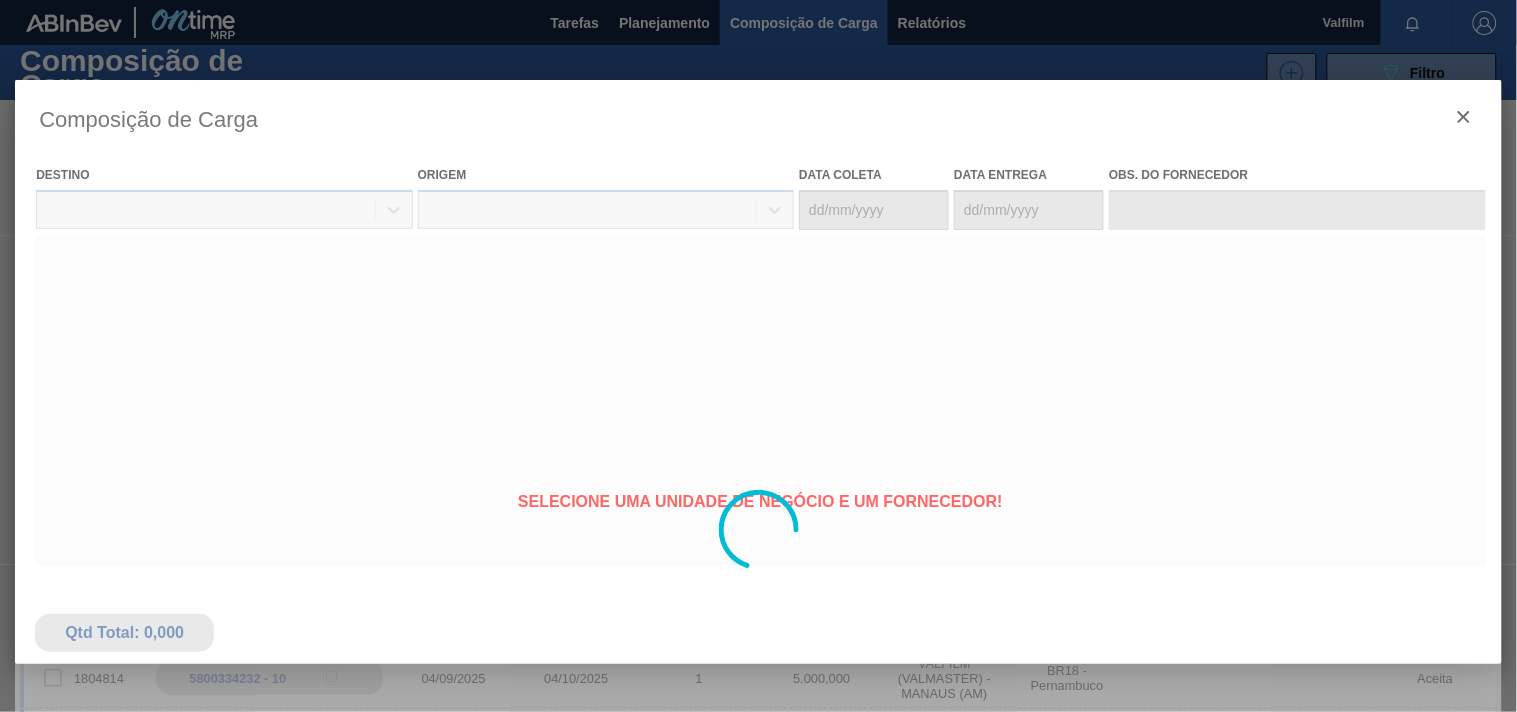 type on "10/07/2025" 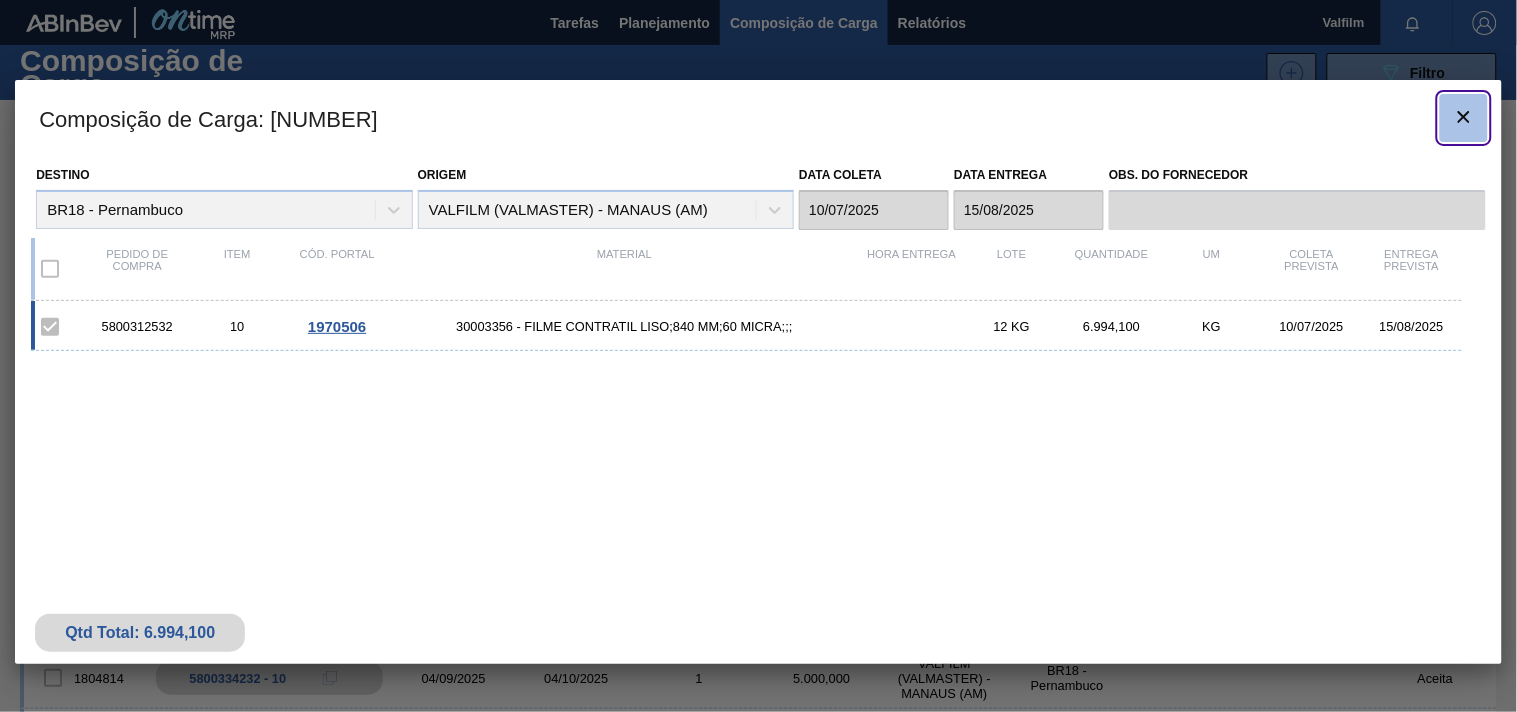 click 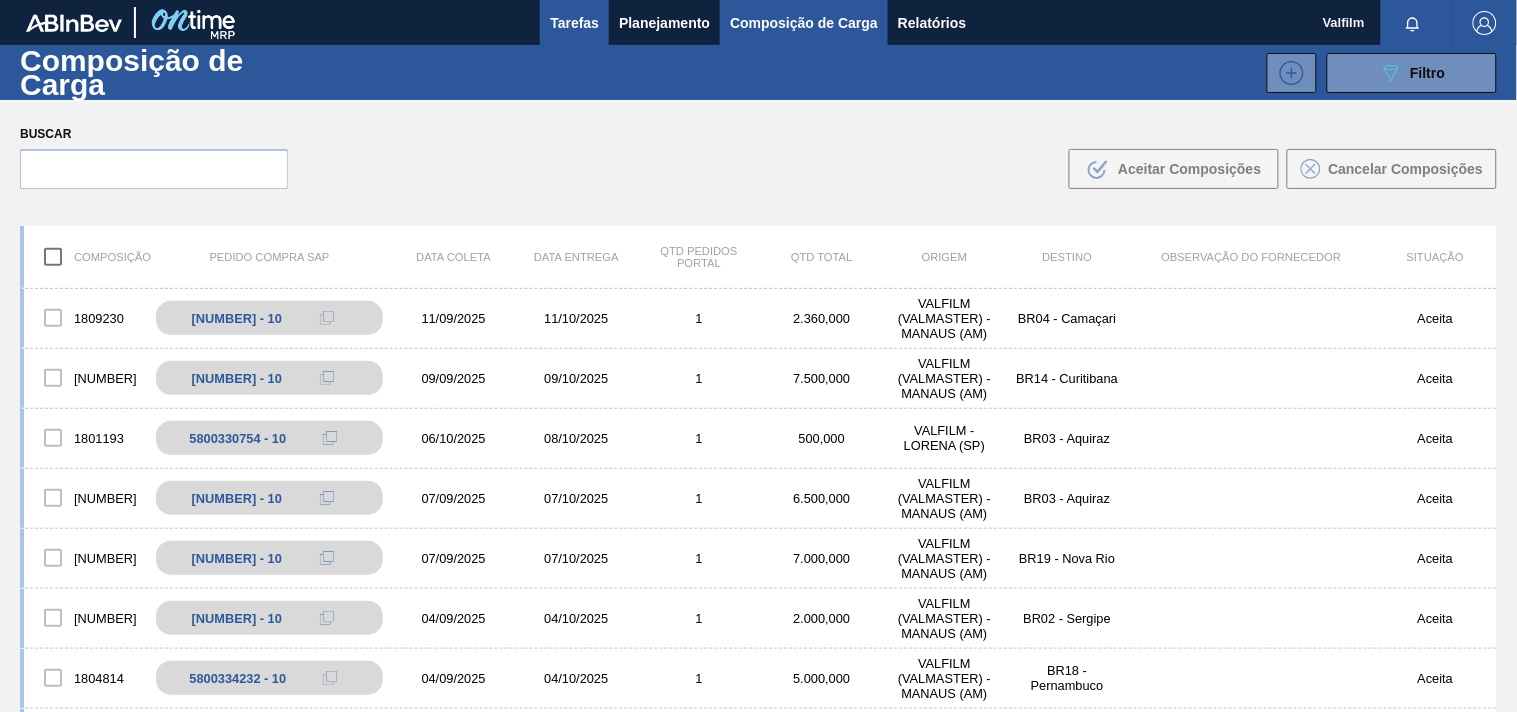 click on "Tarefas" at bounding box center (574, 23) 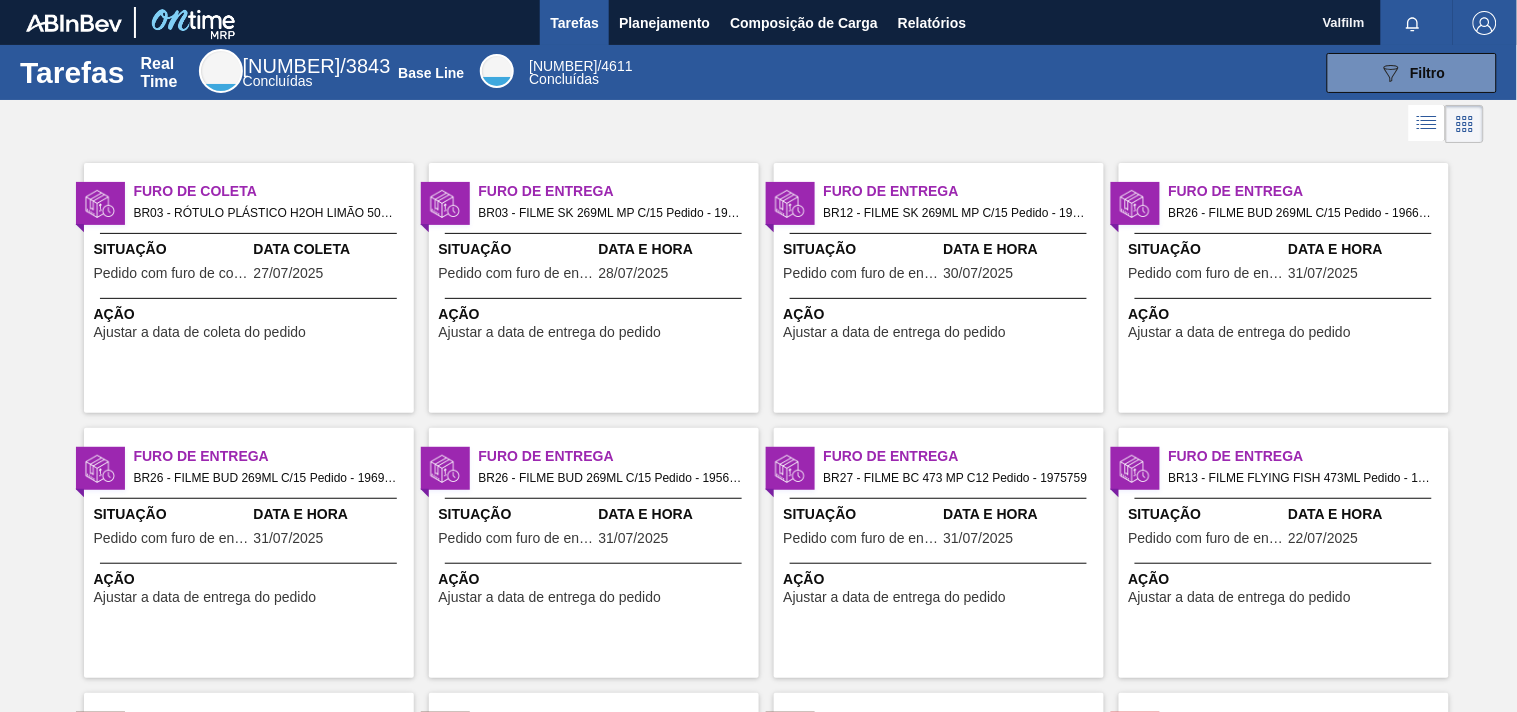 click on "Furo de Entrega" at bounding box center (619, 191) 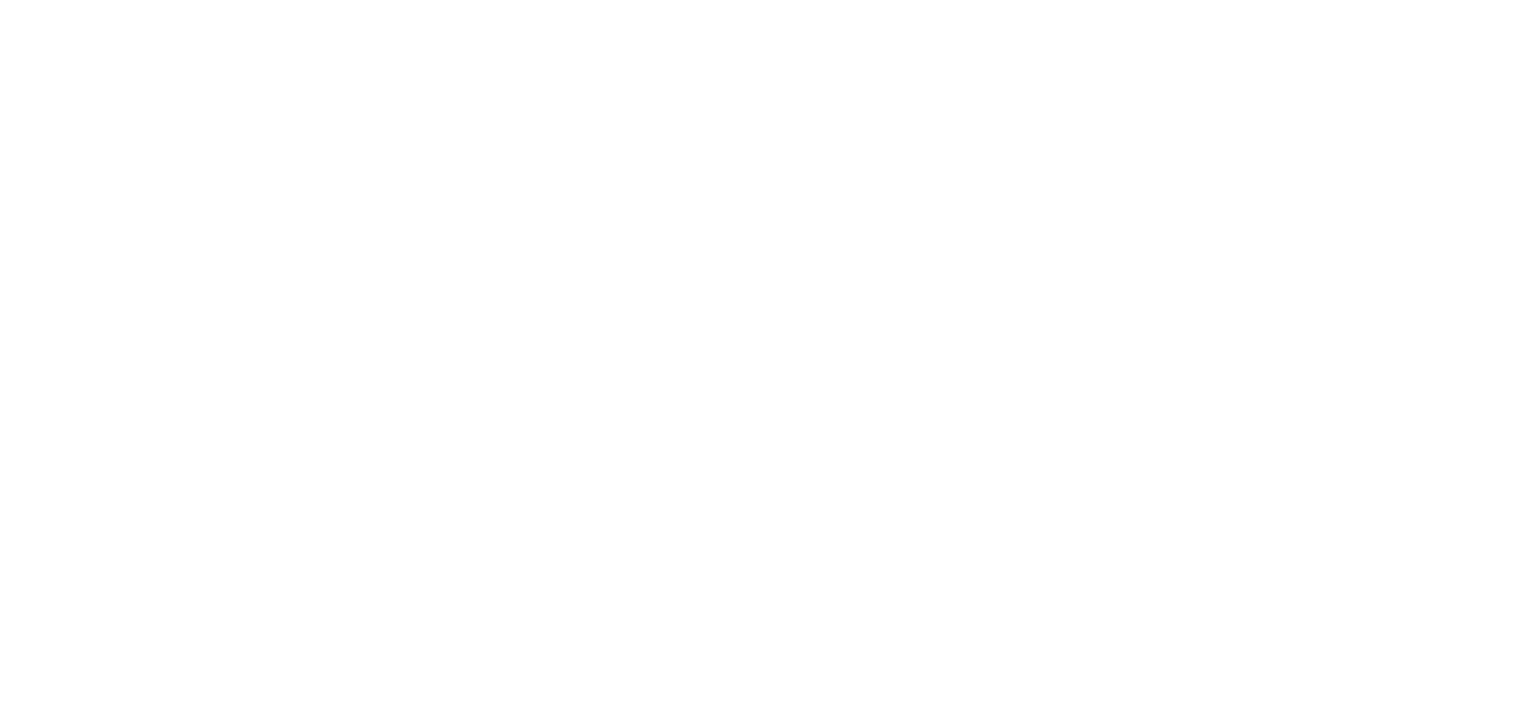 scroll, scrollTop: 0, scrollLeft: 0, axis: both 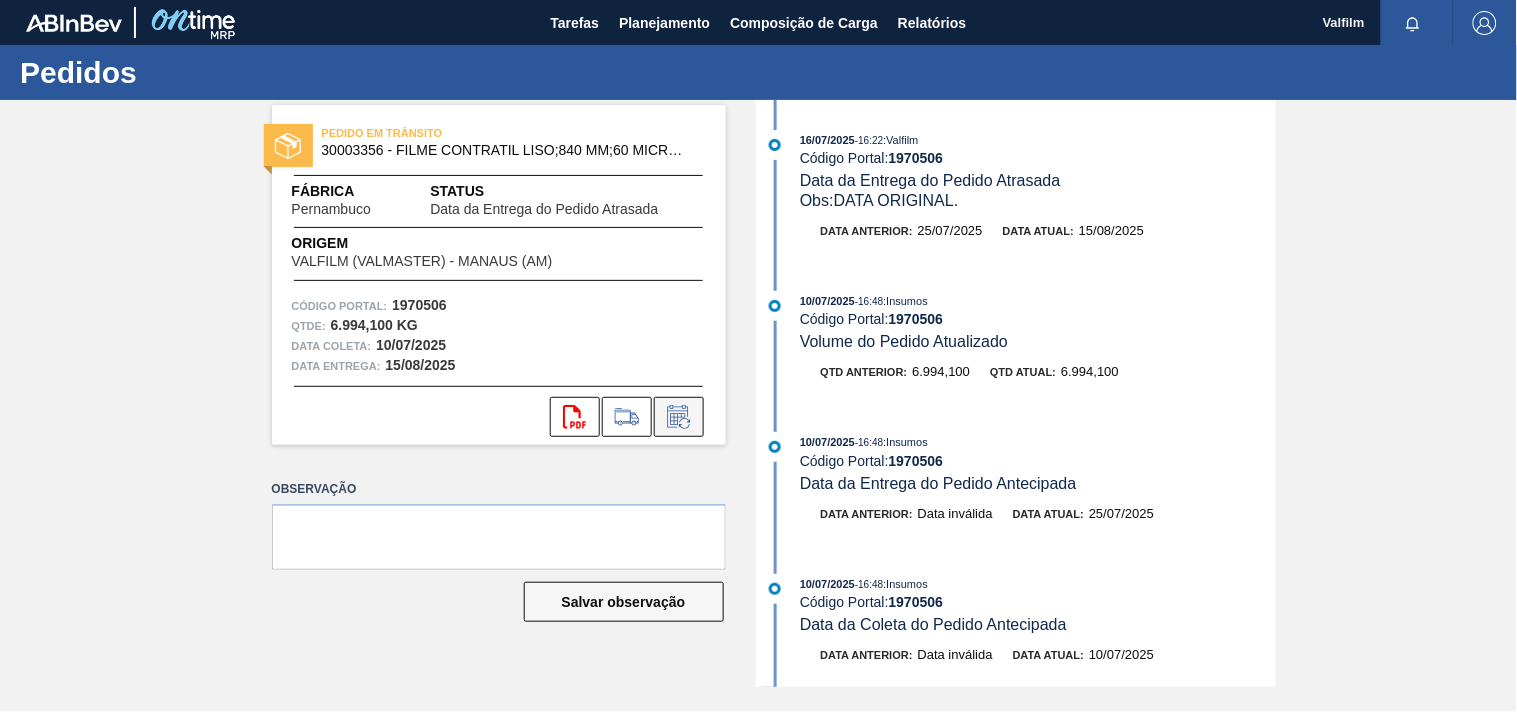 click 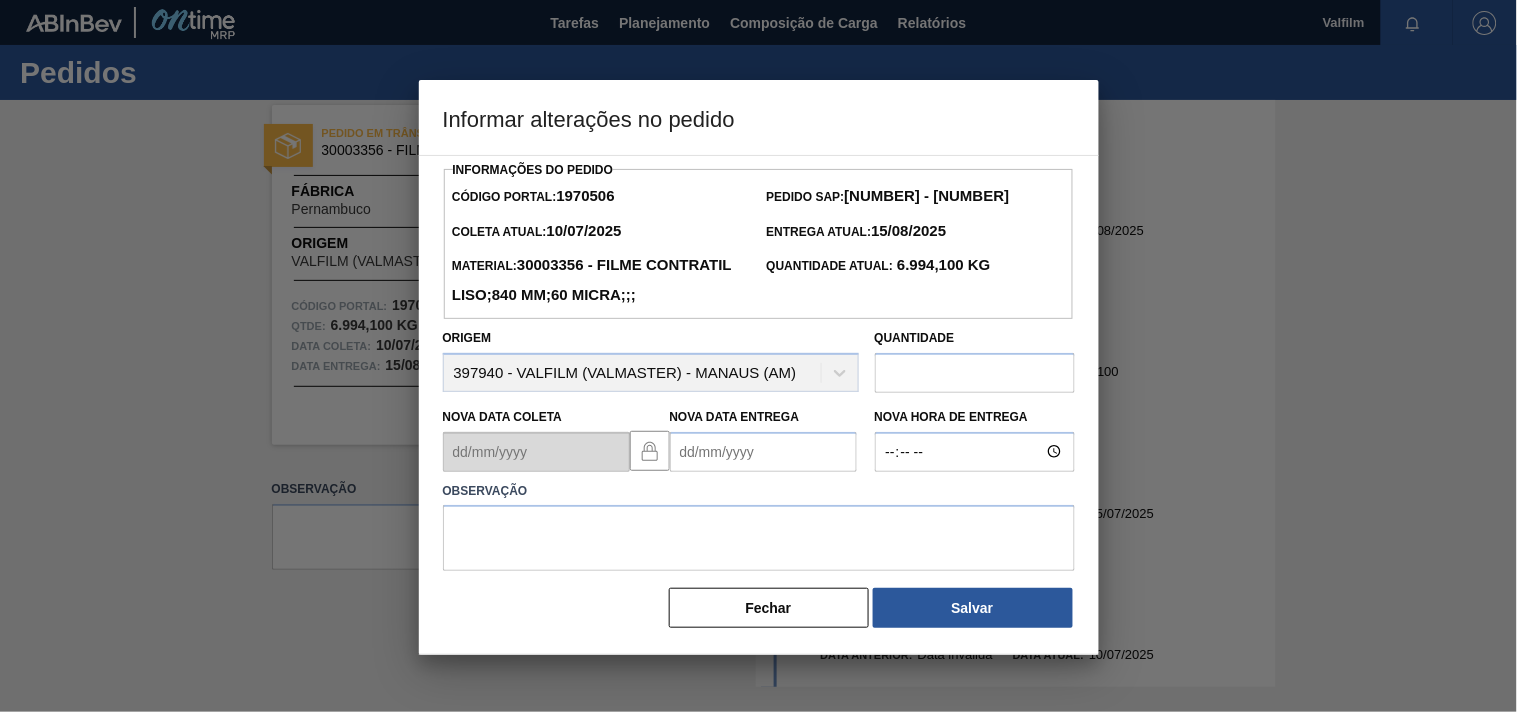 click on "Nova Data Entrega" at bounding box center [763, 452] 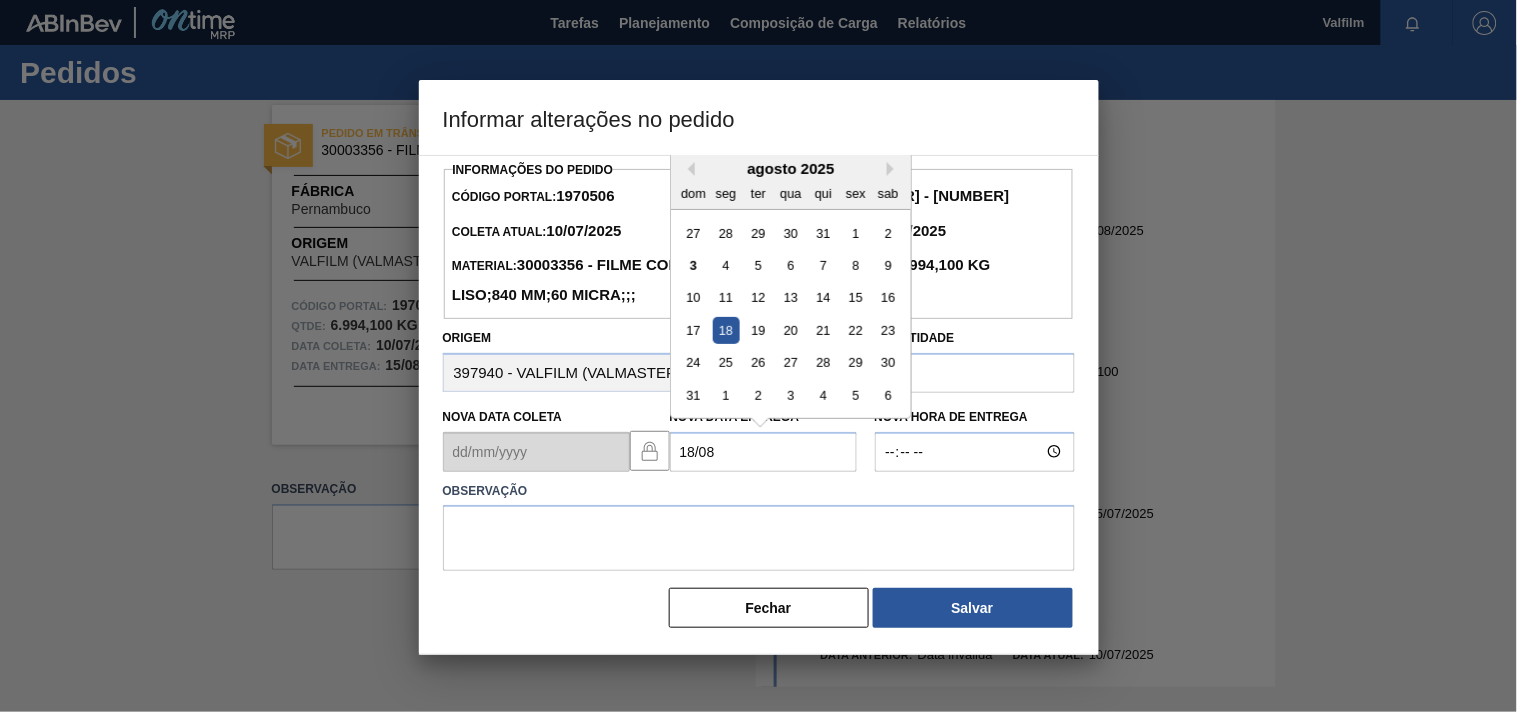 type on "18/08/2025" 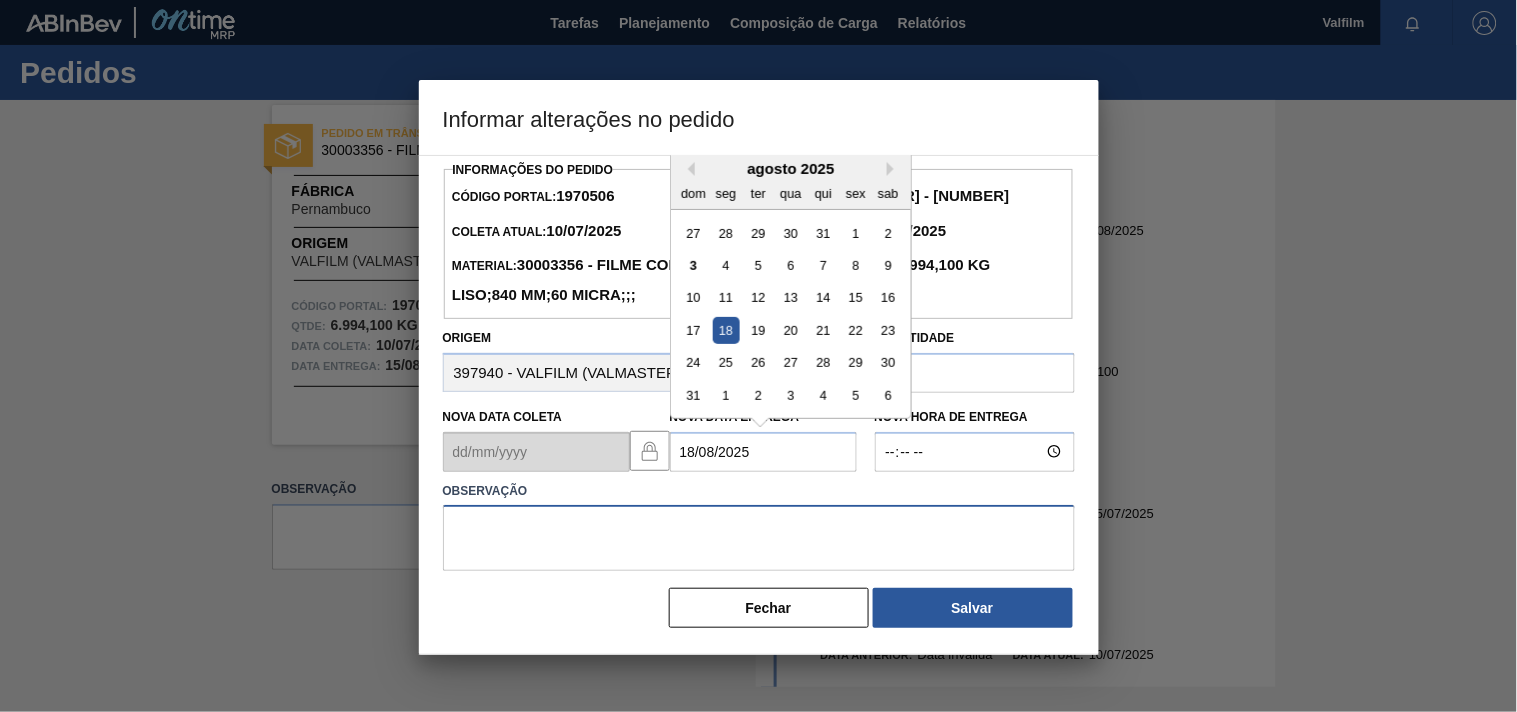 click at bounding box center [759, 538] 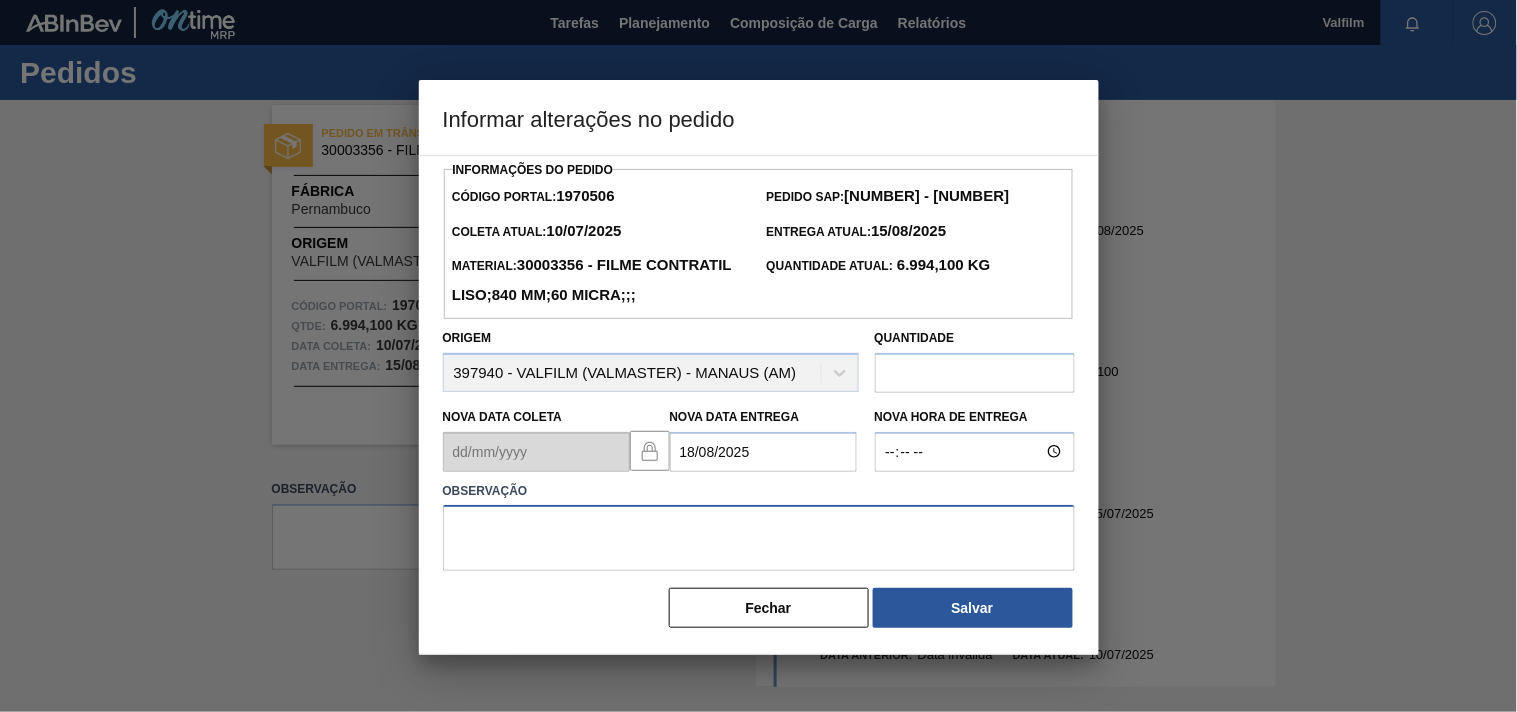 paste on "Ajuste entrega ( otimização card / veiculo )." 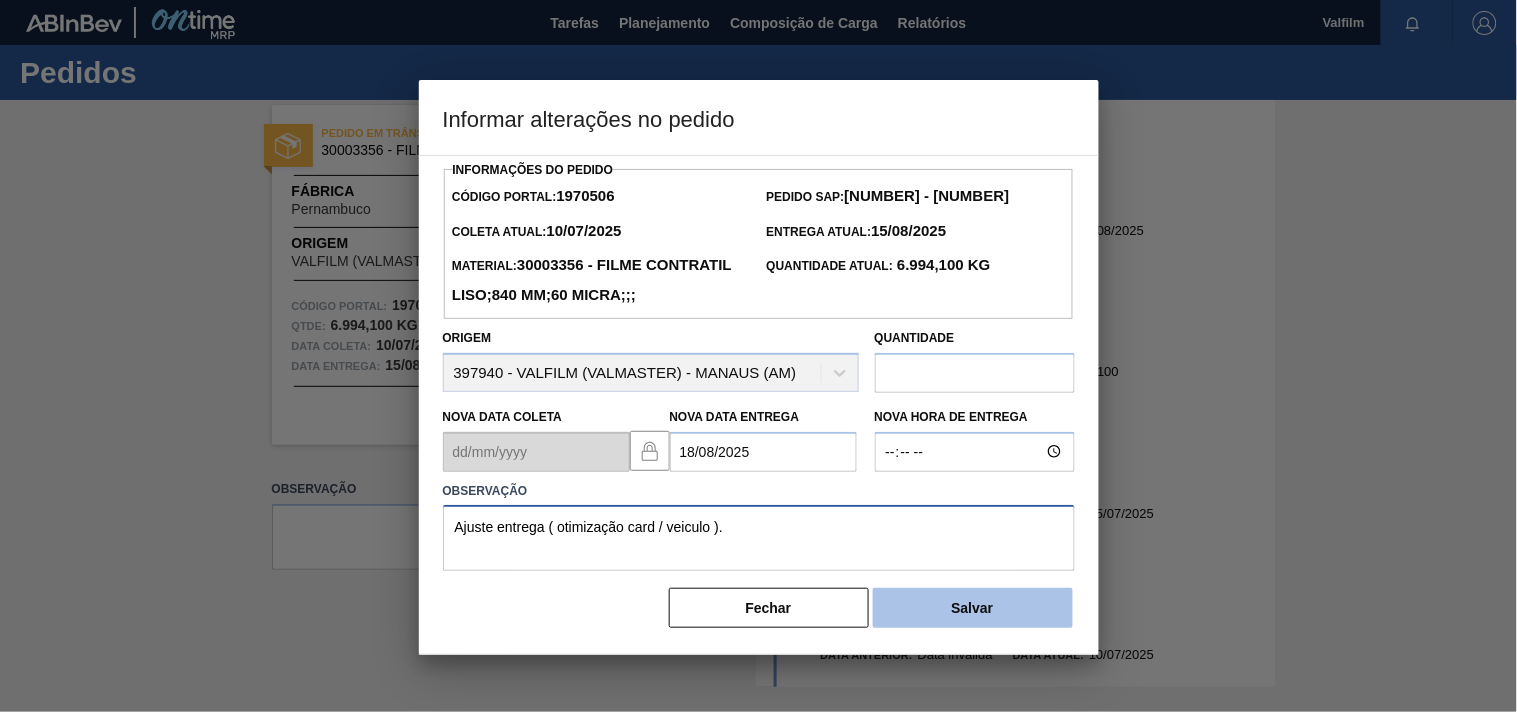type on "Ajuste entrega ( otimização card / veiculo )." 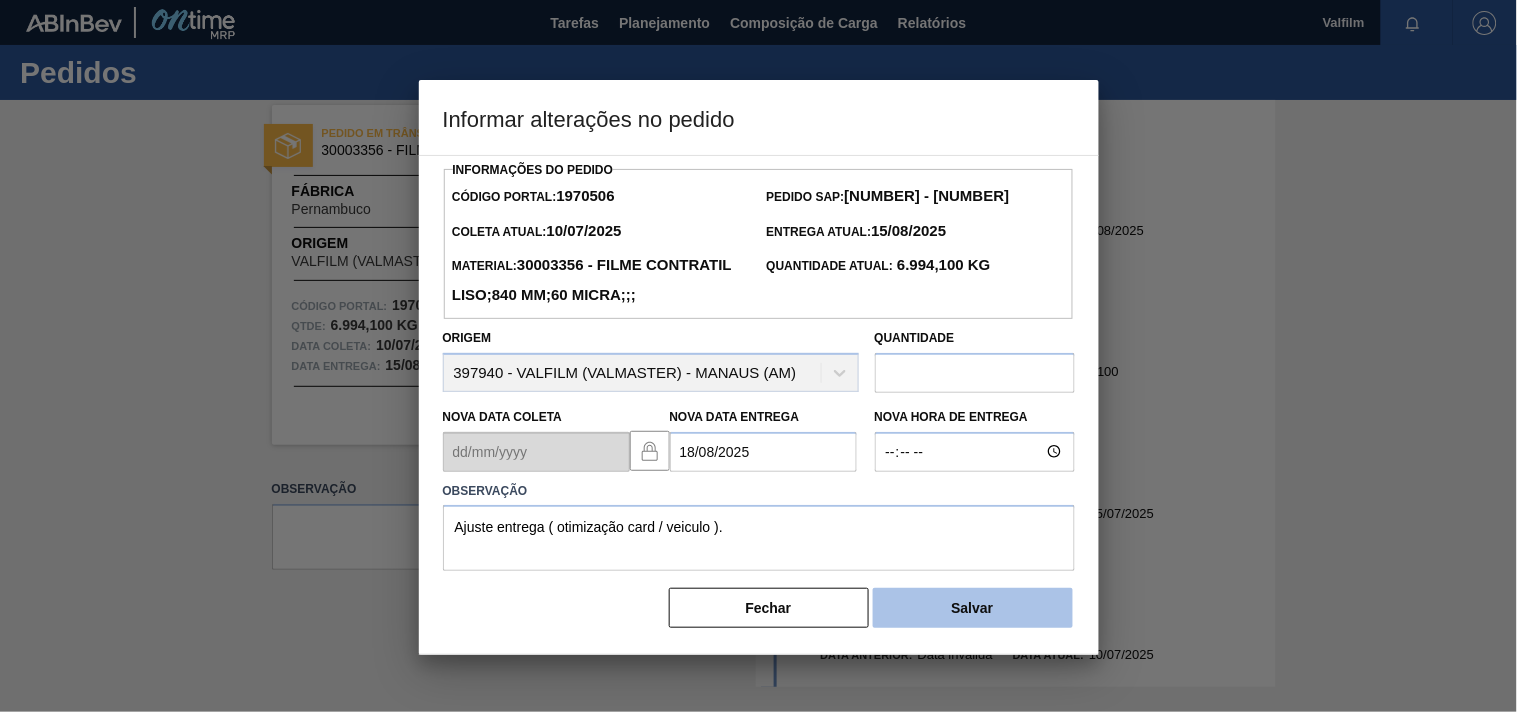click on "Salvar" at bounding box center [973, 608] 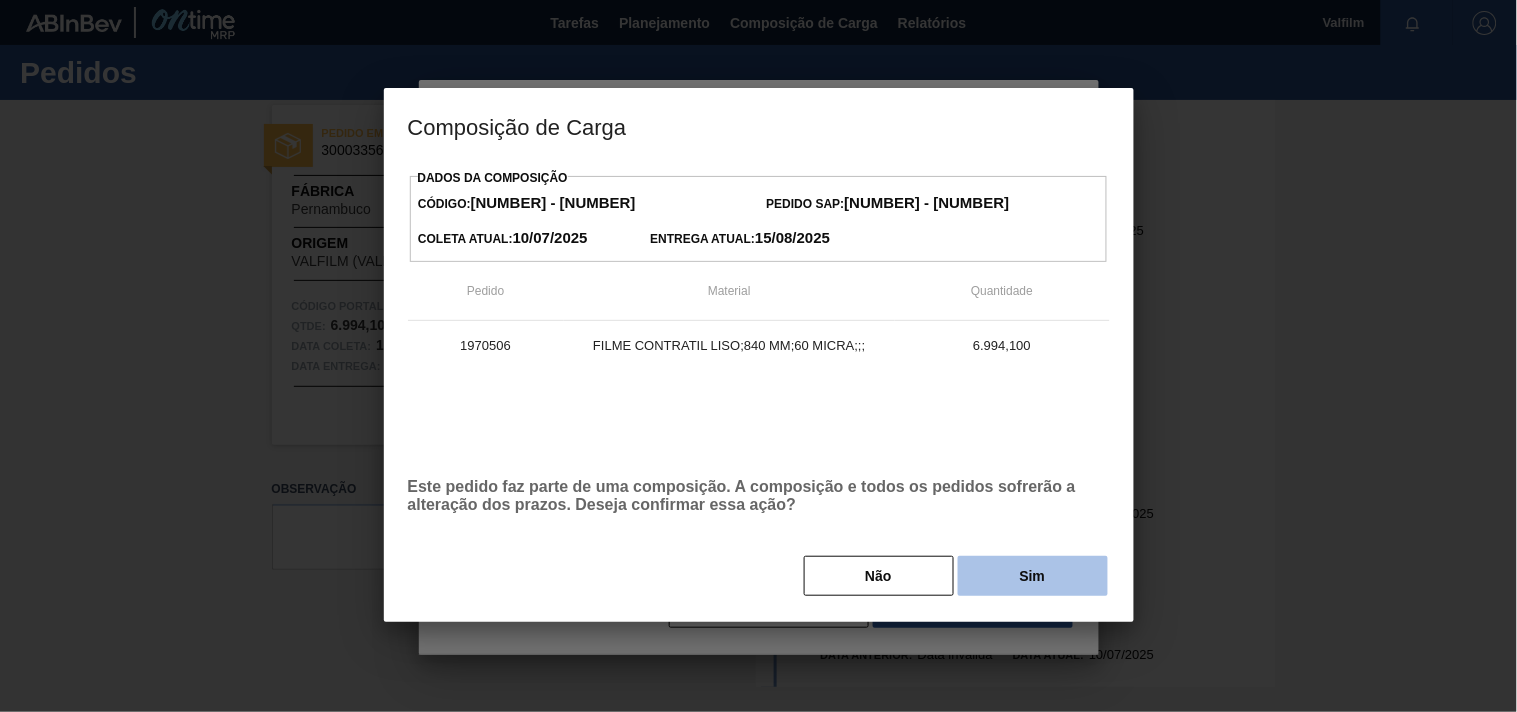 click on "Sim" at bounding box center (1033, 576) 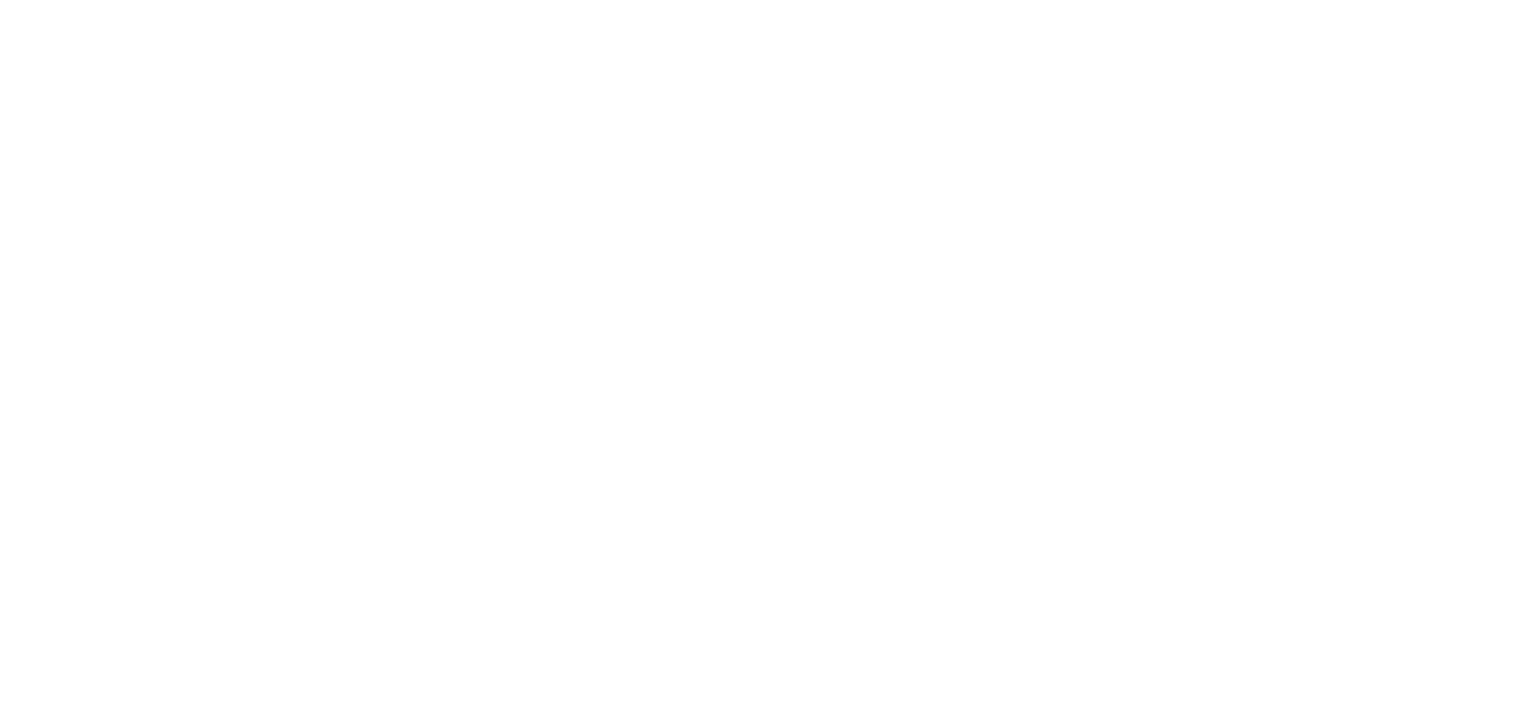 scroll, scrollTop: 0, scrollLeft: 0, axis: both 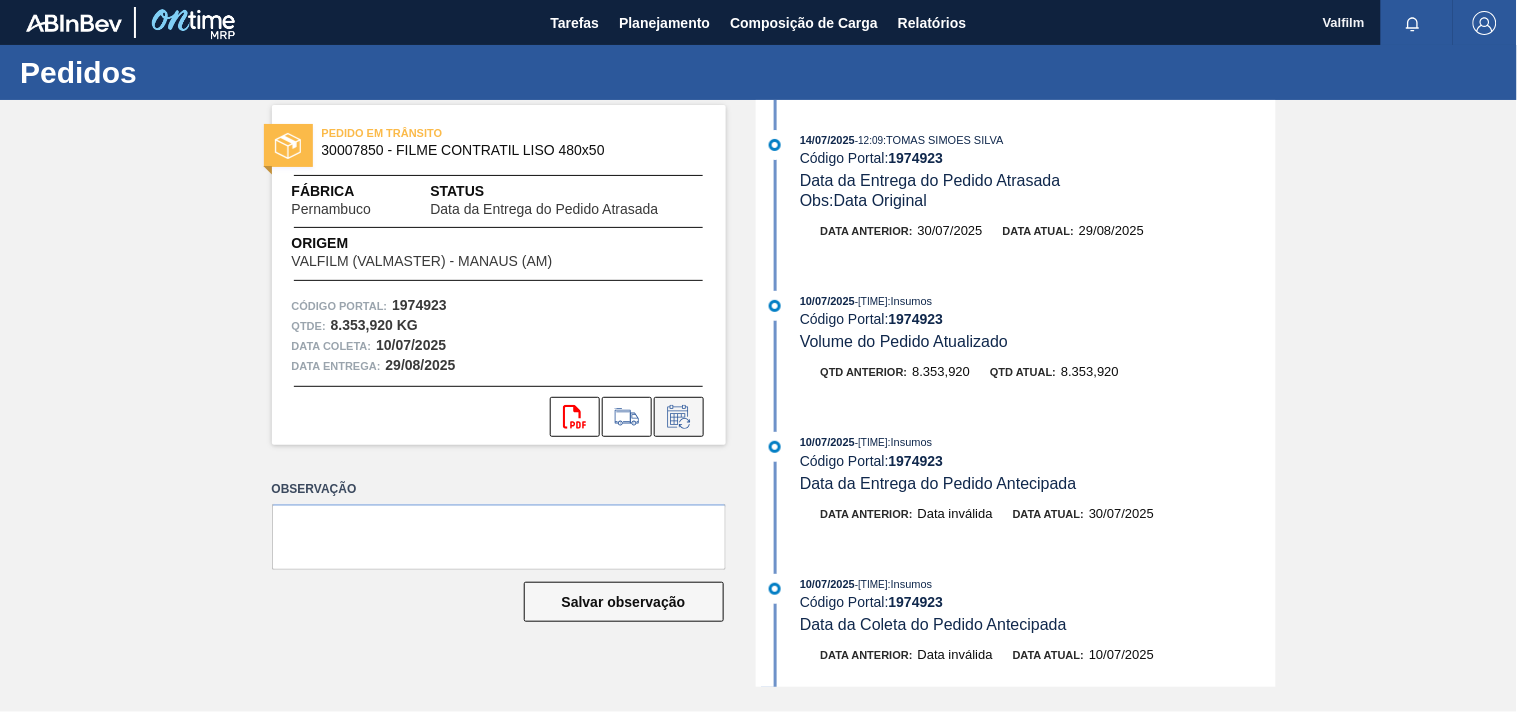 click 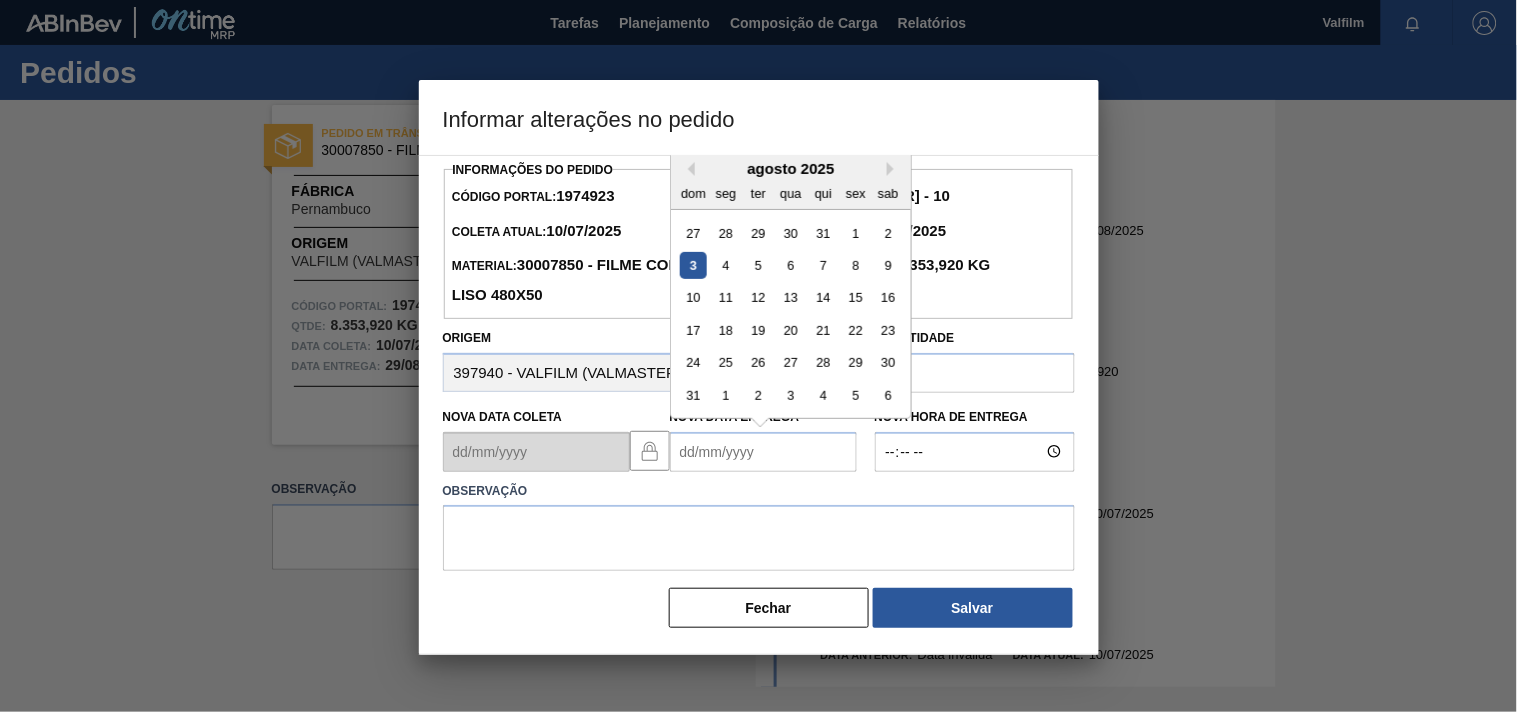 click on "Nova Data Entrega" at bounding box center [763, 452] 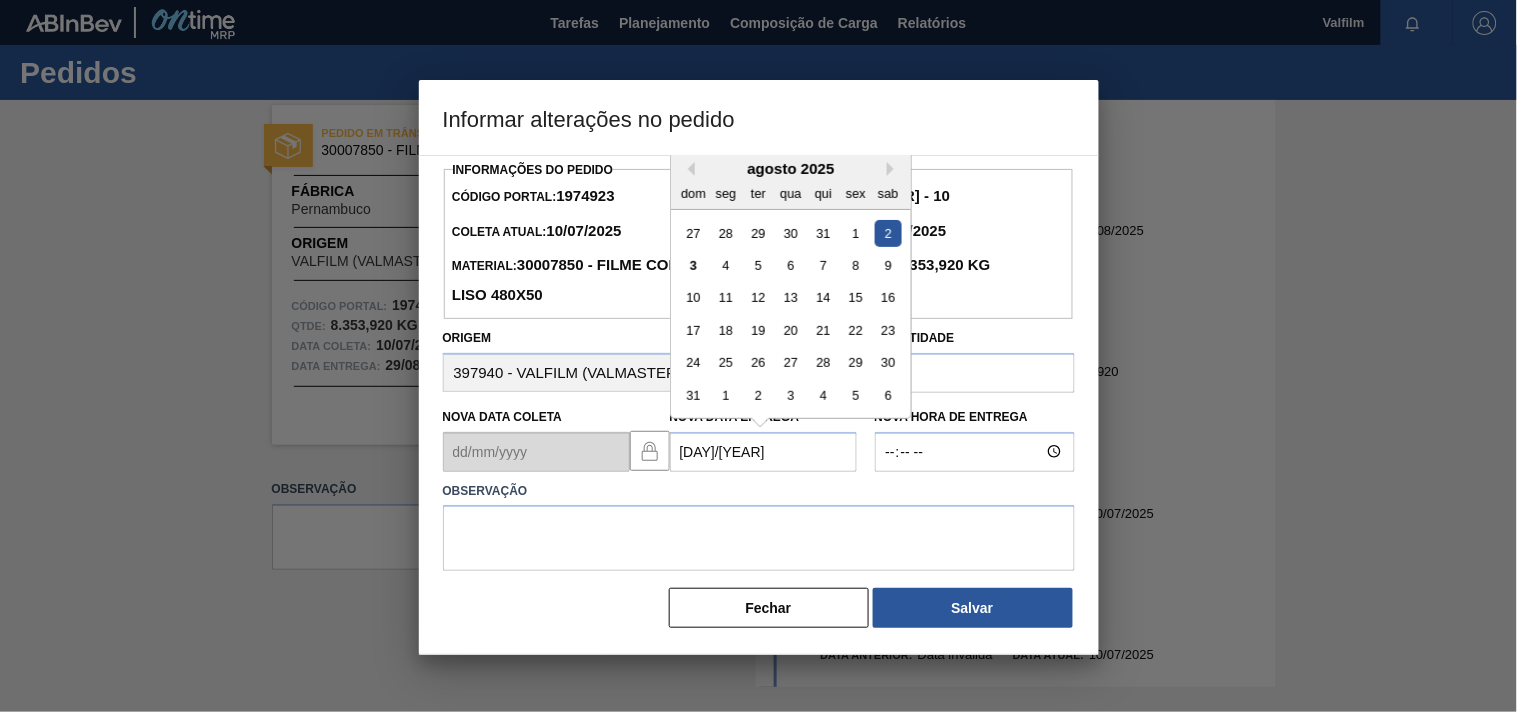 click on "[MONTH] [YEAR] dom seg ter qua qui sex sab 27 28 29 30 31 1 2 3 4 5 6 7 8 9 10 11 12 13 14 15 16 17 18 19 20 21 22 23 24 25 26 27 28 29 30 31 1 2 3 4 5 6" at bounding box center [651, 435] 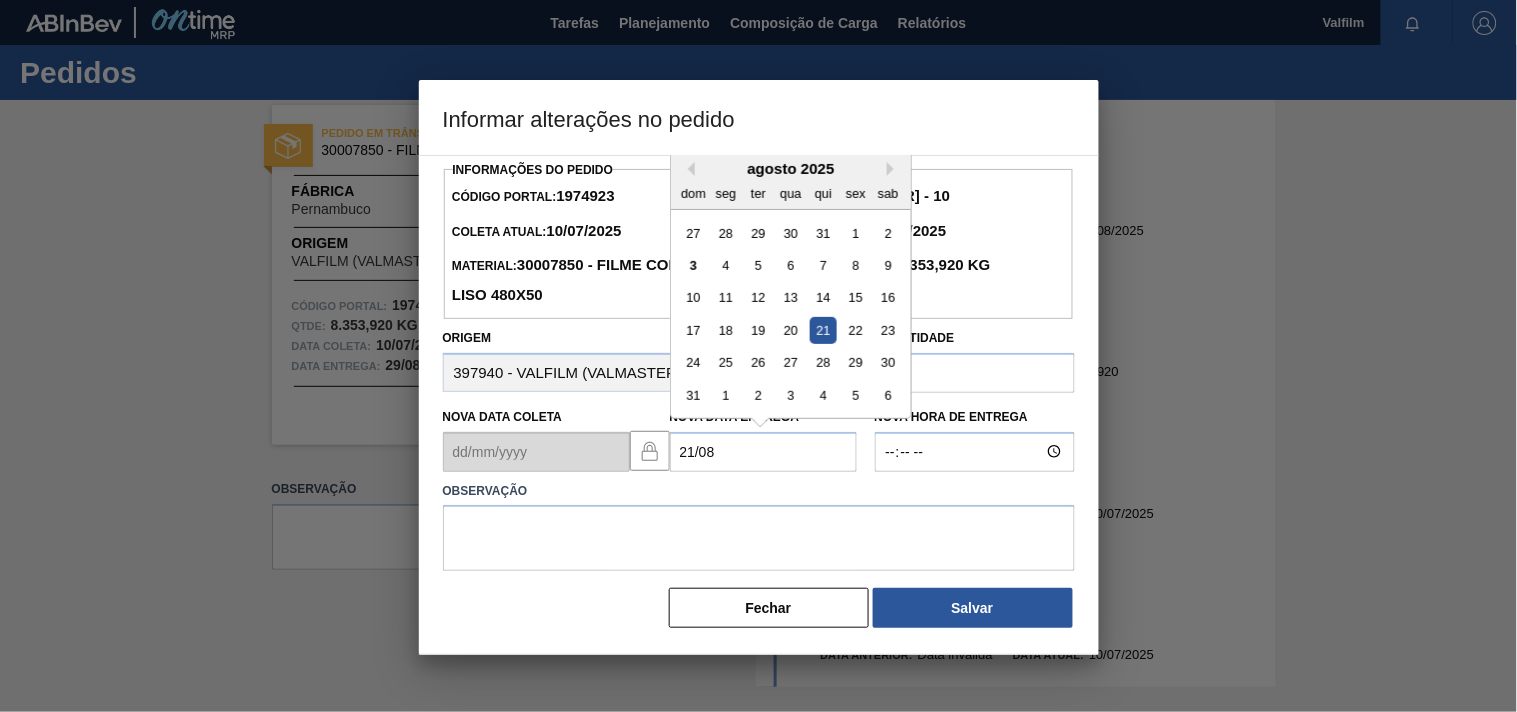 type on "21/08/2025" 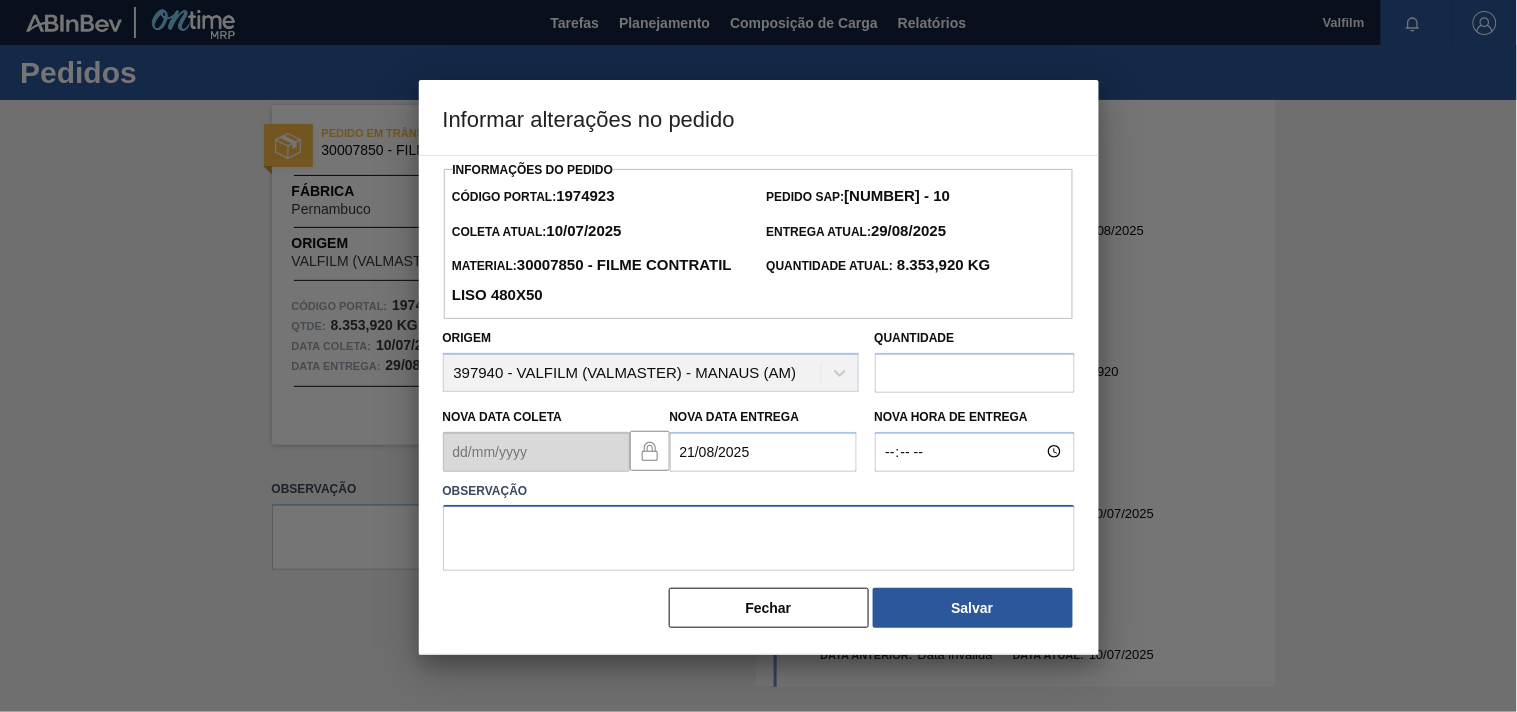 click at bounding box center [759, 538] 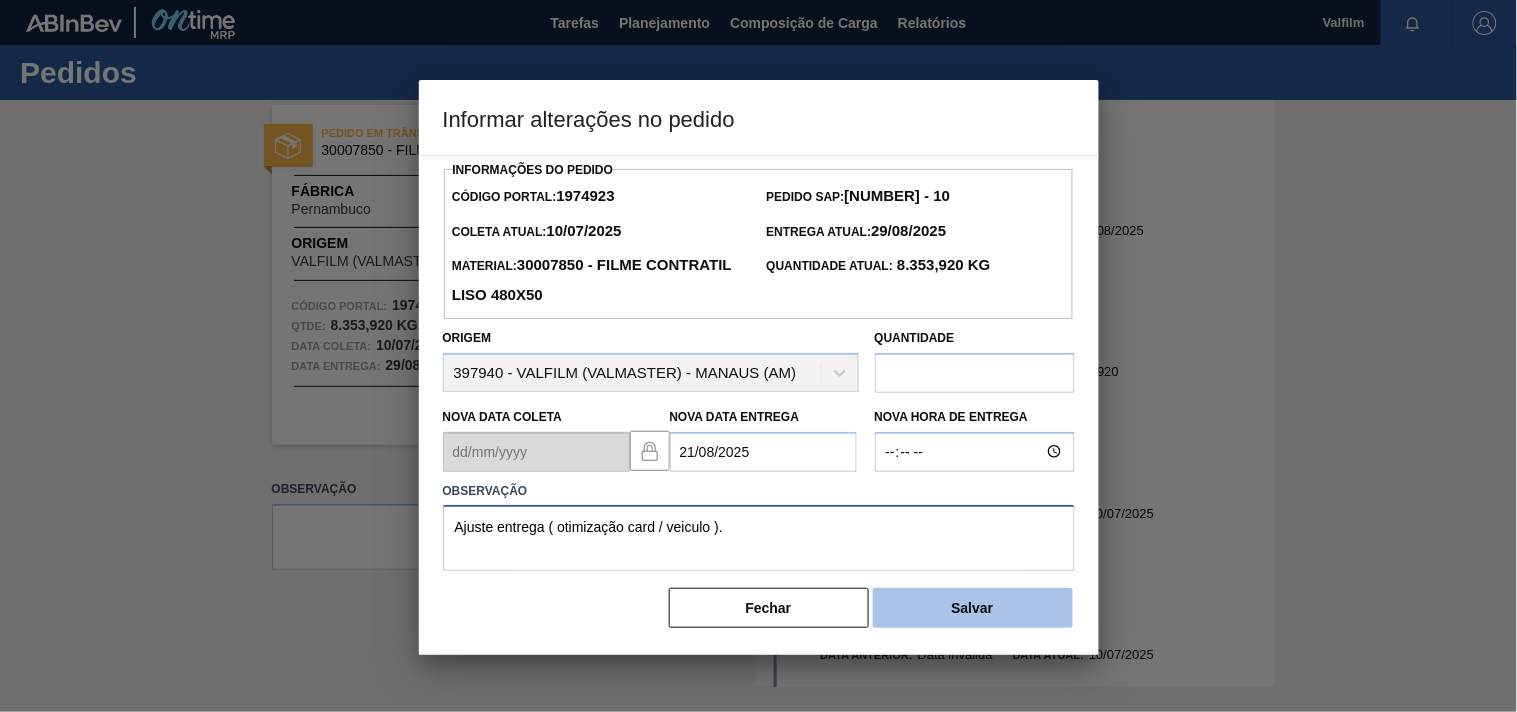 type on "Ajuste entrega ( otimização card / veiculo )." 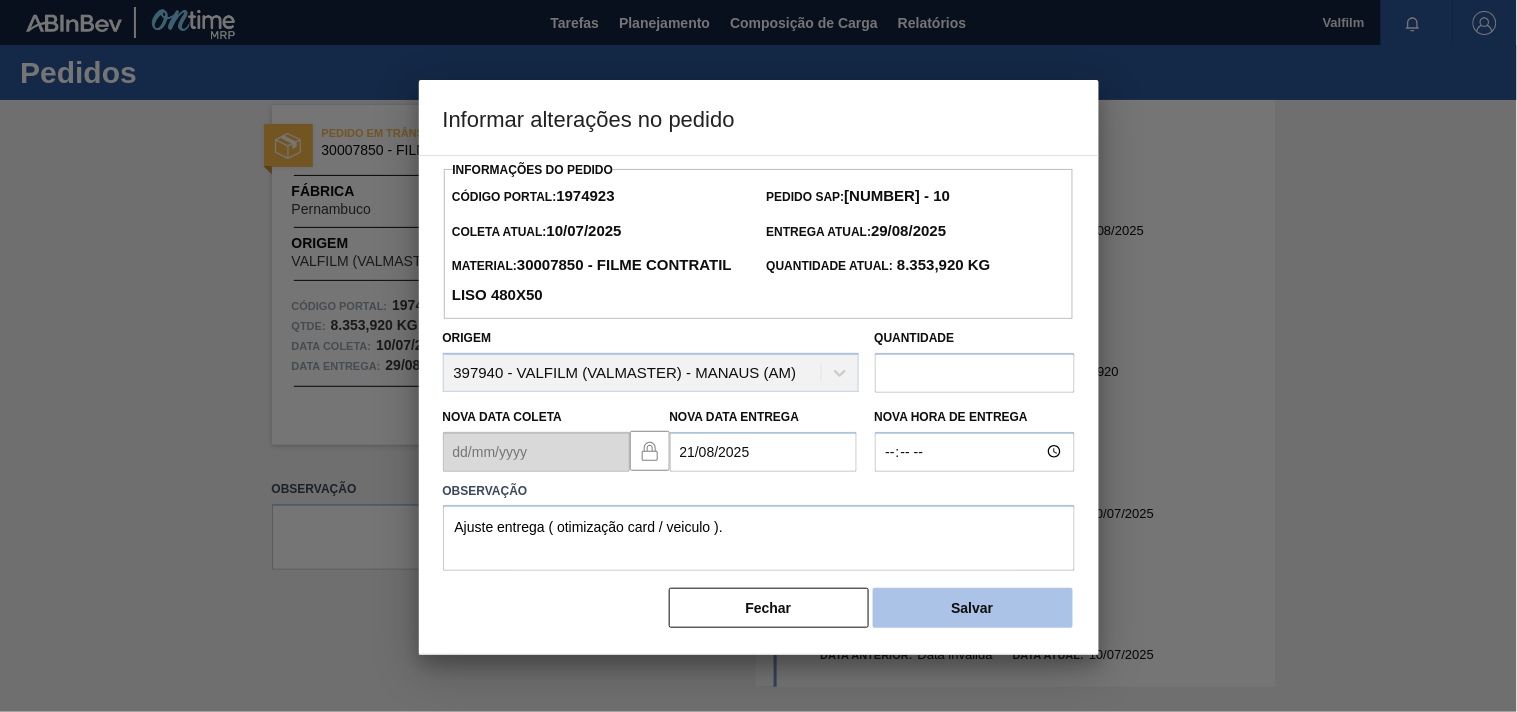 click on "Salvar" at bounding box center [973, 608] 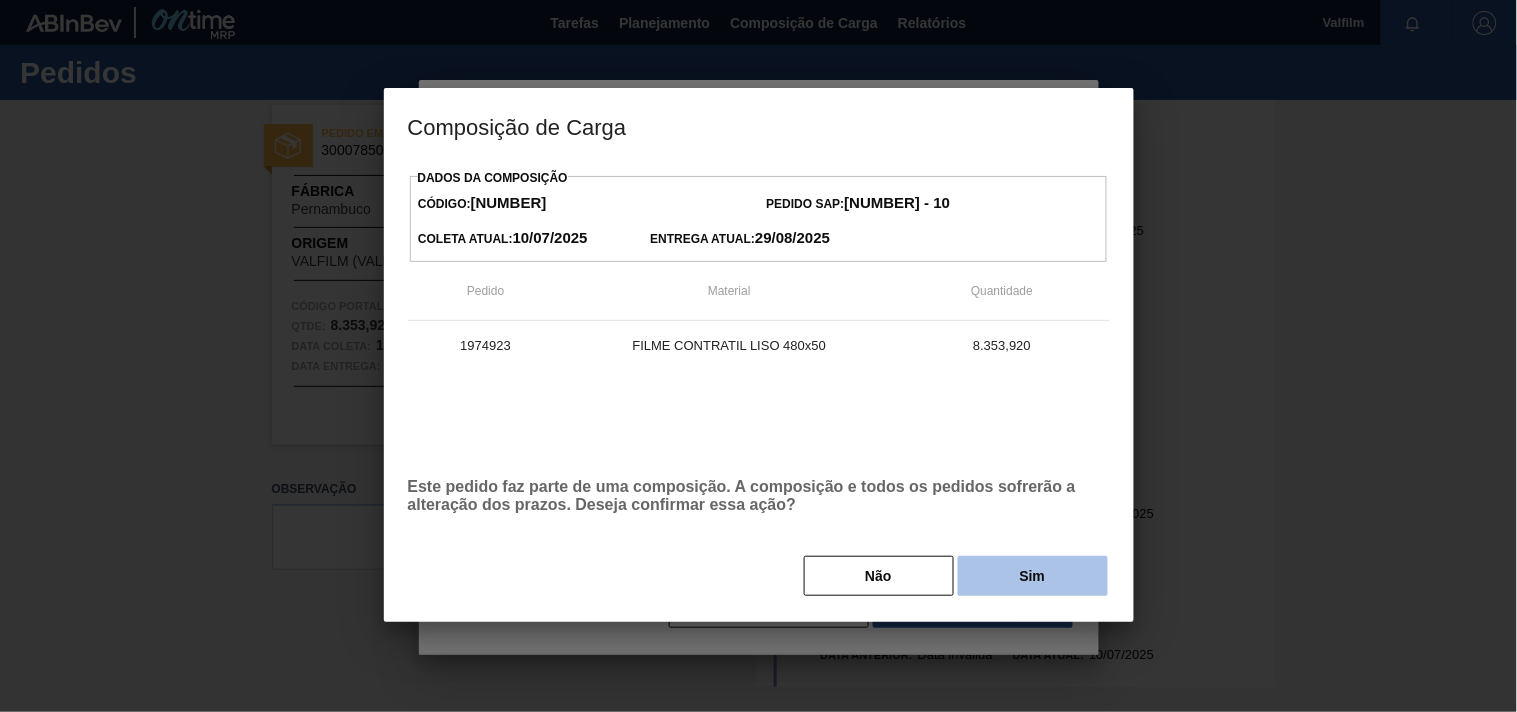 click on "Sim" at bounding box center (1033, 576) 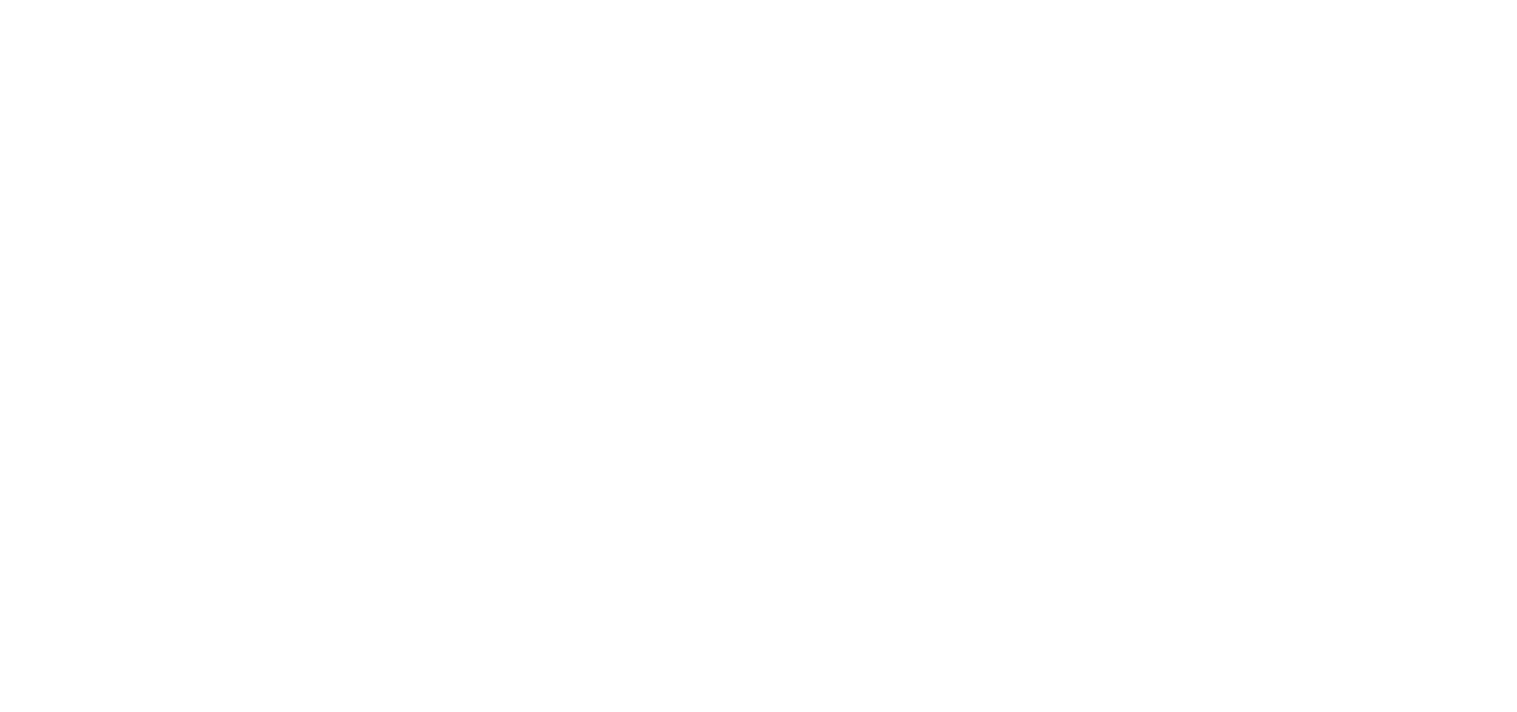scroll, scrollTop: 0, scrollLeft: 0, axis: both 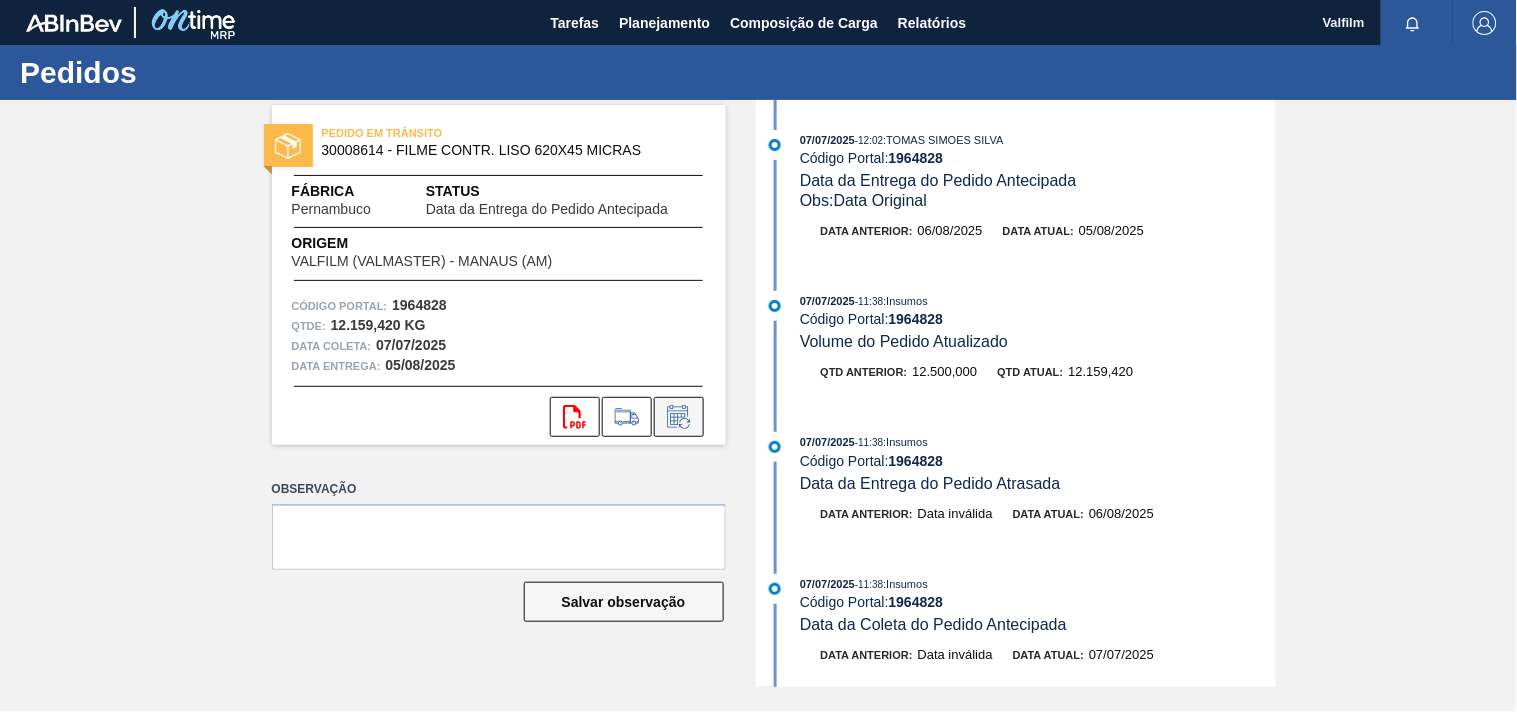 click 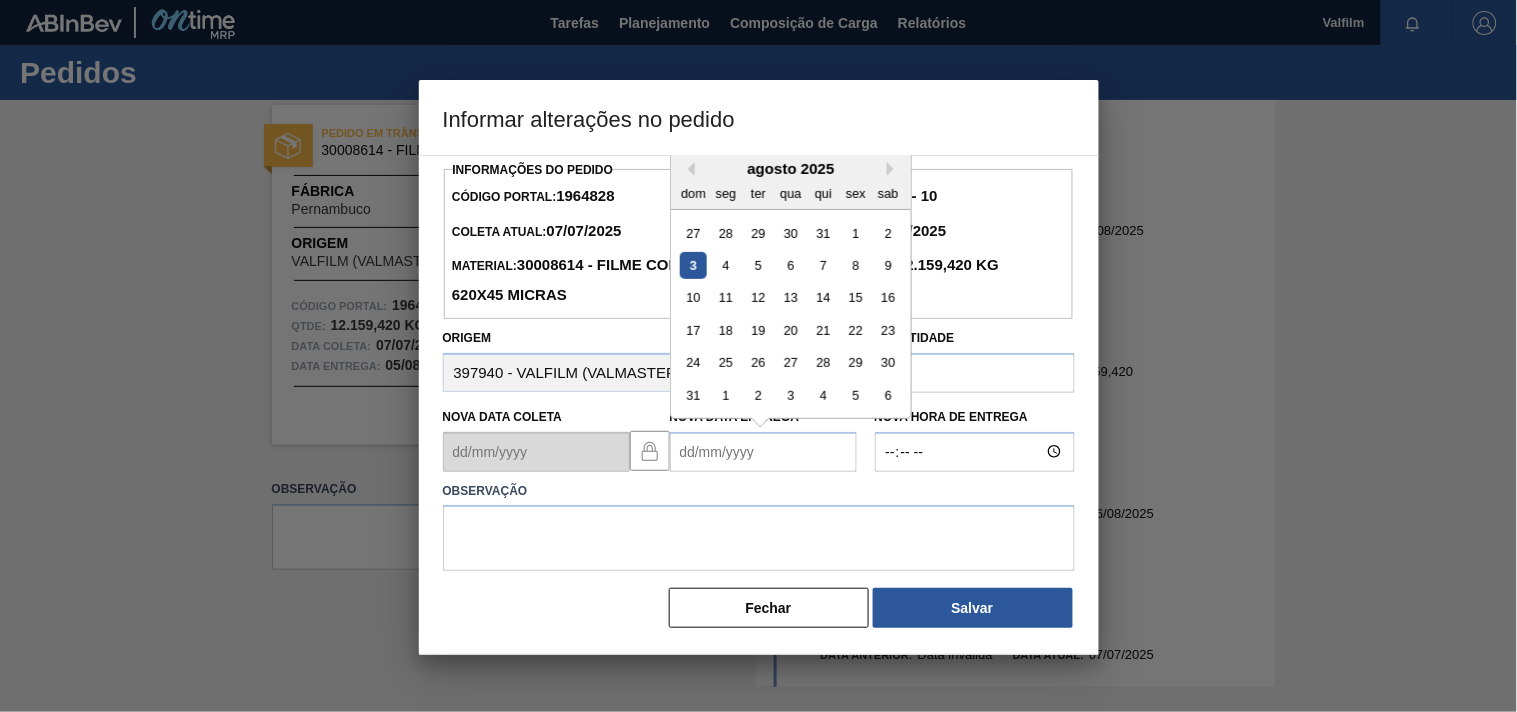click on "Nova Data Entrega" at bounding box center (763, 452) 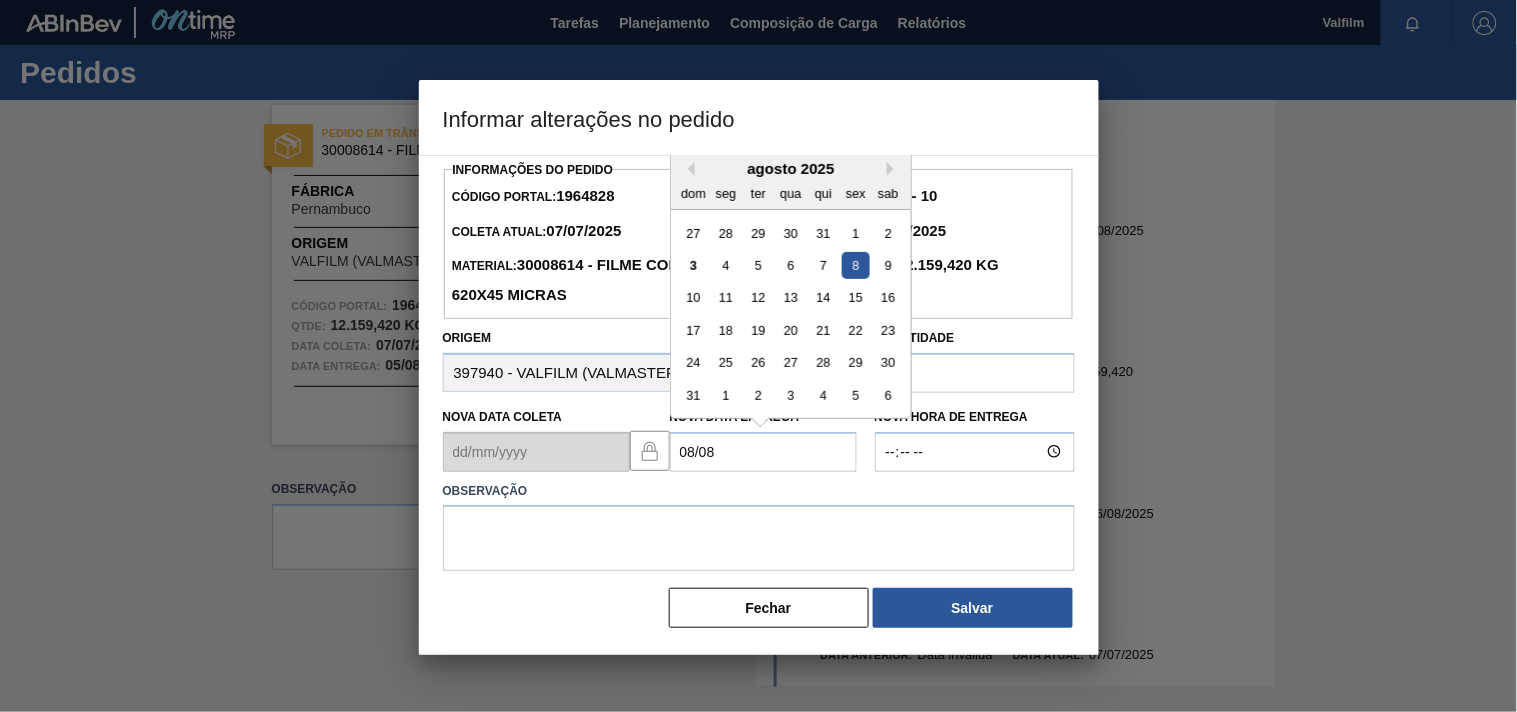 type on "08/08/2025" 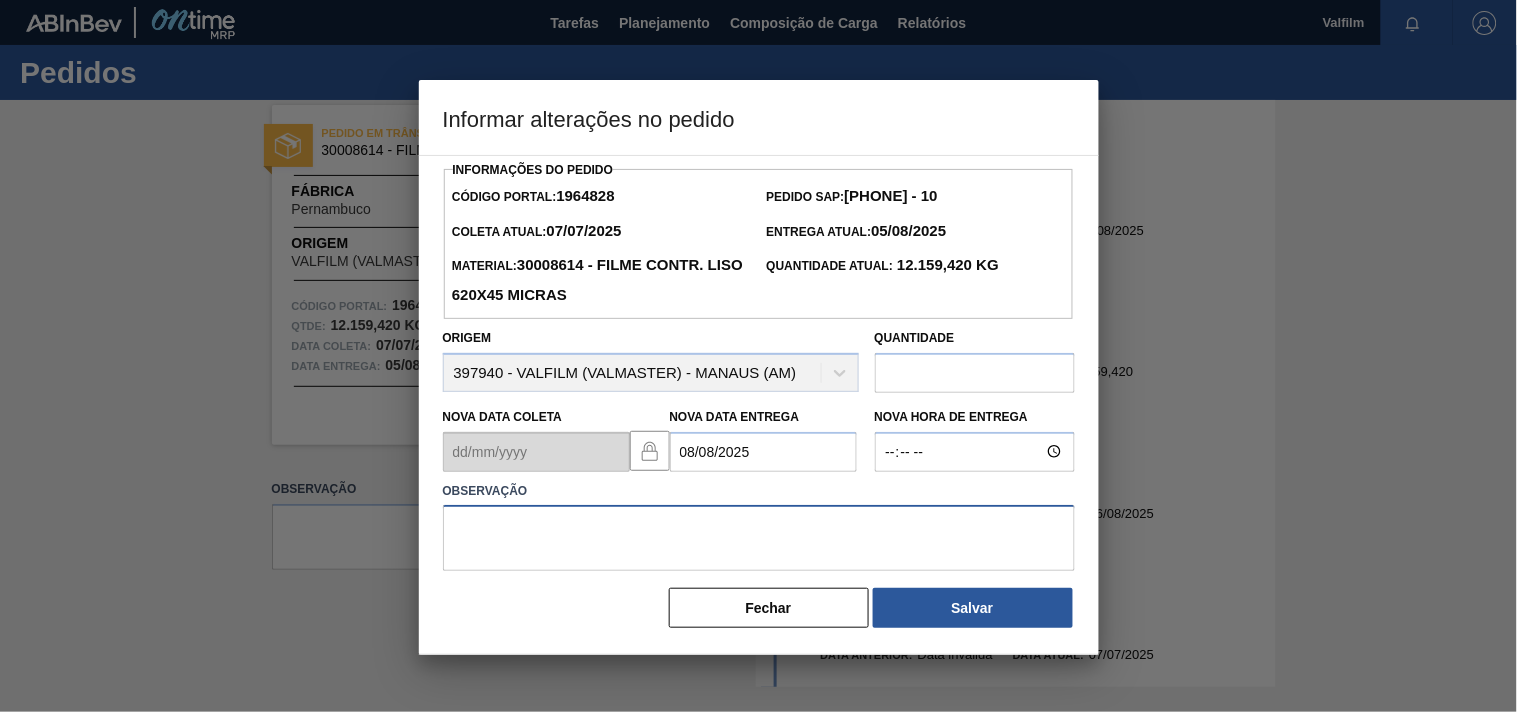 click at bounding box center [759, 538] 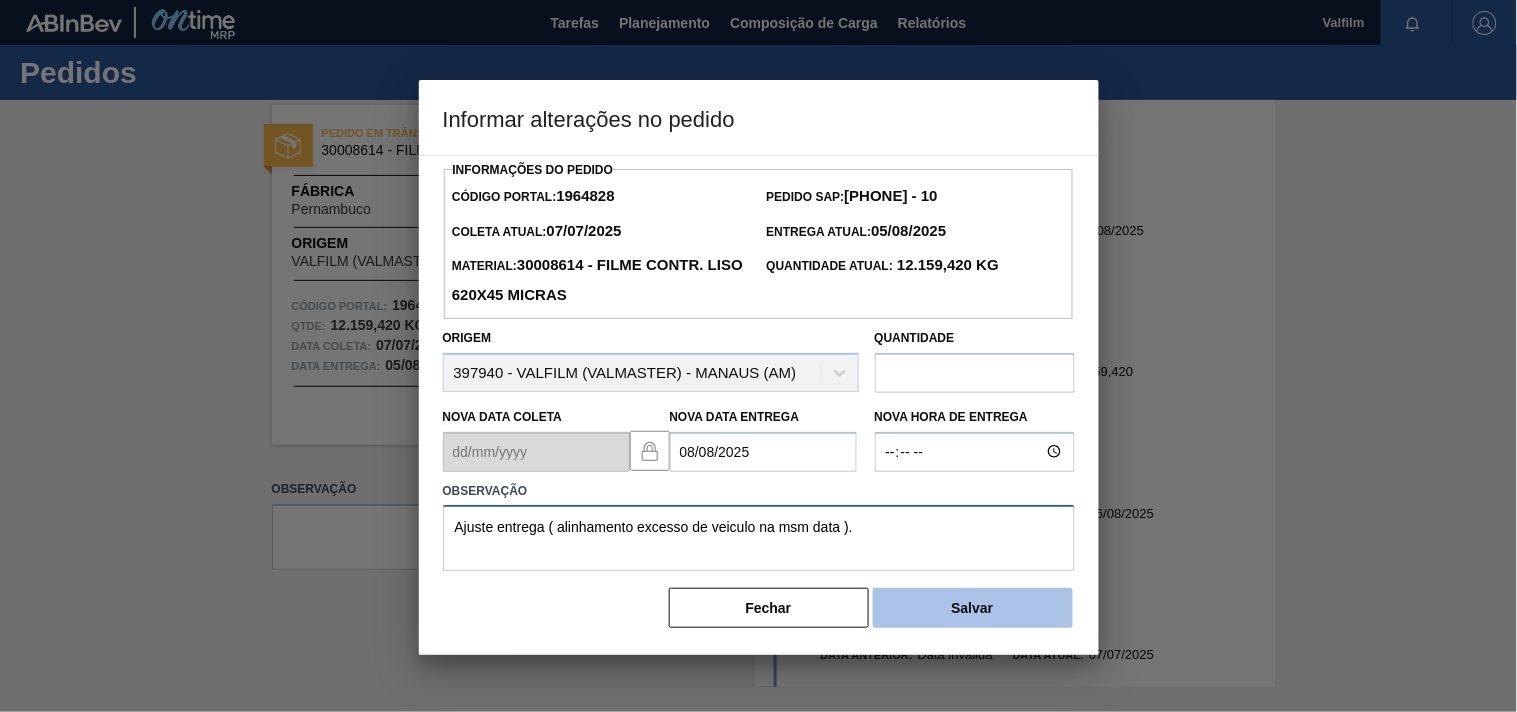 type on "Ajuste entrega ( alinhamento excesso de veiculo na msm data )." 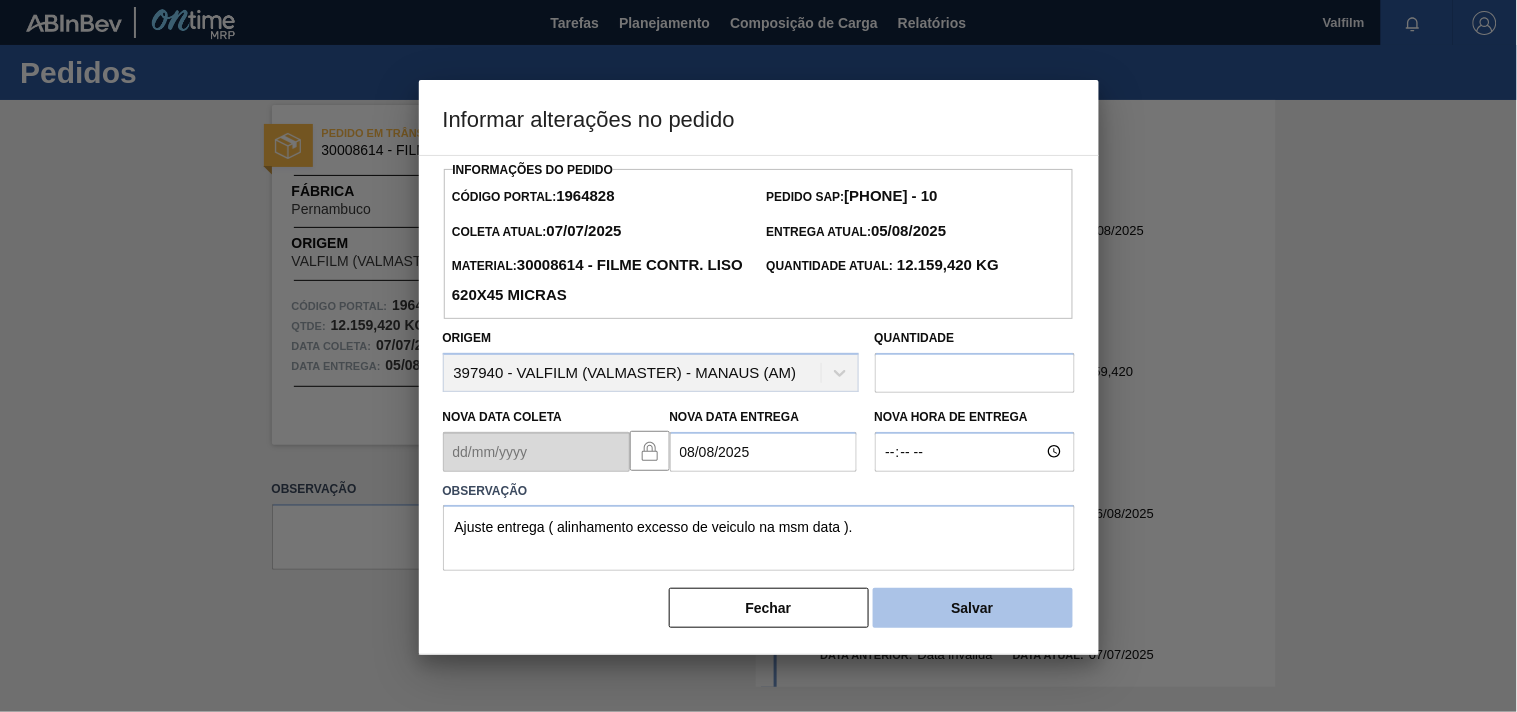 click on "Salvar" at bounding box center (973, 608) 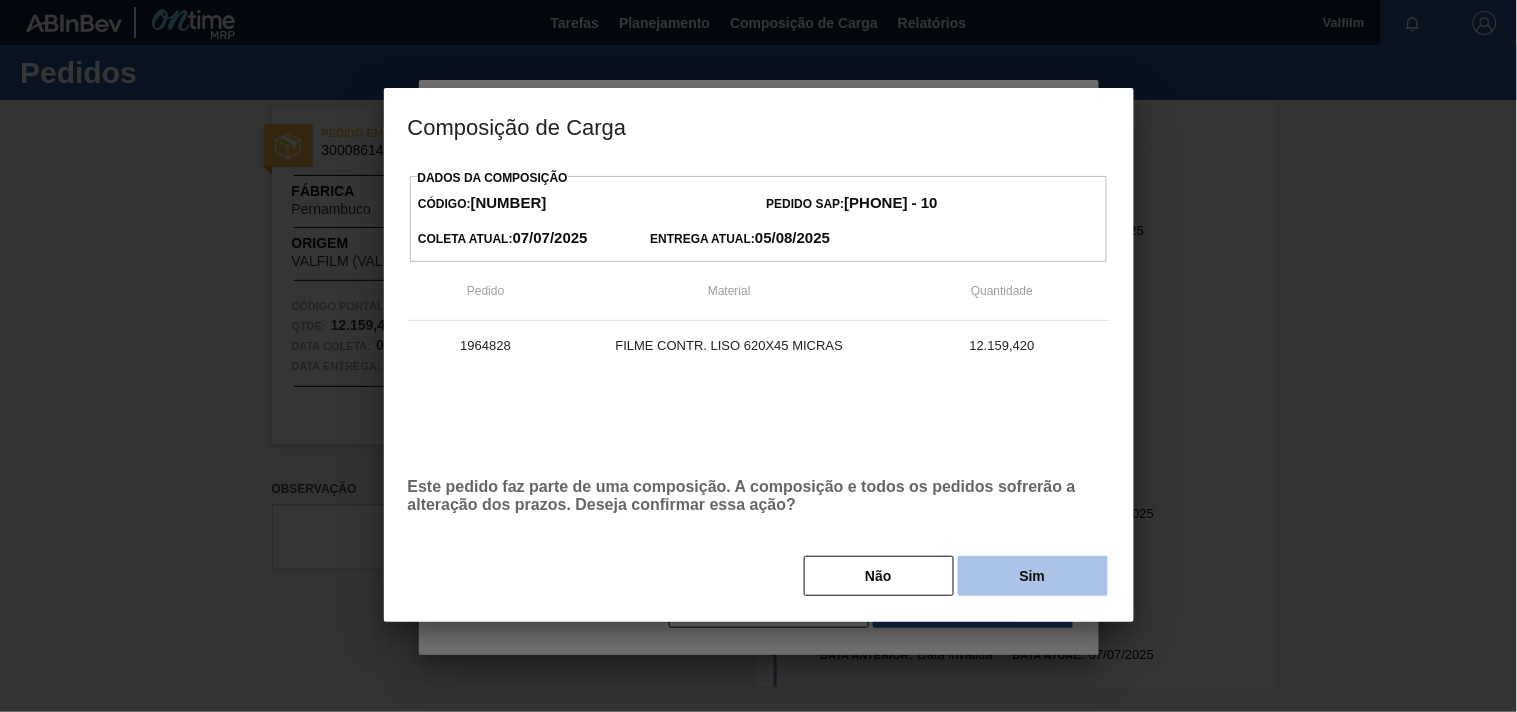 click on "Sim" at bounding box center (1033, 576) 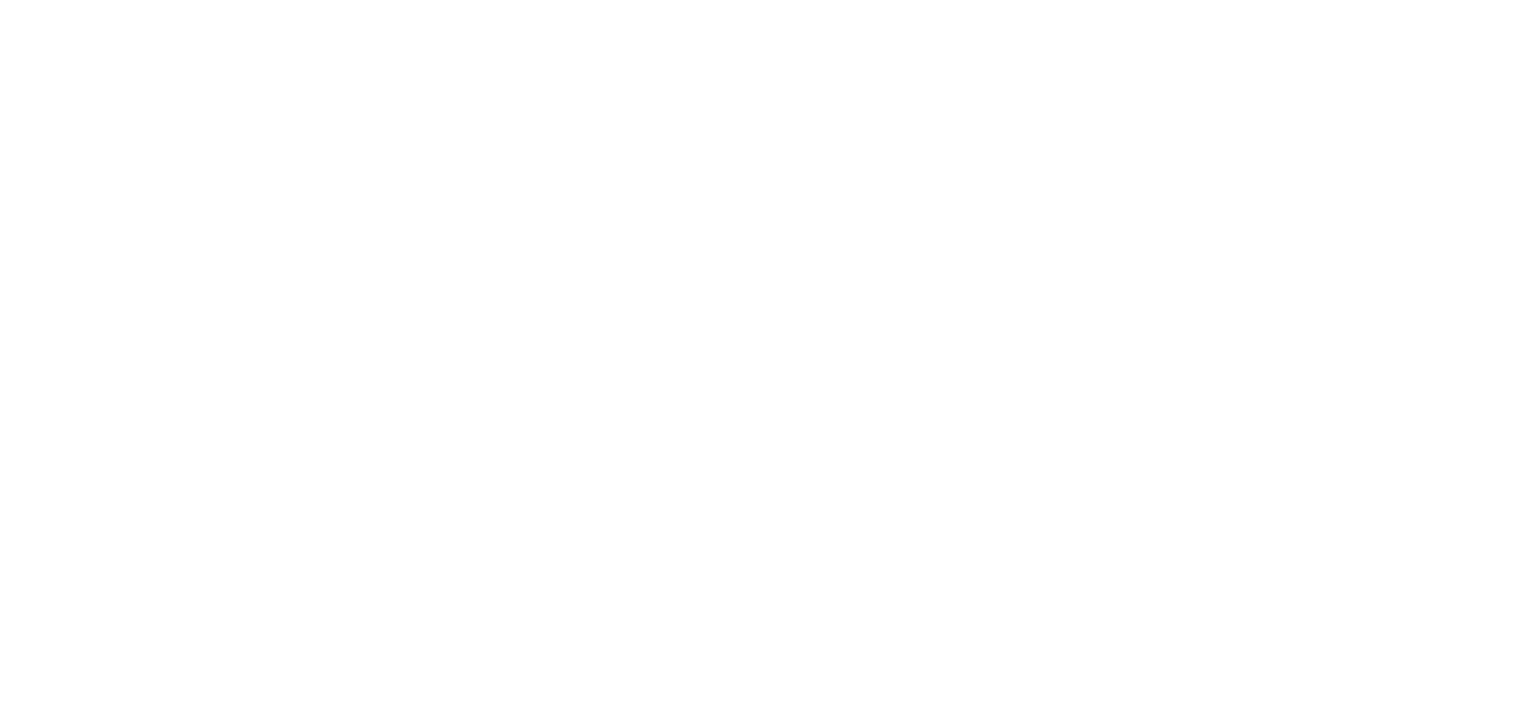 scroll, scrollTop: 0, scrollLeft: 0, axis: both 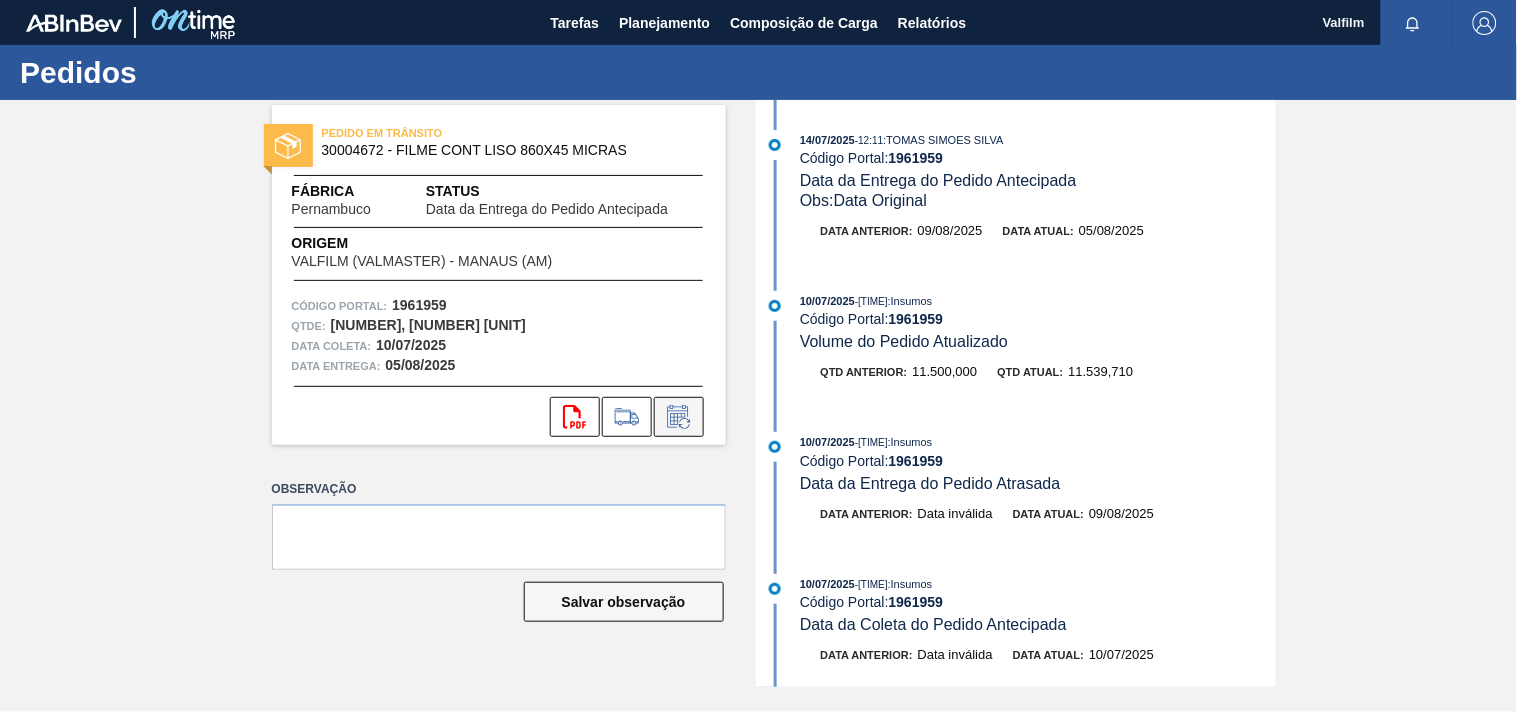 click 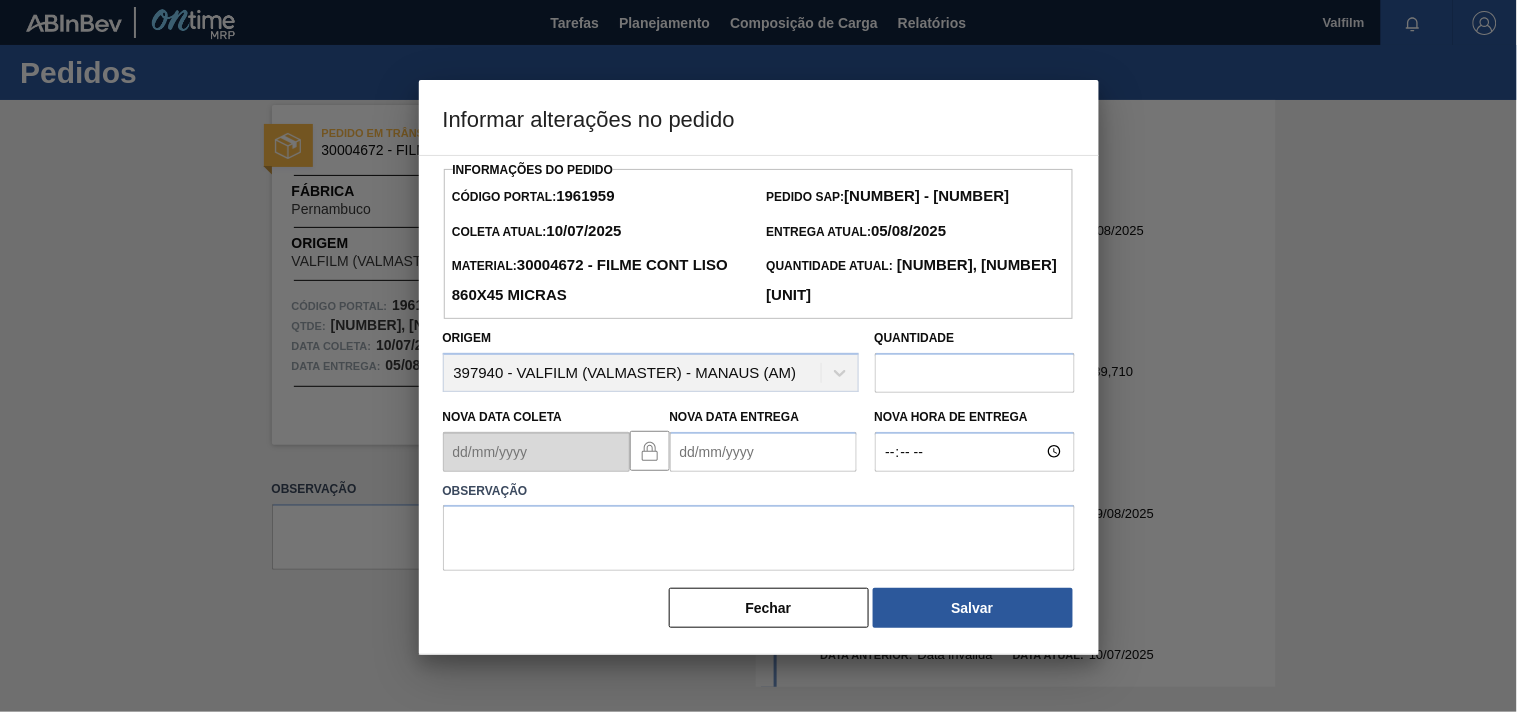 click on "Nova Data Entrega" at bounding box center (763, 452) 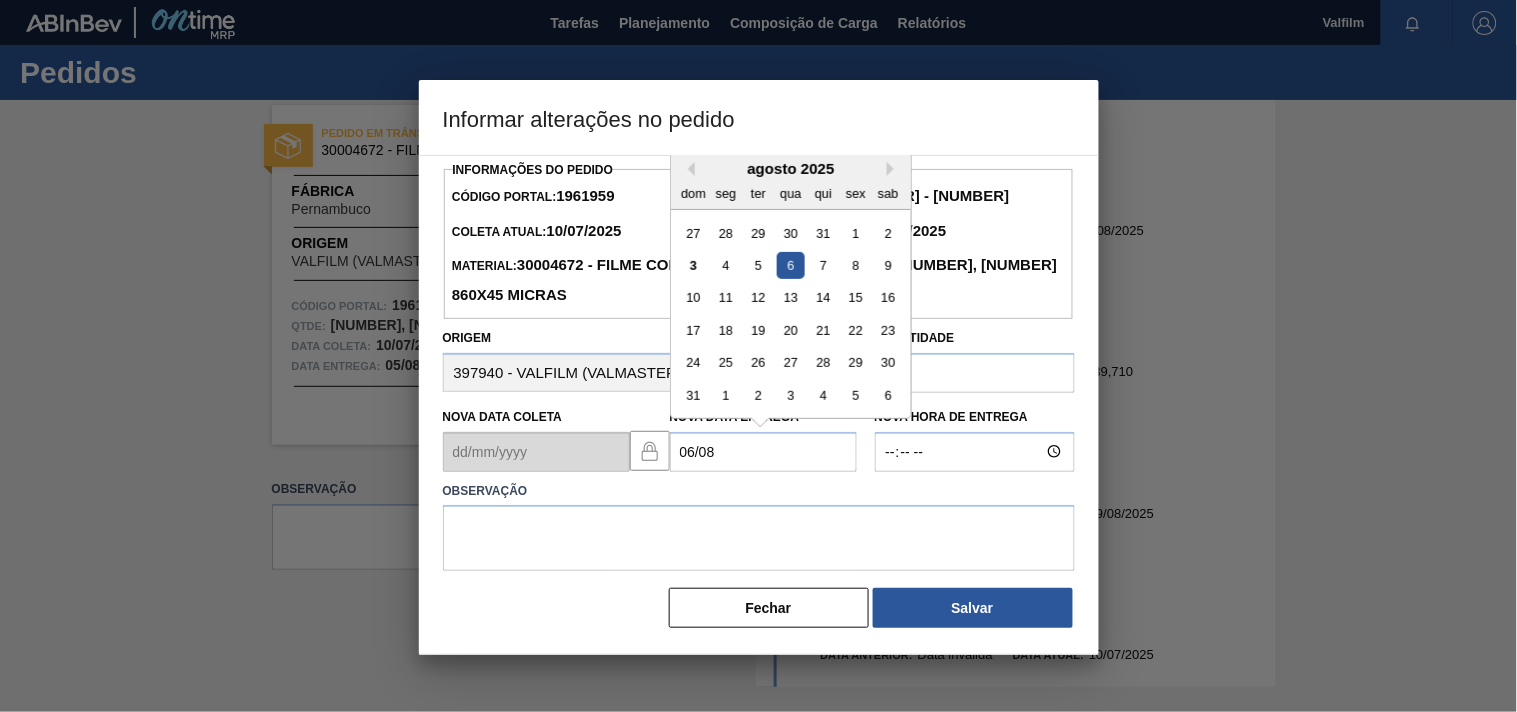 type on "06/08/2025" 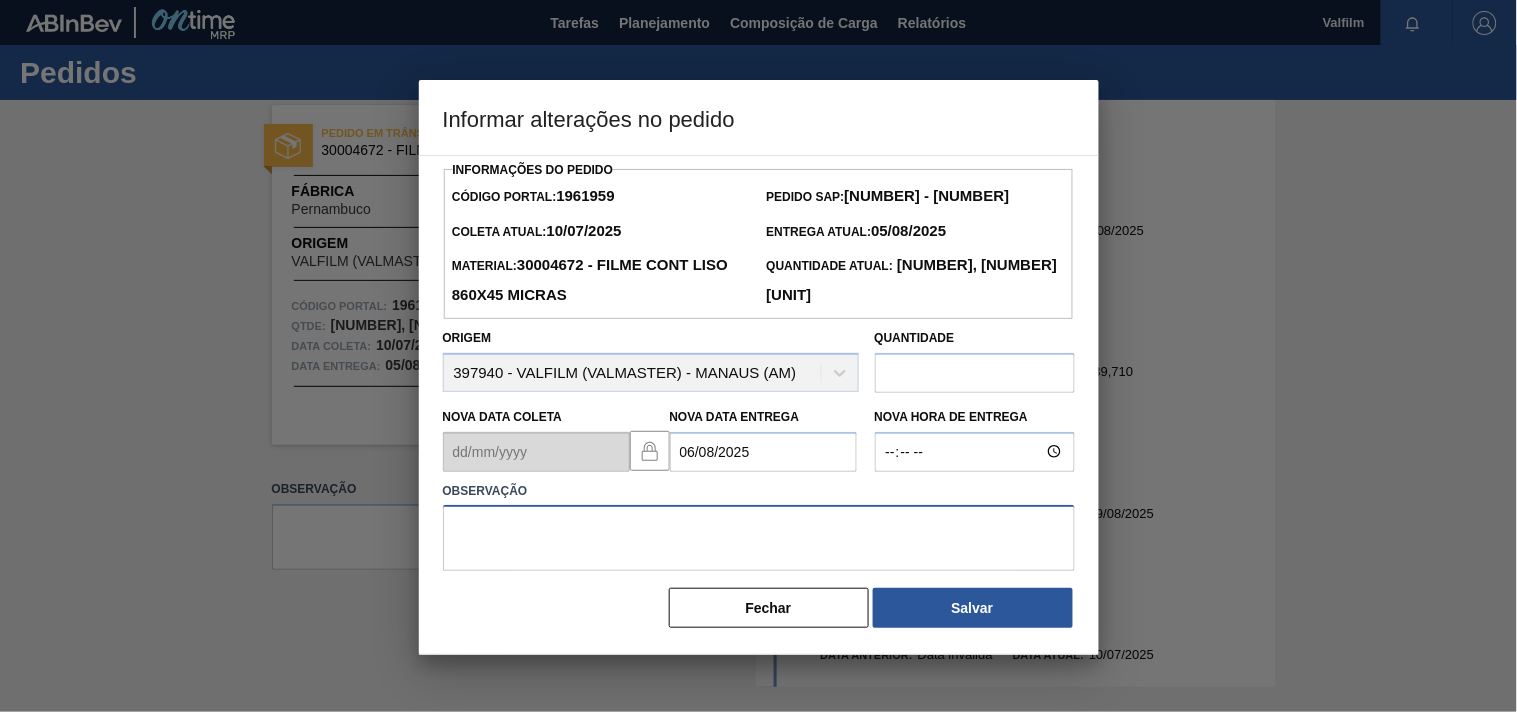click at bounding box center (759, 538) 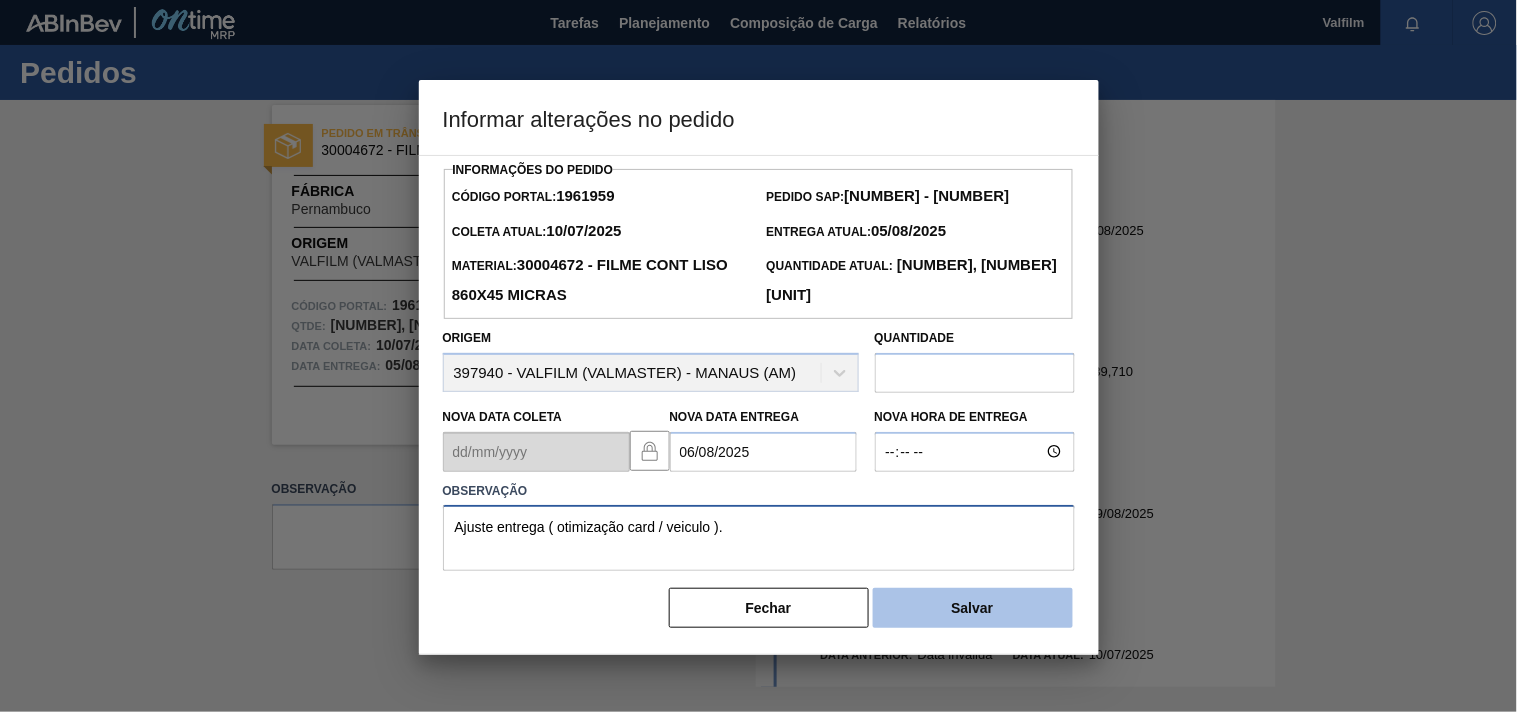type on "Ajuste entrega ( otimização card / veiculo )." 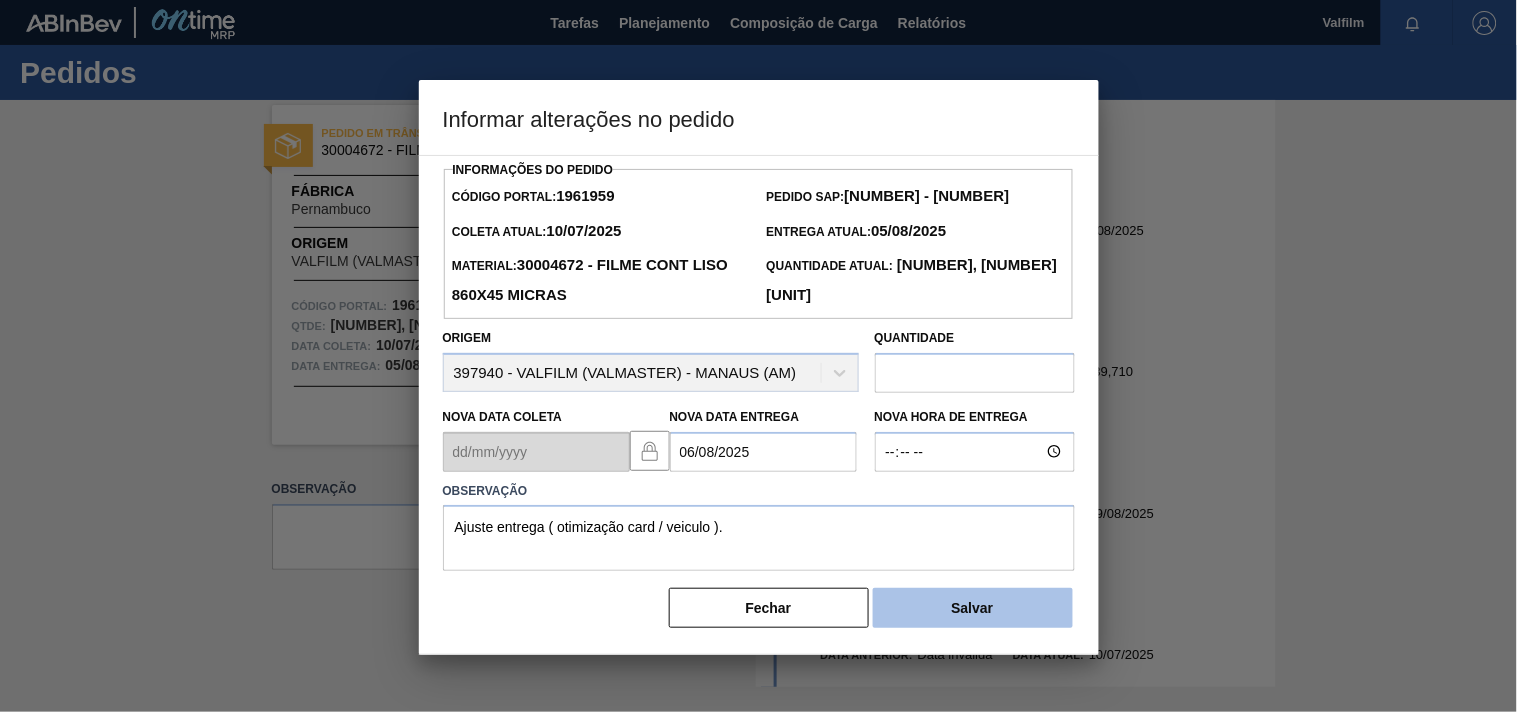 click on "Salvar" at bounding box center (973, 608) 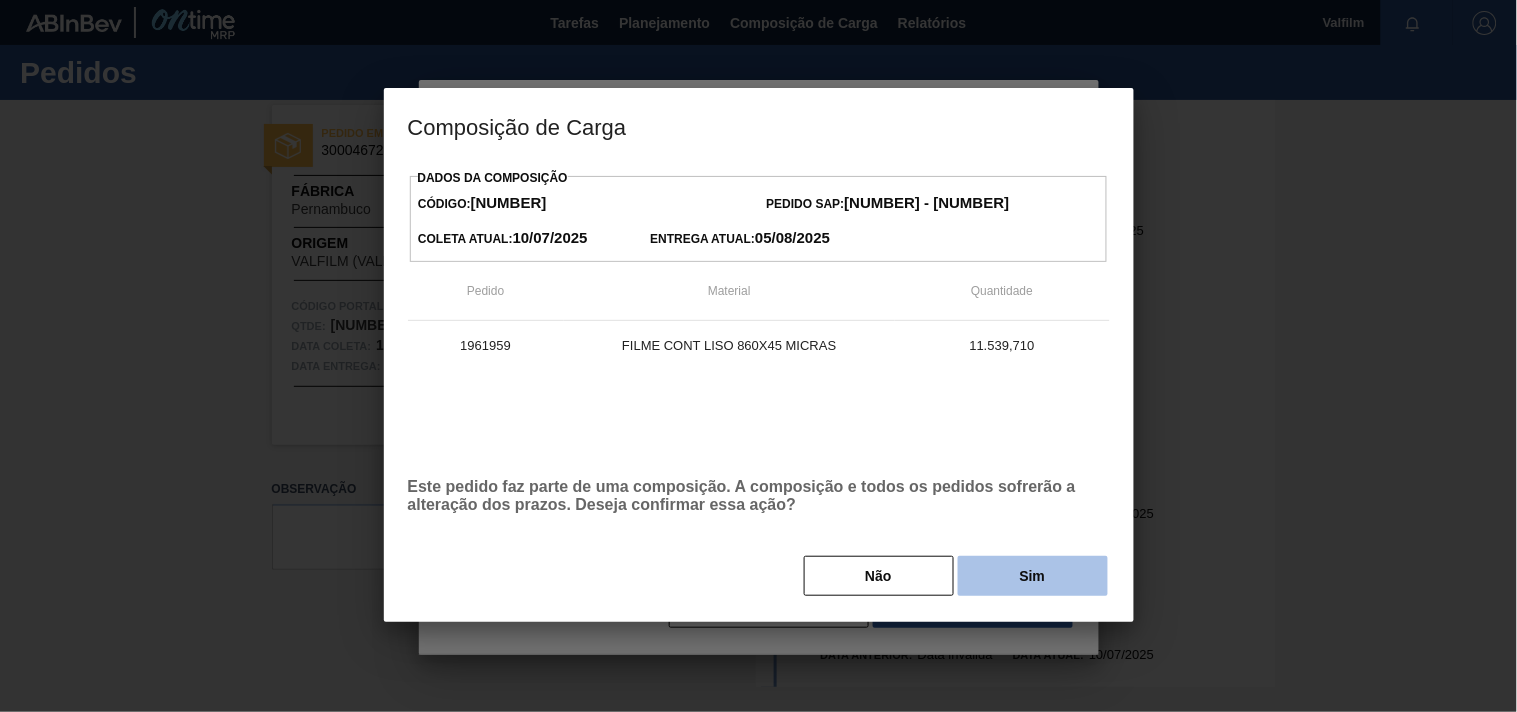 click on "Sim" at bounding box center (1033, 576) 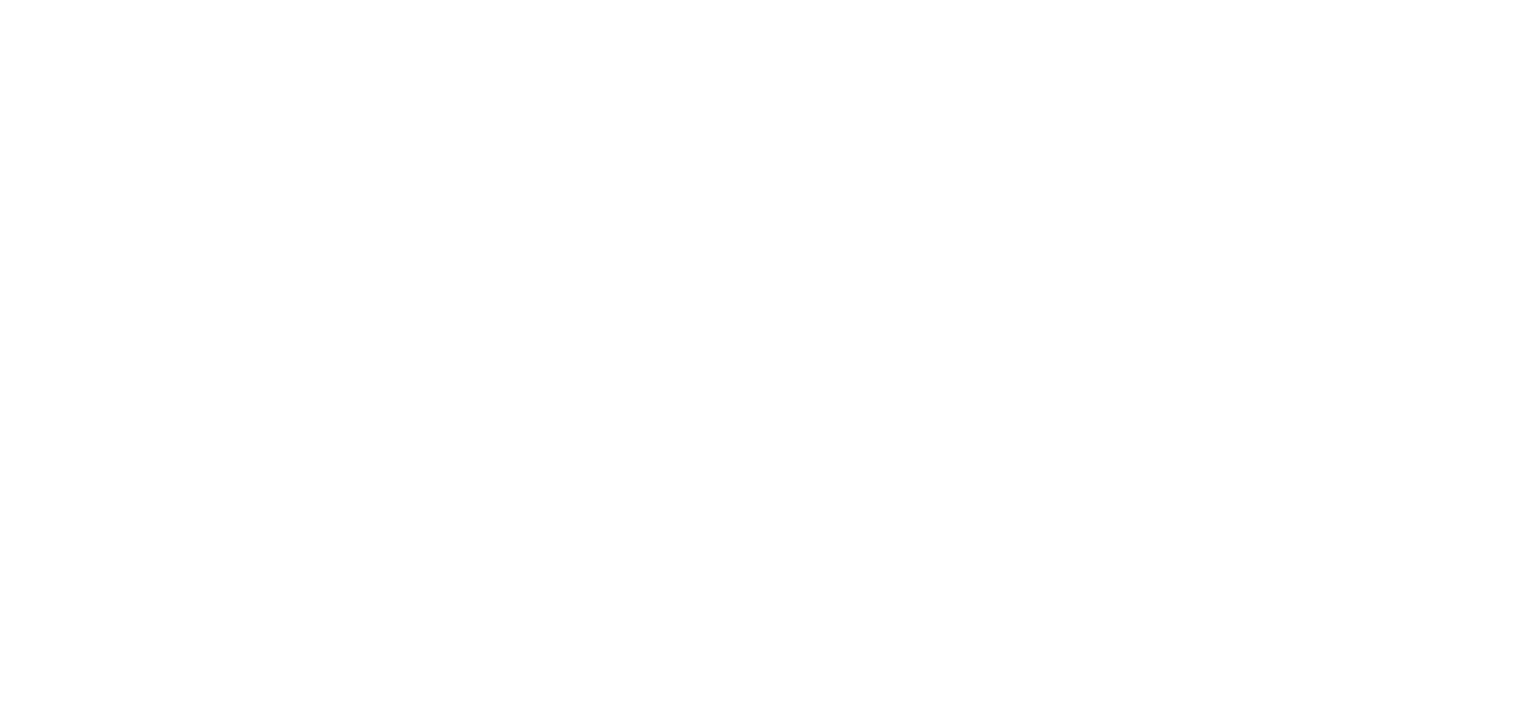 scroll, scrollTop: 0, scrollLeft: 0, axis: both 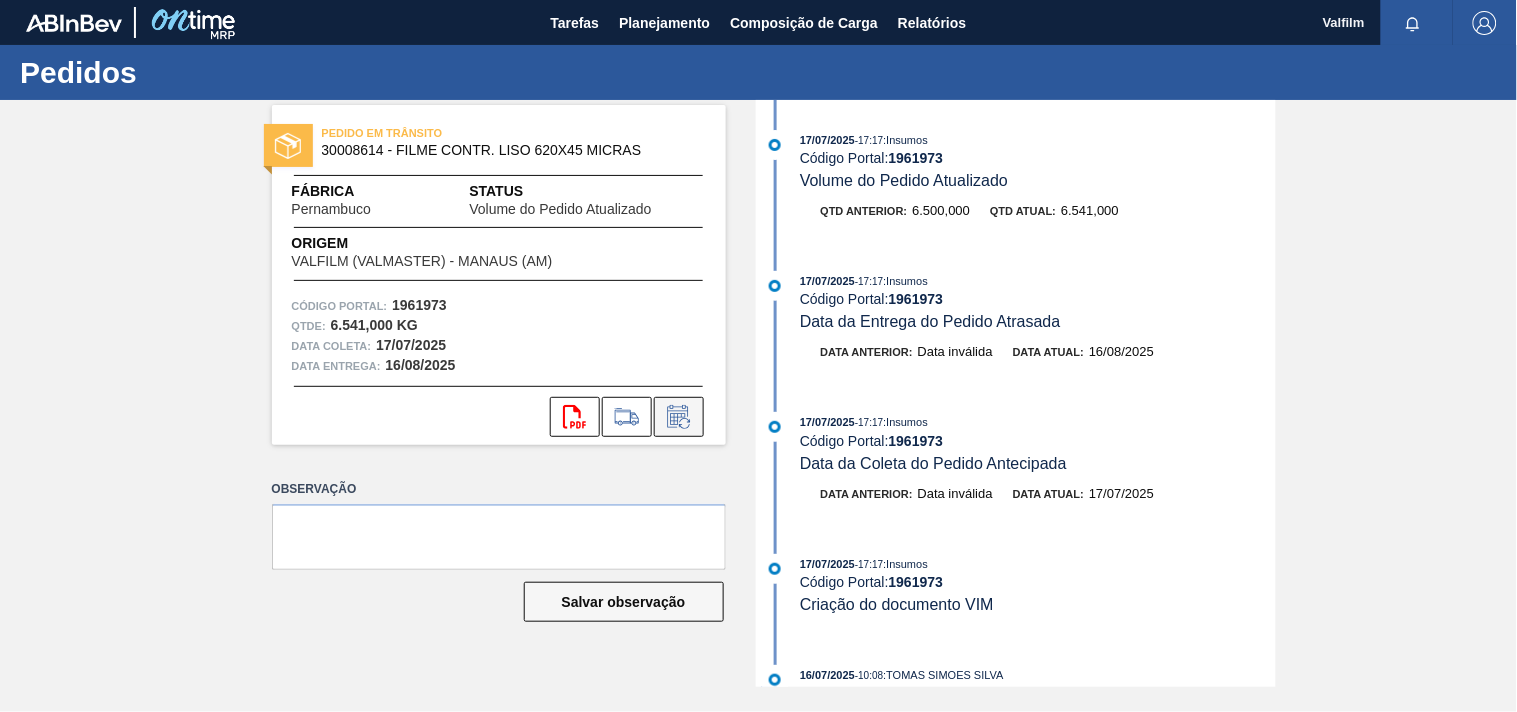 click 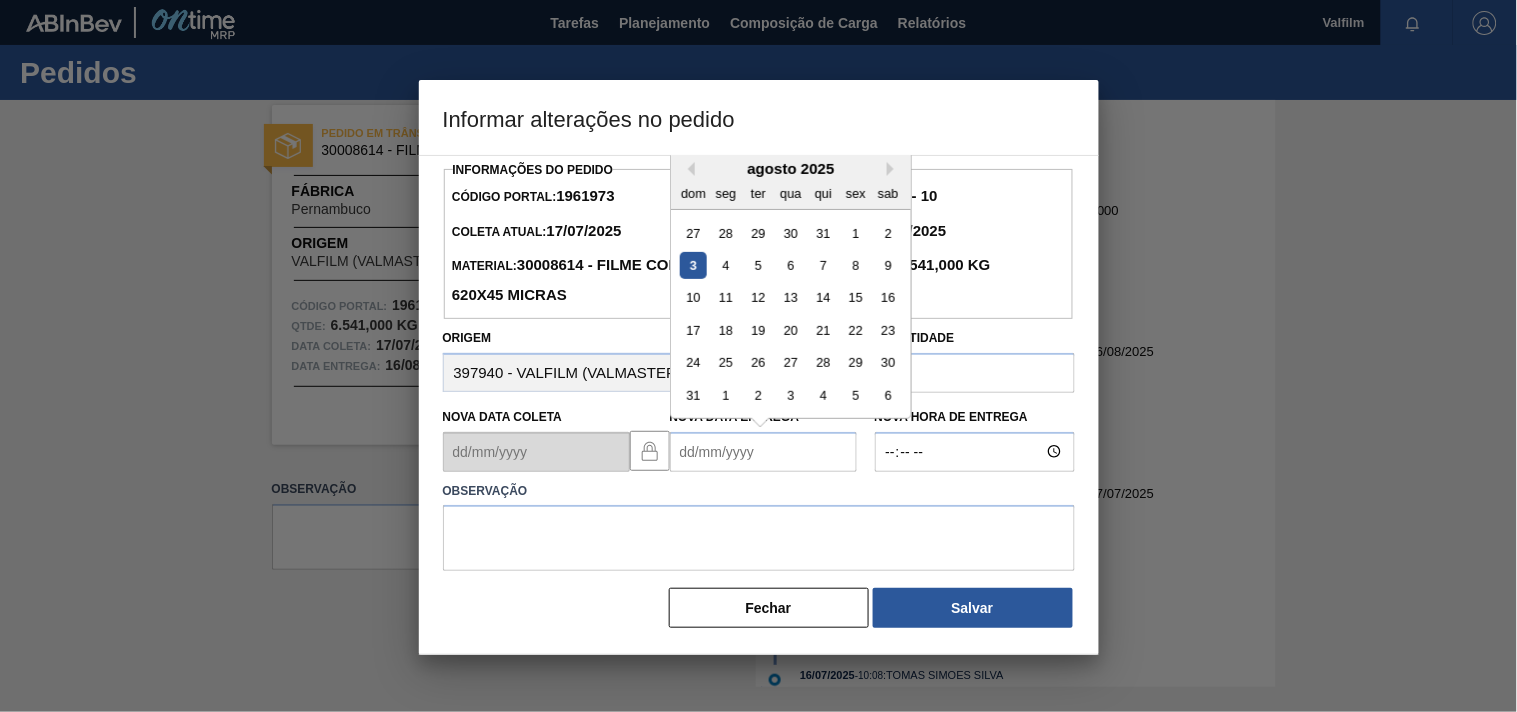 click on "Nova Data Entrega" at bounding box center [763, 452] 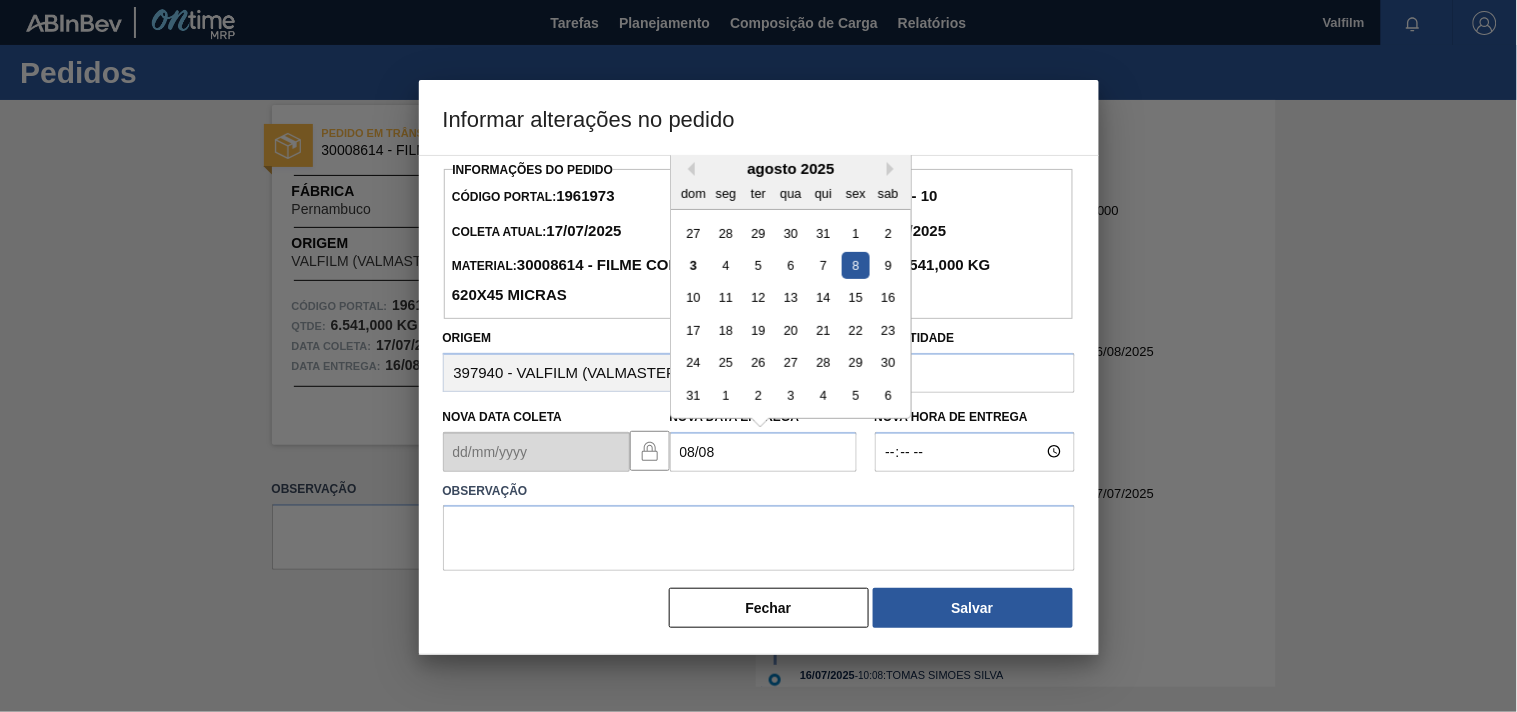 type on "08/08/2025" 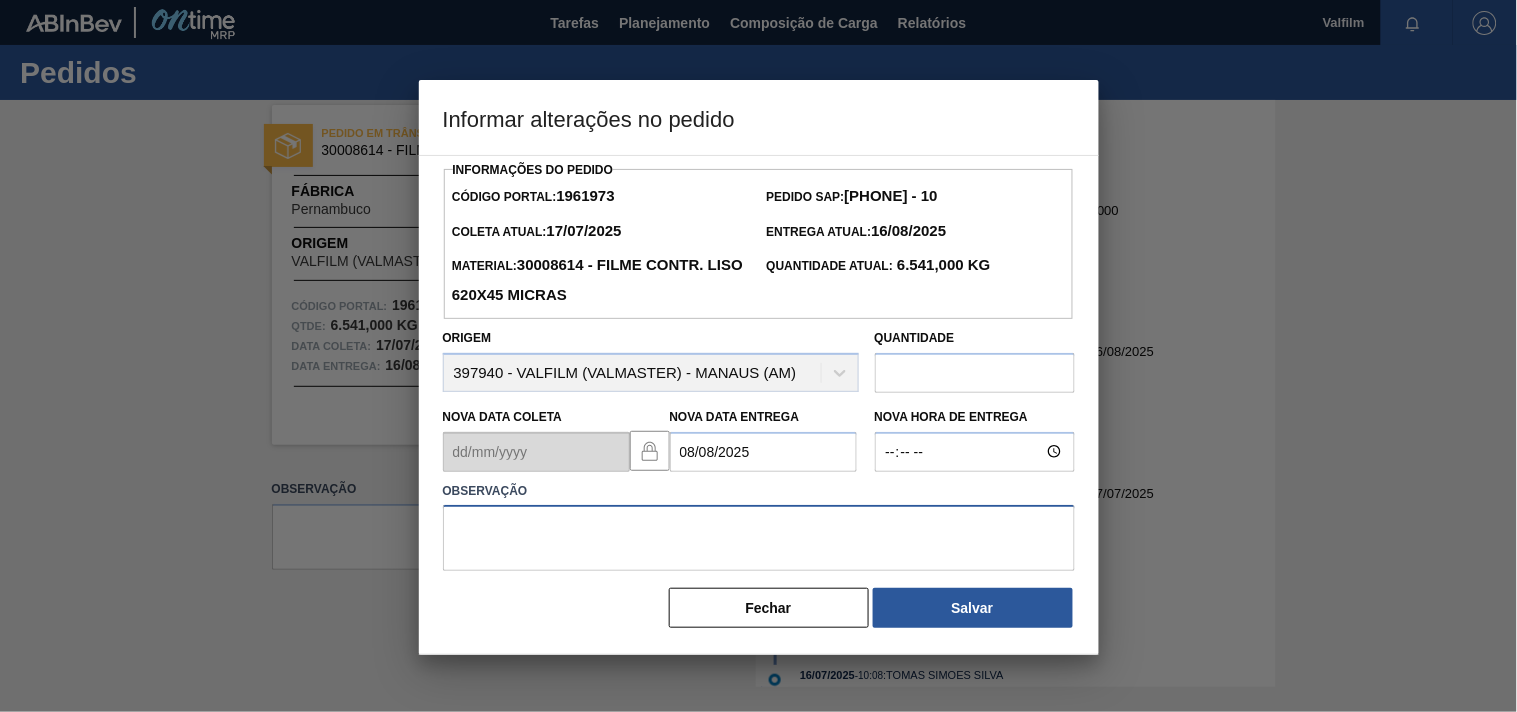click at bounding box center (759, 538) 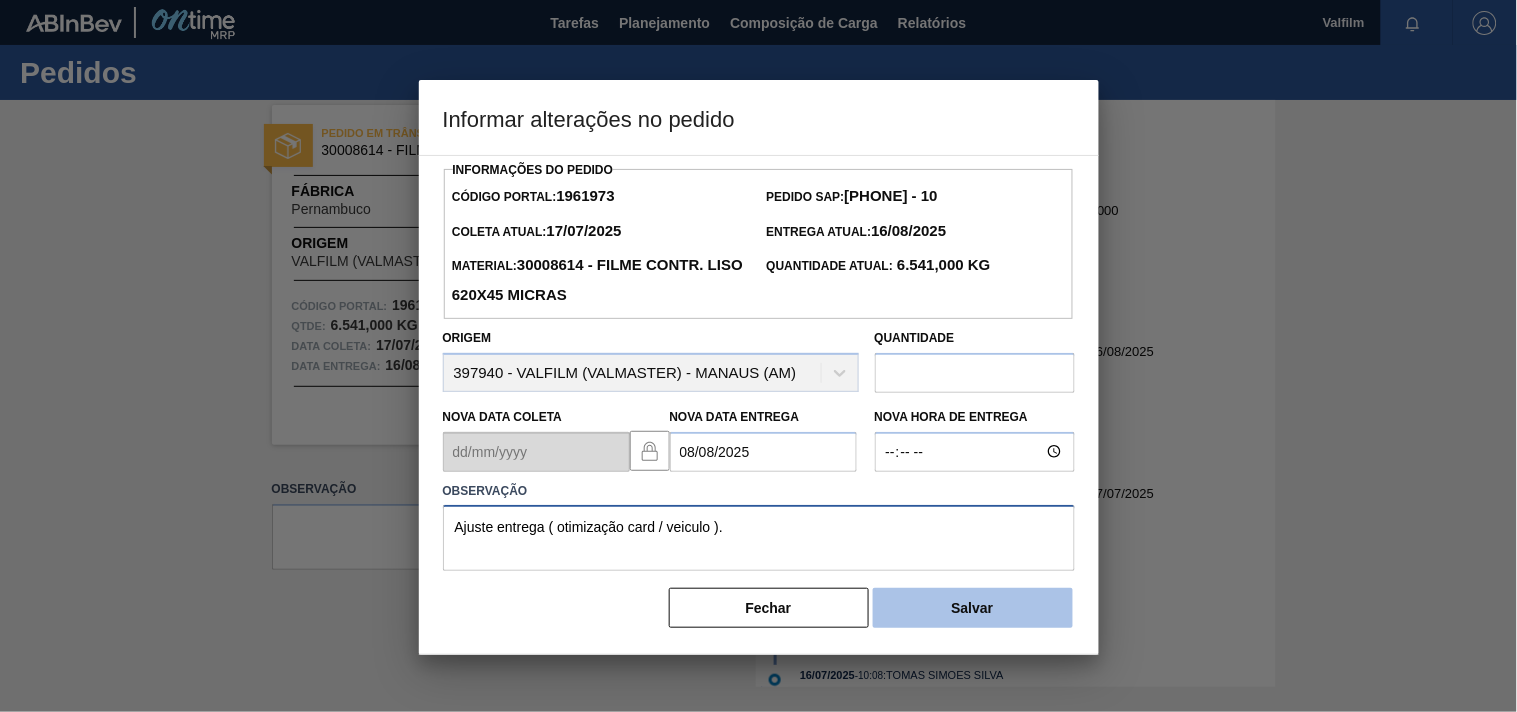 type on "Ajuste entrega ( otimização card / veiculo )." 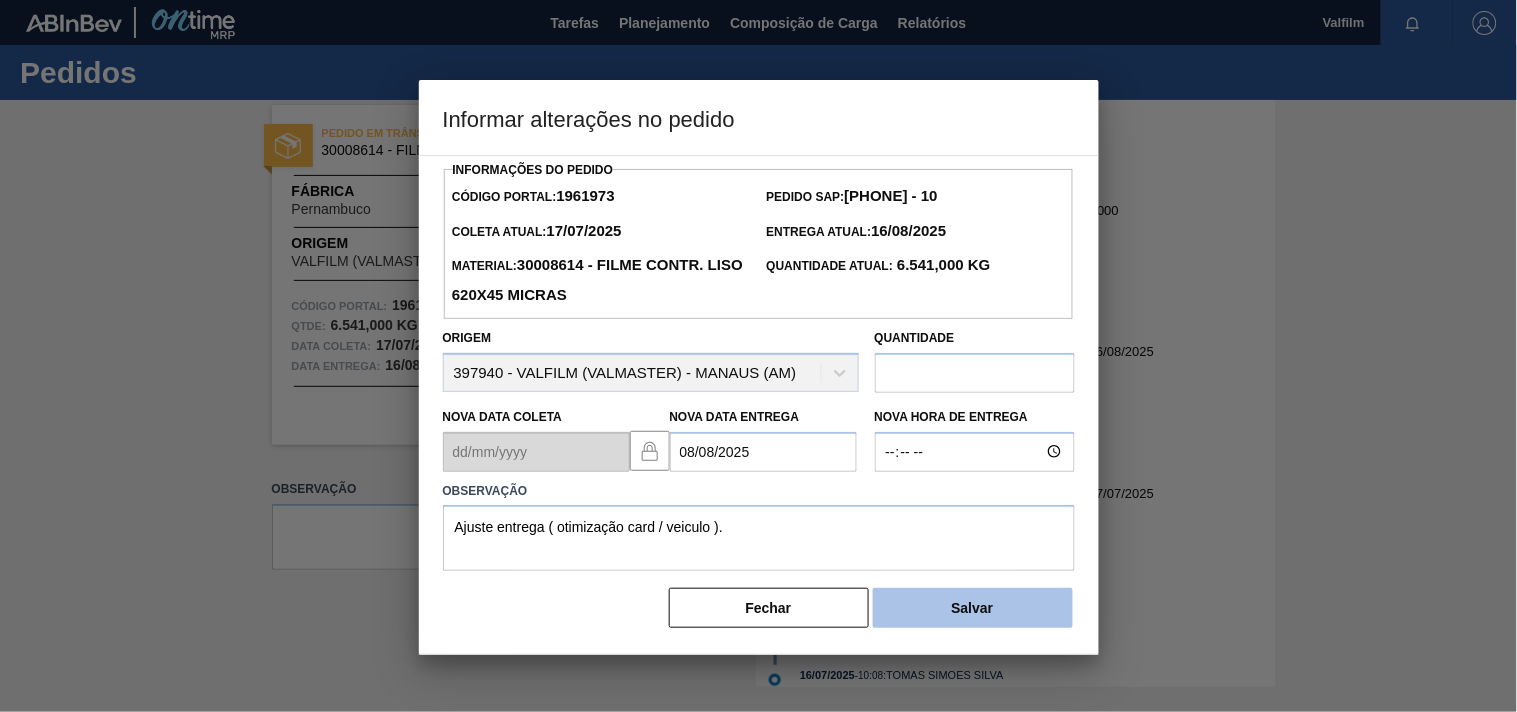 click on "Salvar" at bounding box center [973, 608] 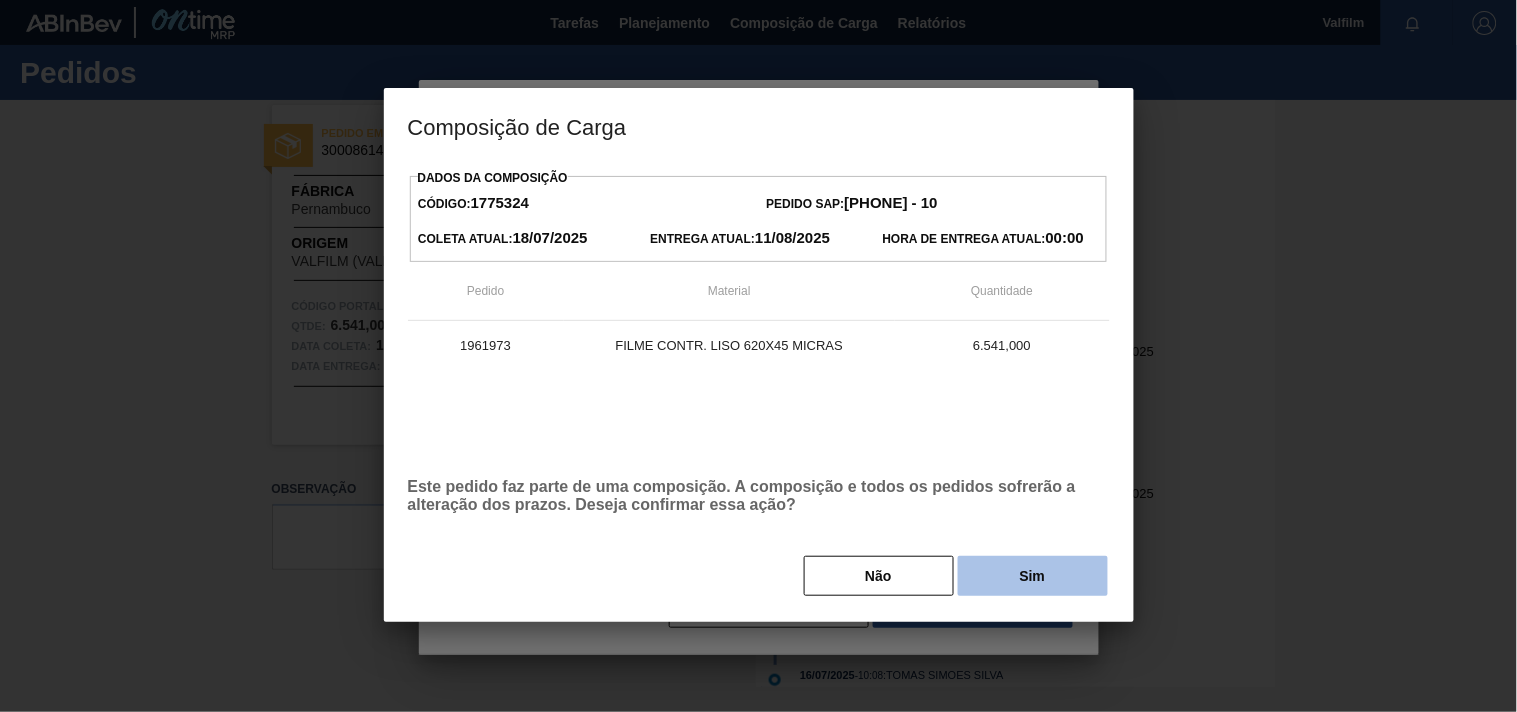 click on "Sim" at bounding box center [1033, 576] 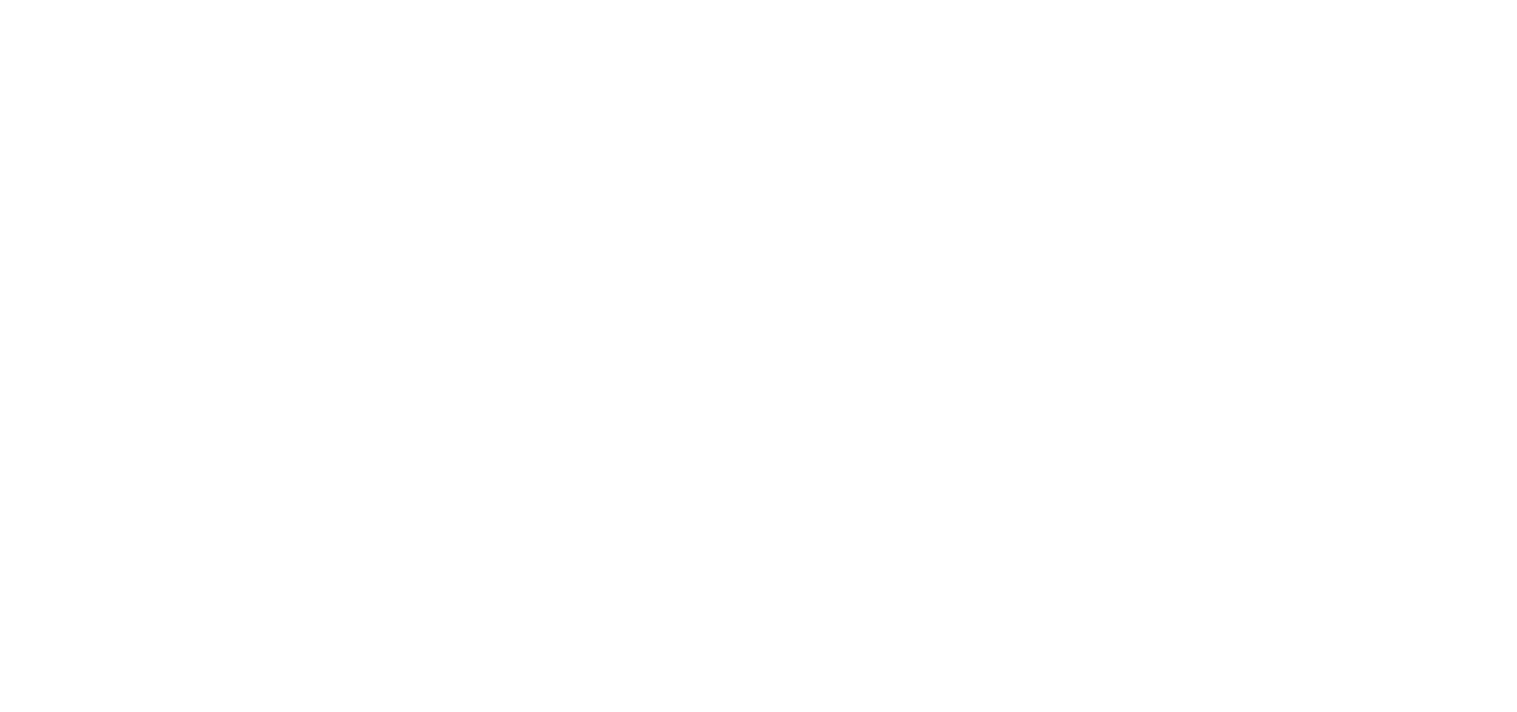 scroll, scrollTop: 0, scrollLeft: 0, axis: both 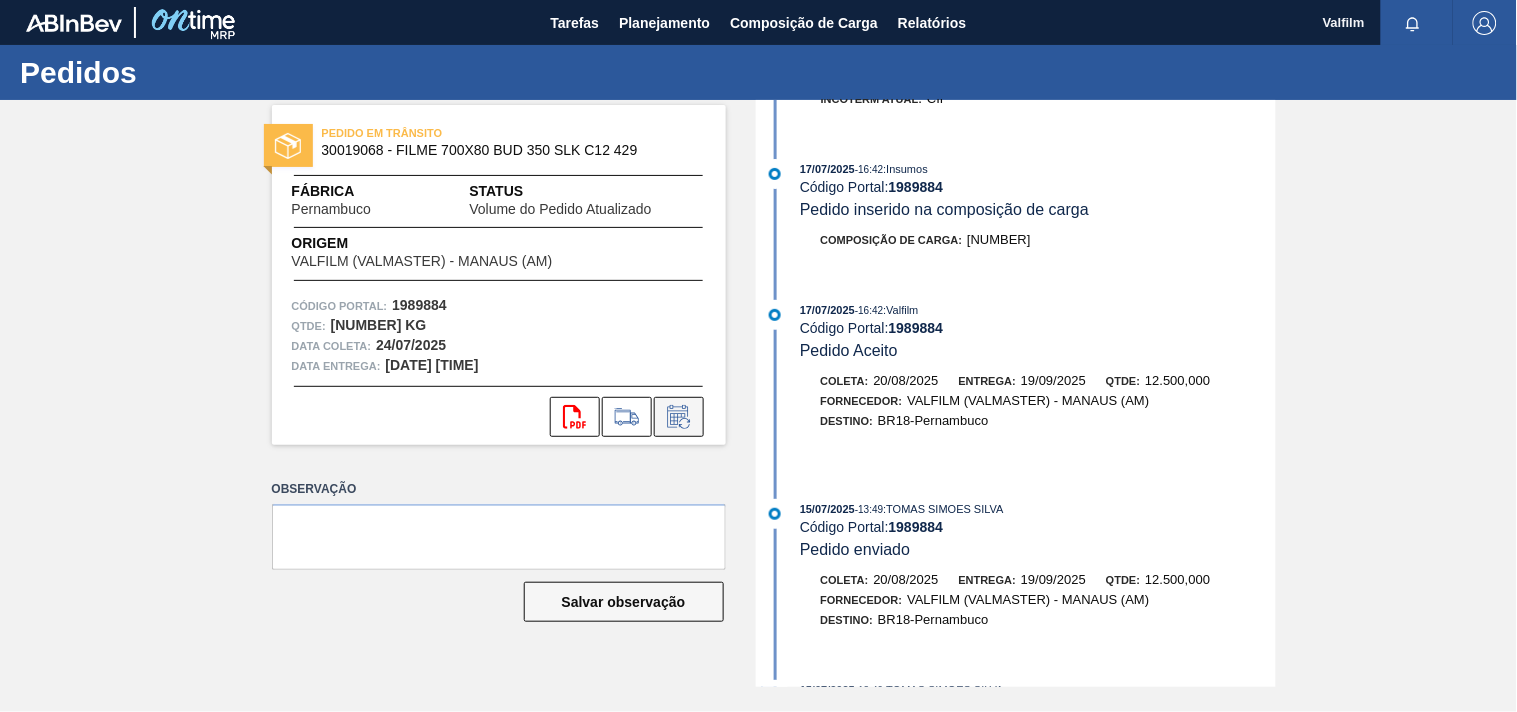 click at bounding box center [679, 417] 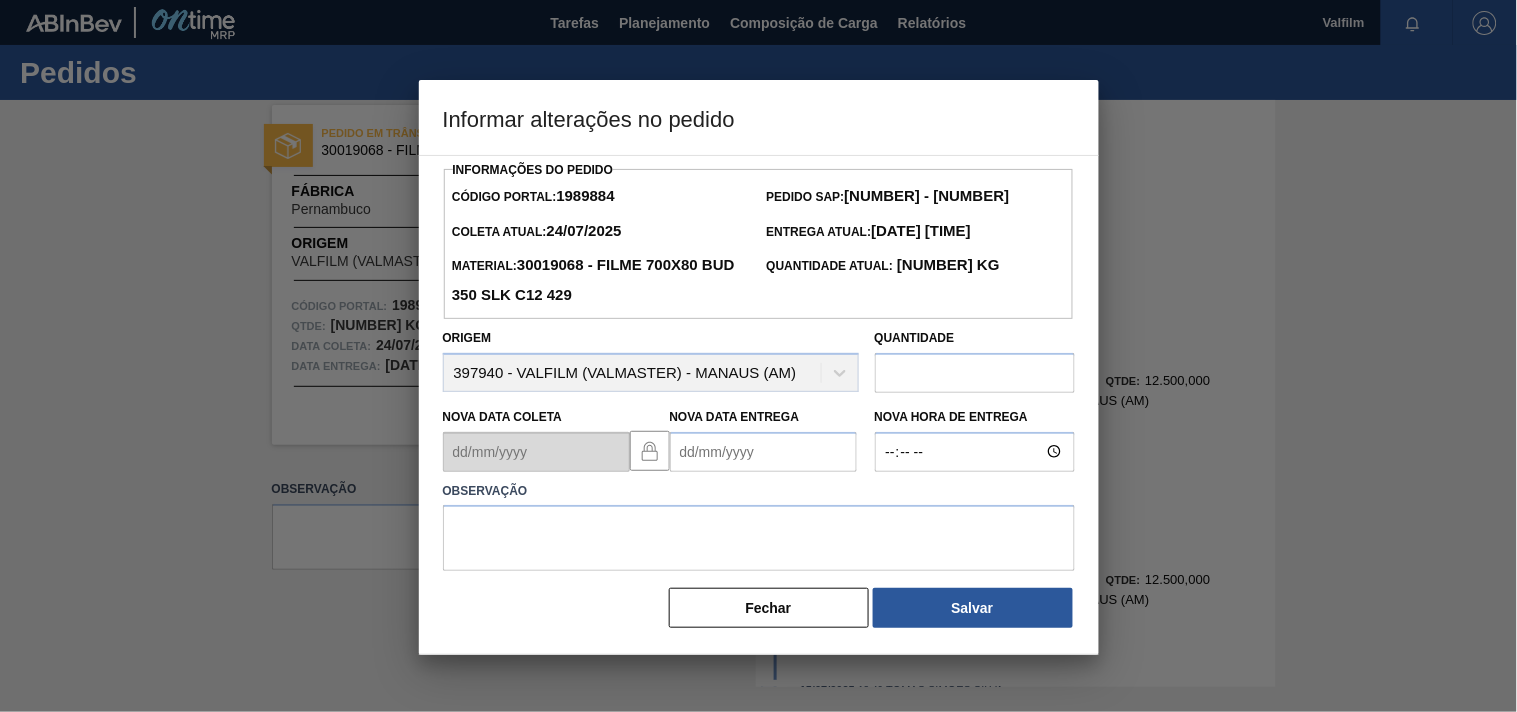 click on "Nova Data Entrega" at bounding box center (763, 452) 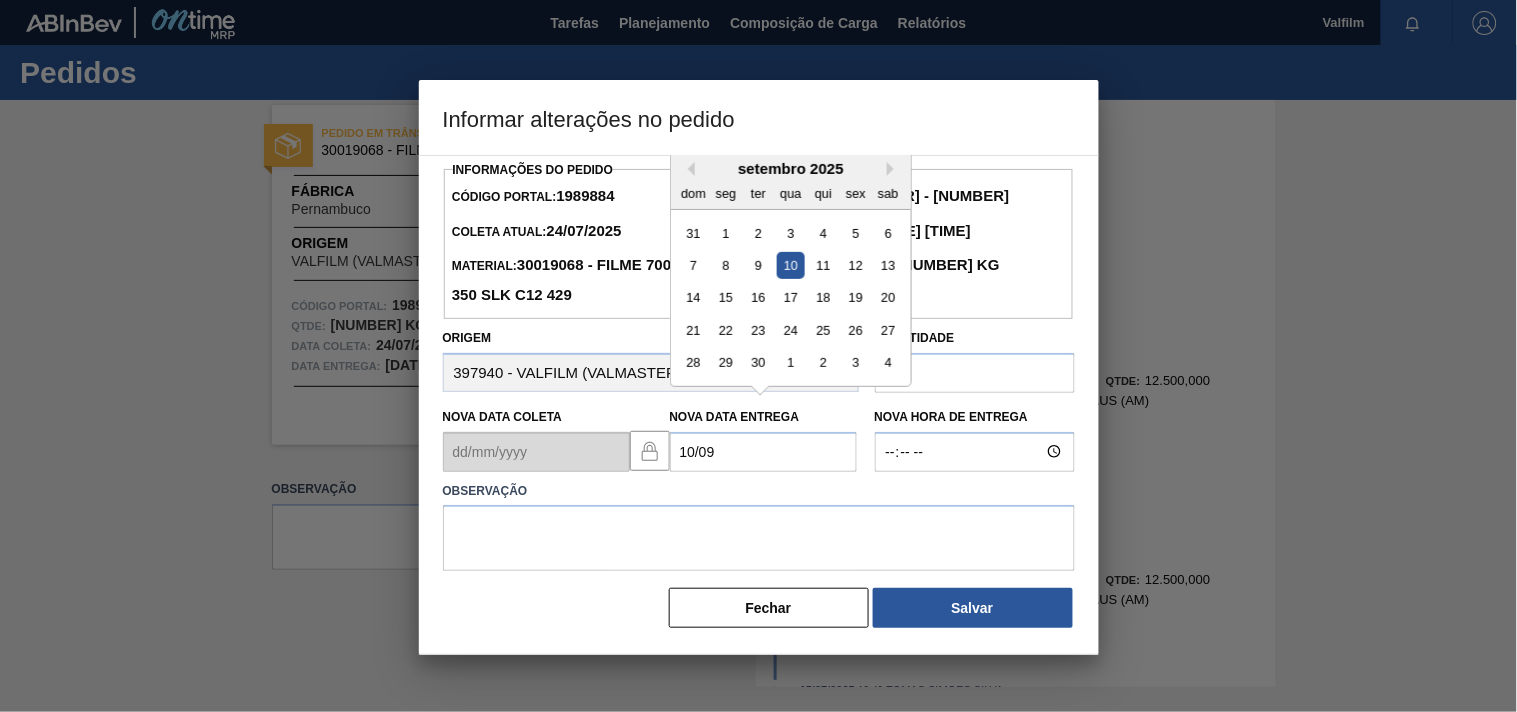 drag, startPoint x: 722, startPoint y: 464, endPoint x: 298, endPoint y: 413, distance: 427.0562 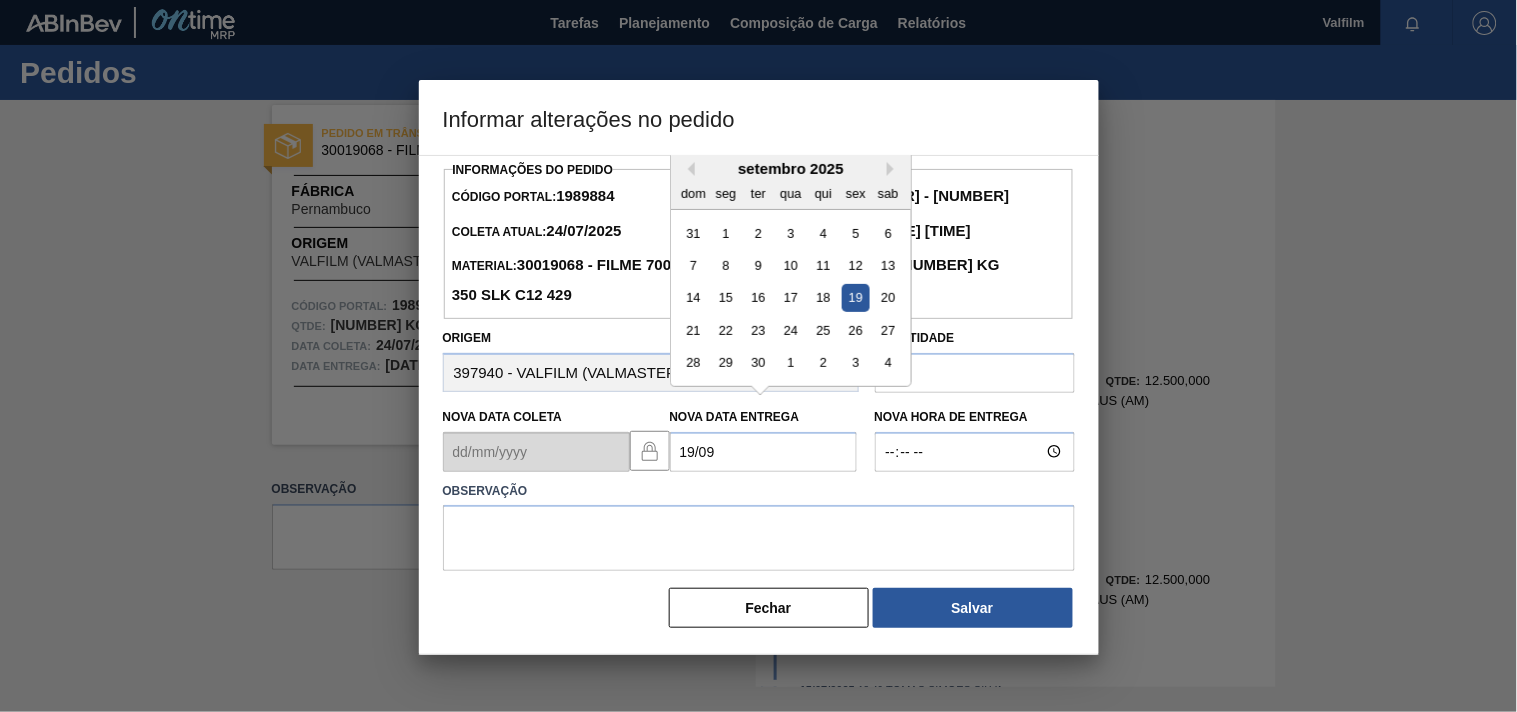type on "19/09/2025" 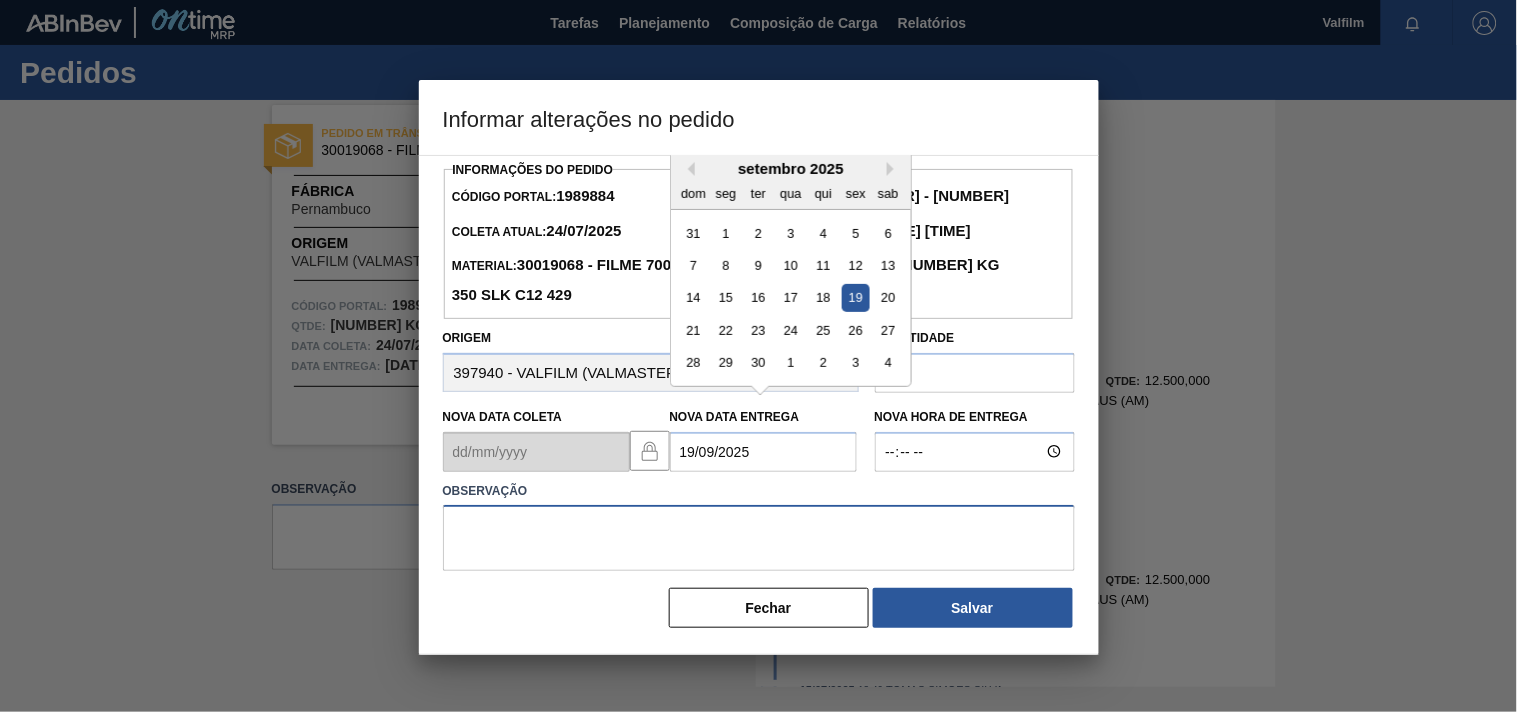 click at bounding box center [759, 538] 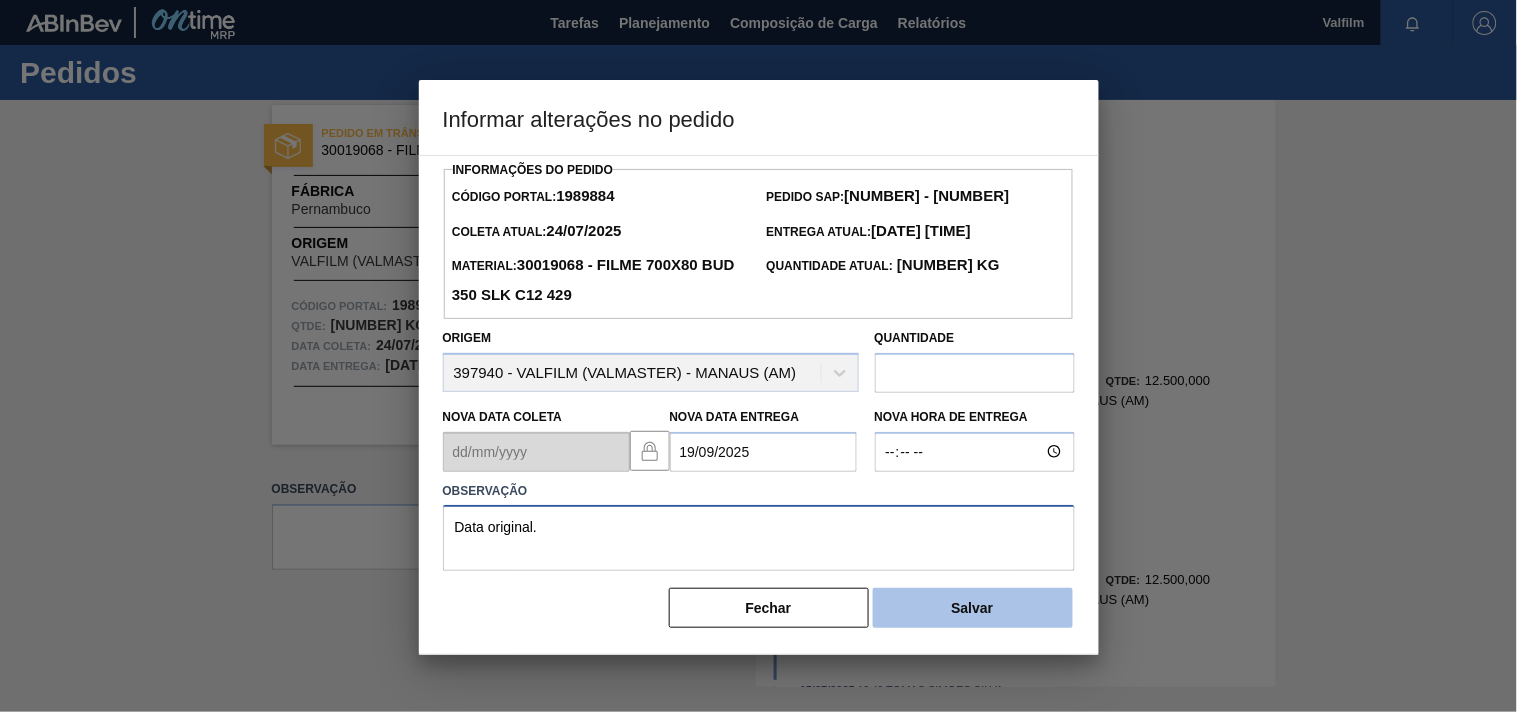 type on "Data original." 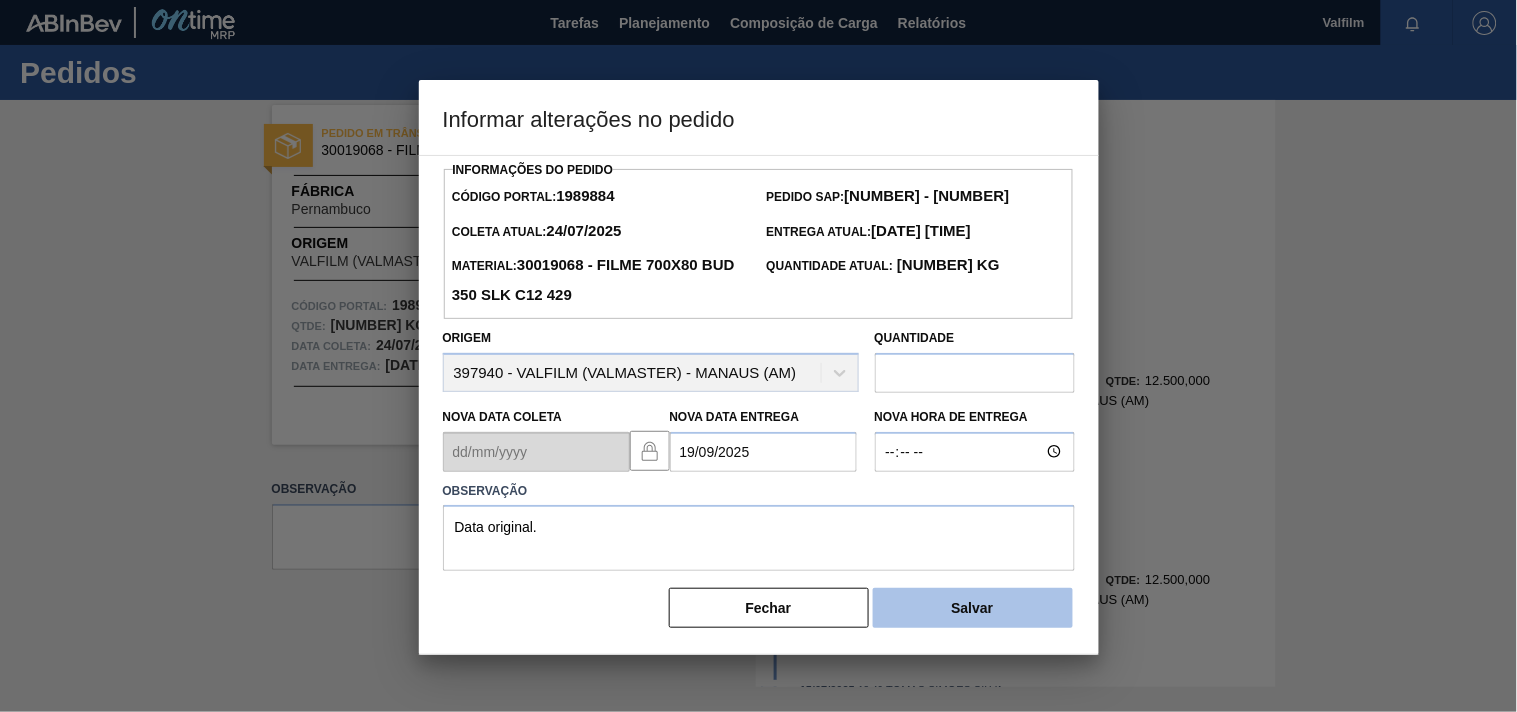 click on "Salvar" at bounding box center [973, 608] 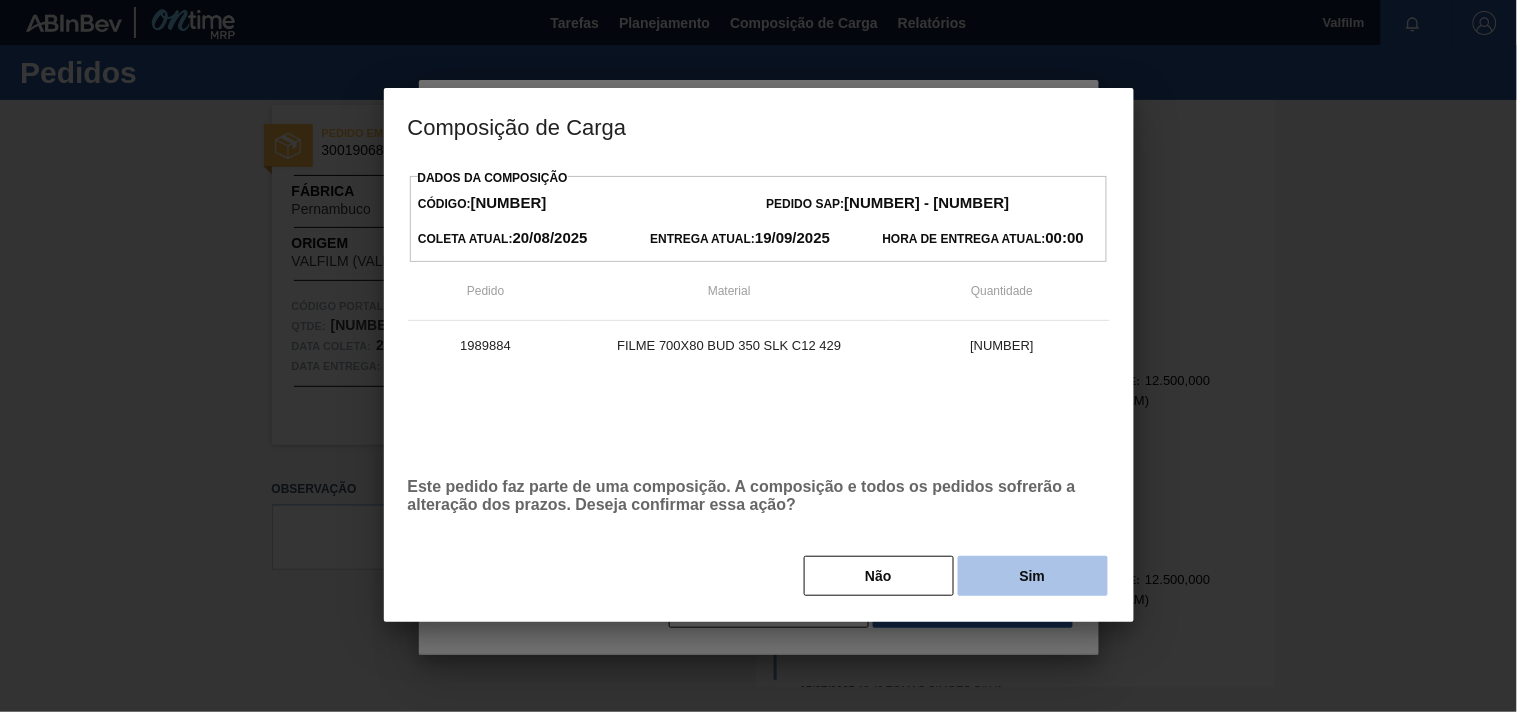 click on "Sim" at bounding box center [1033, 576] 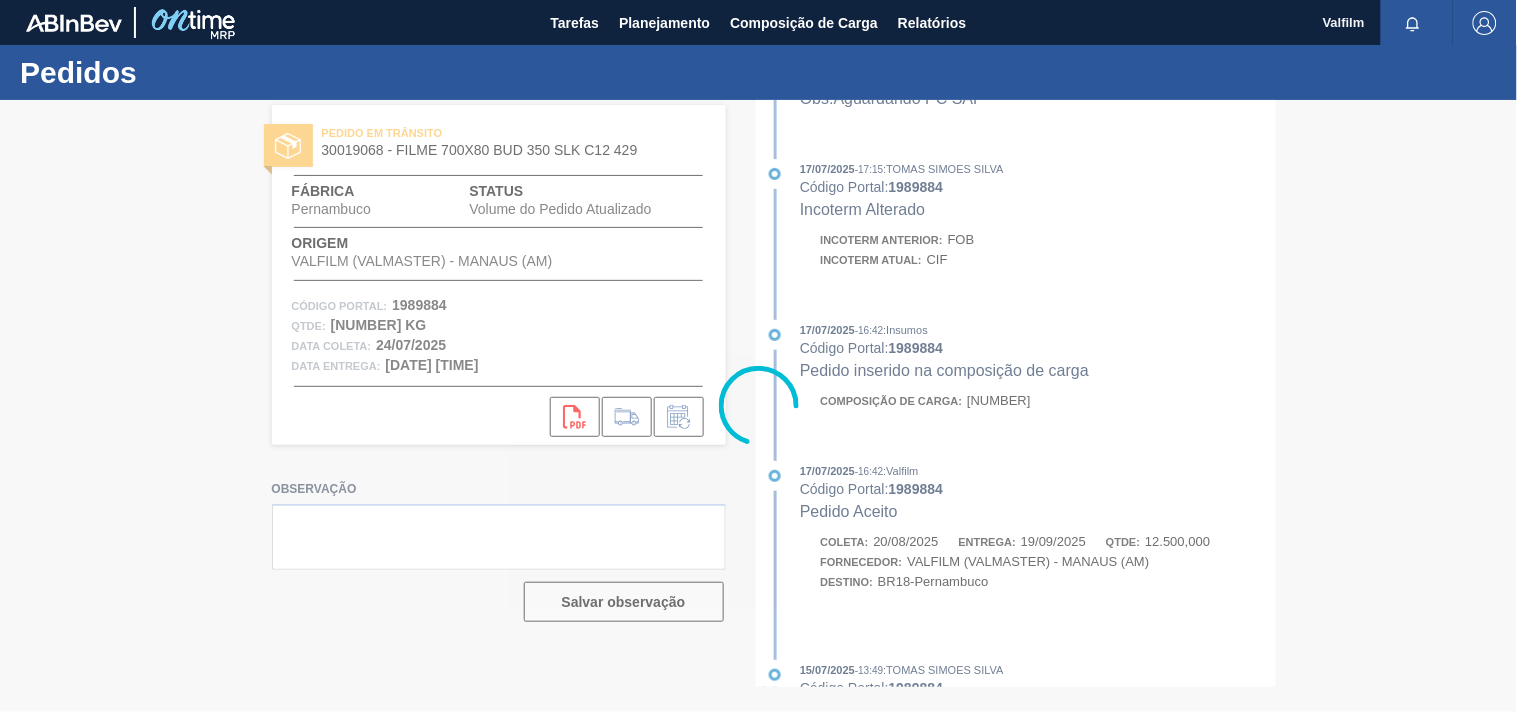 scroll, scrollTop: 1274, scrollLeft: 0, axis: vertical 